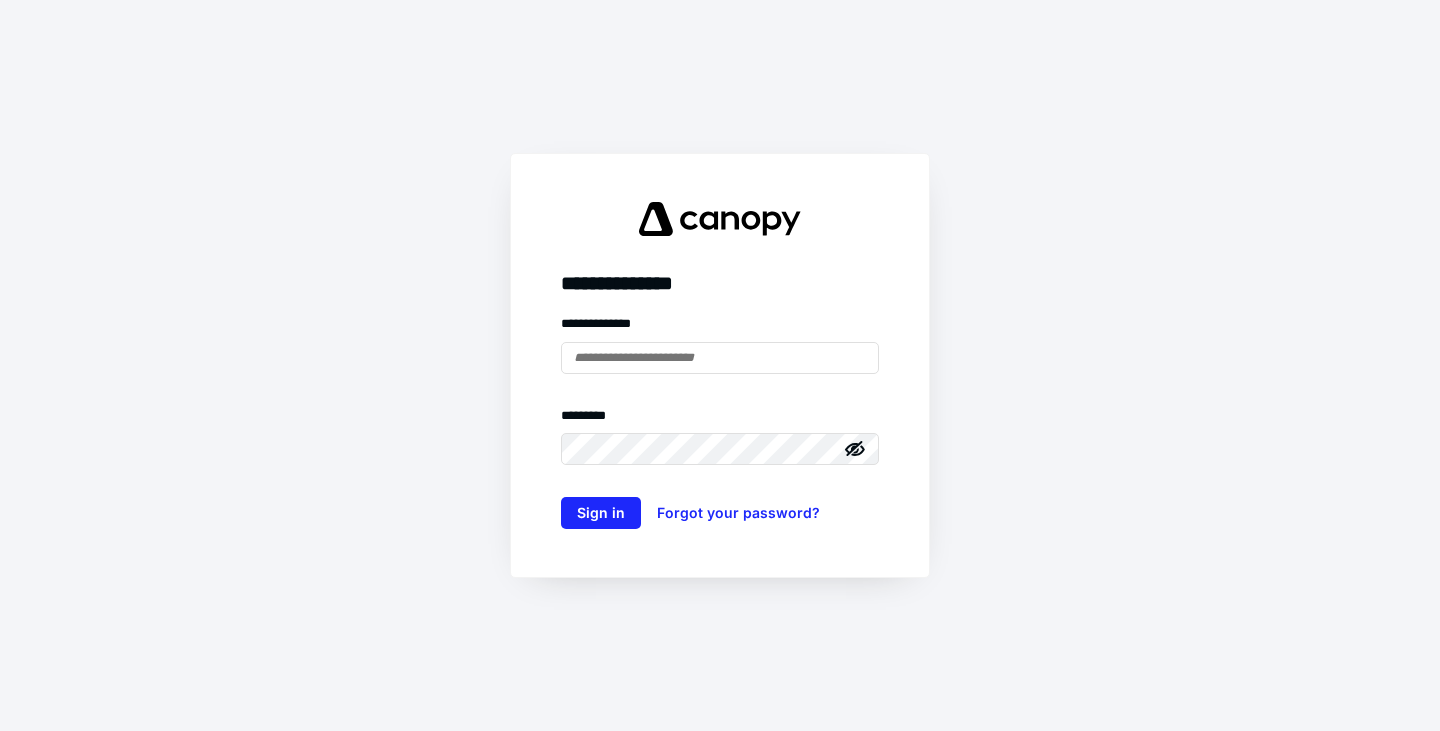 scroll, scrollTop: 0, scrollLeft: 0, axis: both 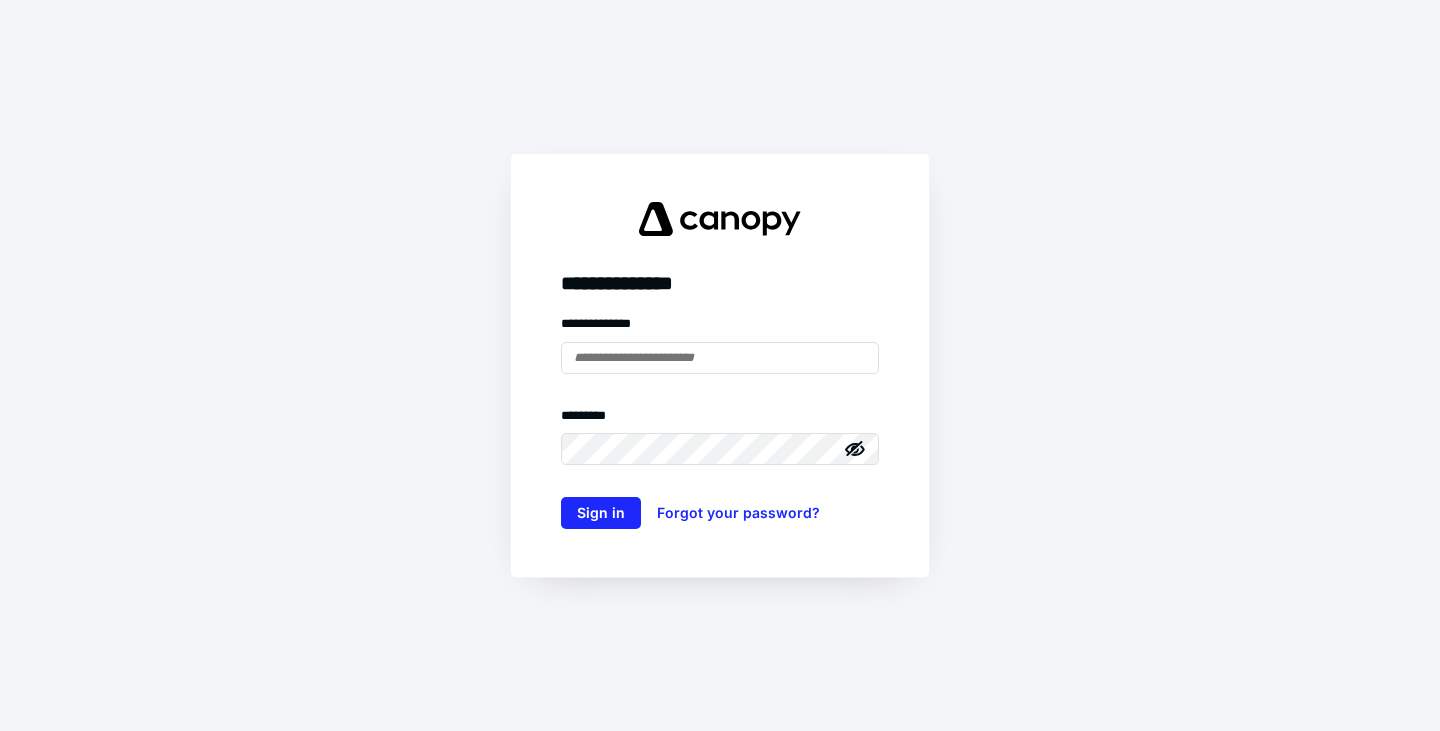 type on "**********" 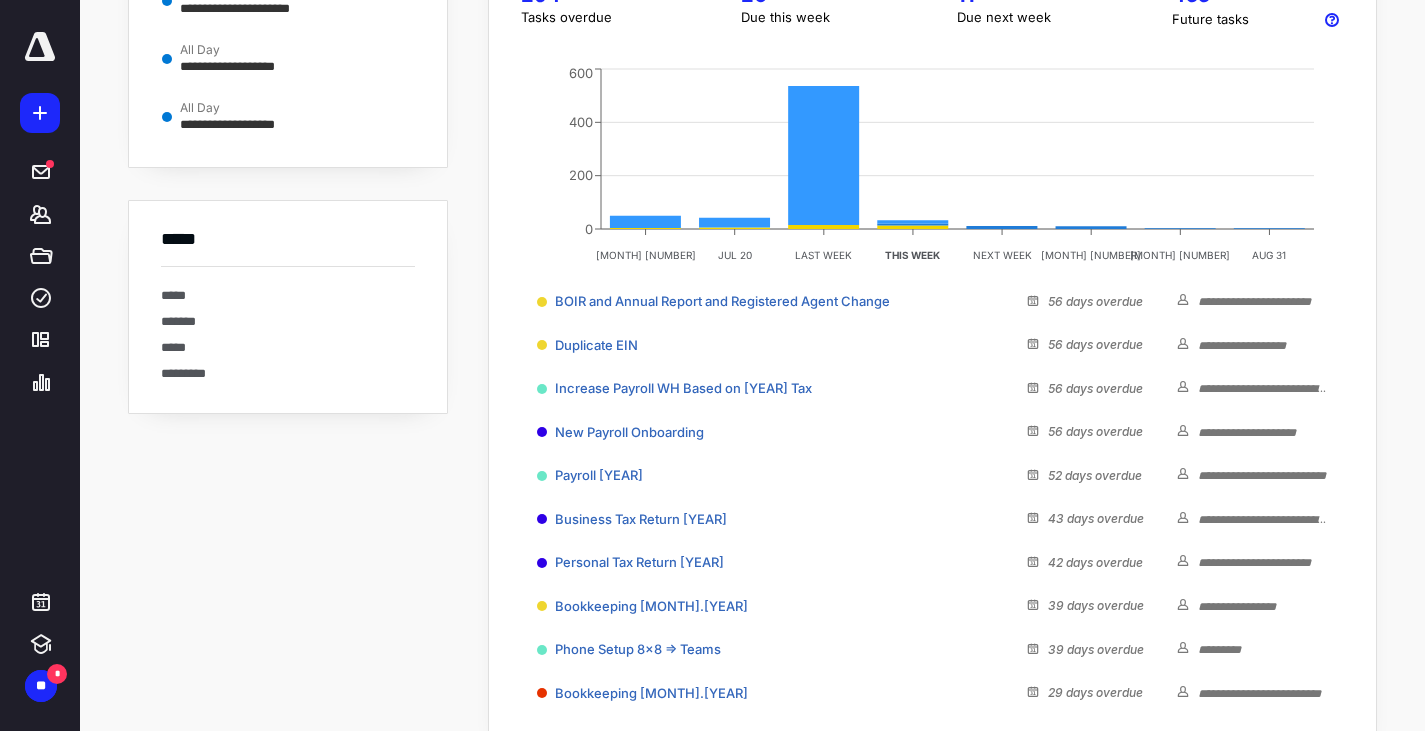 scroll, scrollTop: 337, scrollLeft: 0, axis: vertical 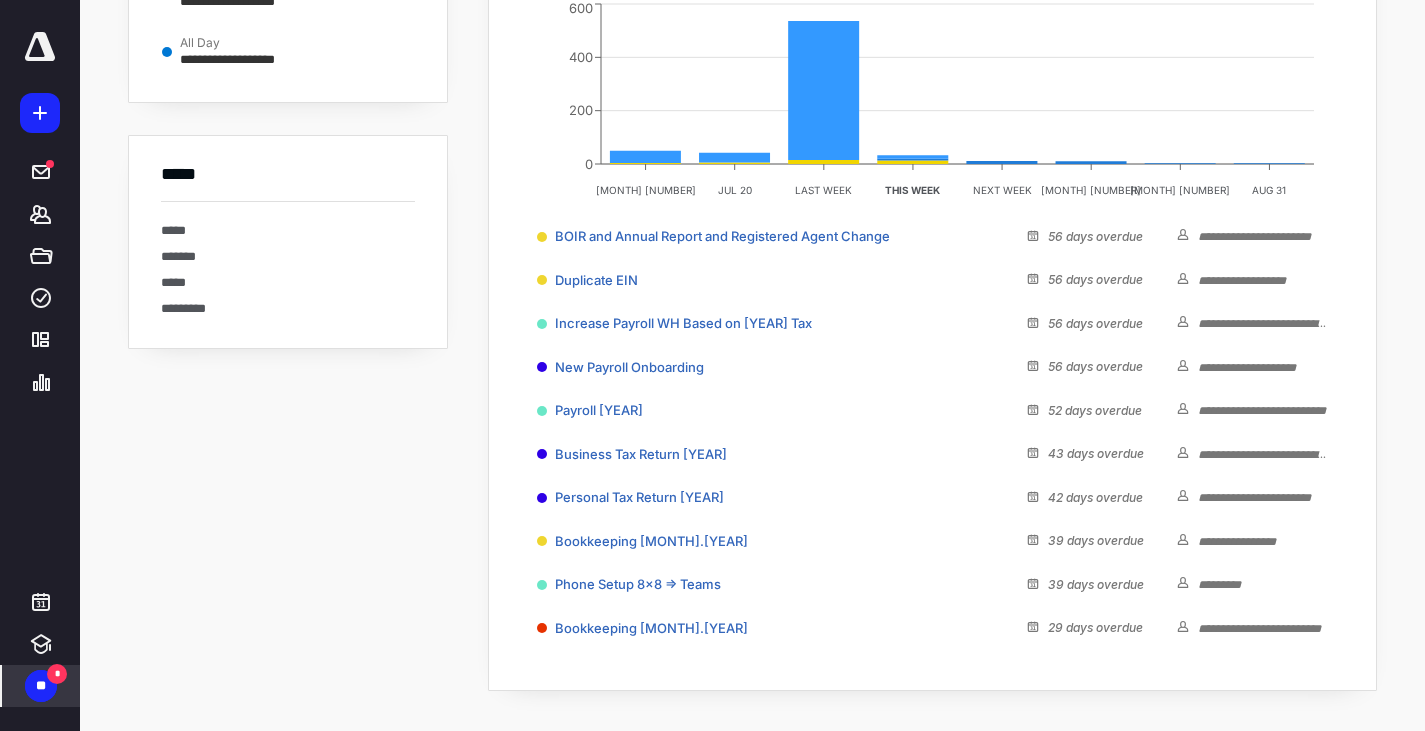 click on "**" at bounding box center [41, 686] 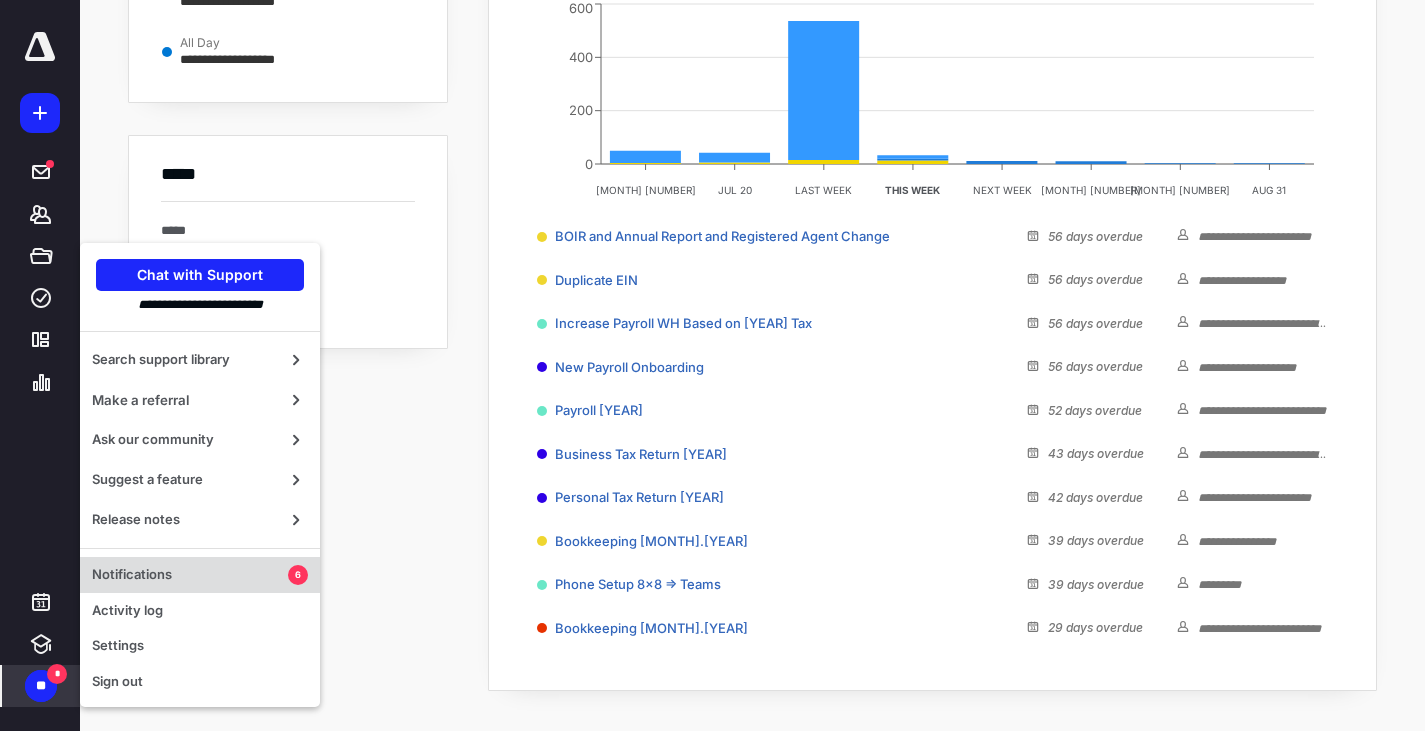 click on "Notifications" at bounding box center [190, 575] 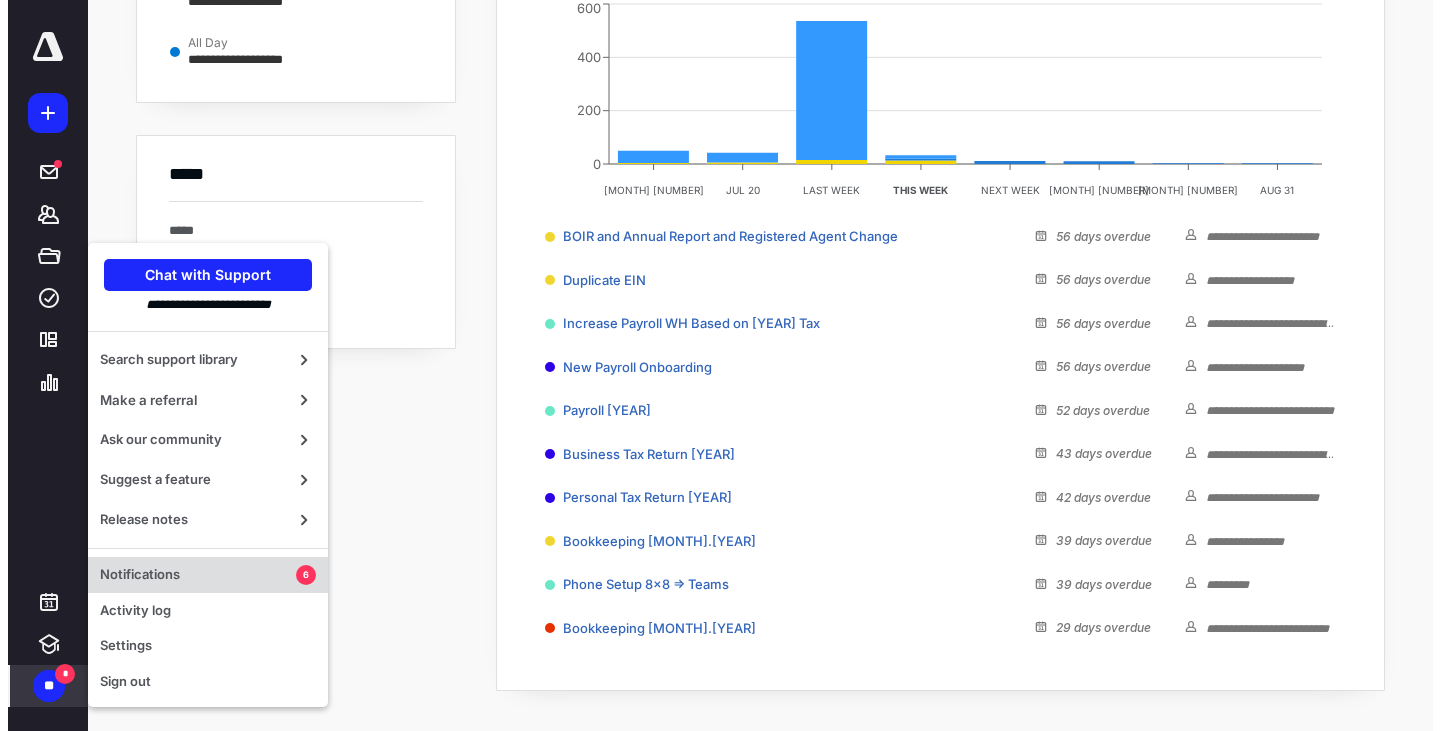scroll, scrollTop: 0, scrollLeft: 0, axis: both 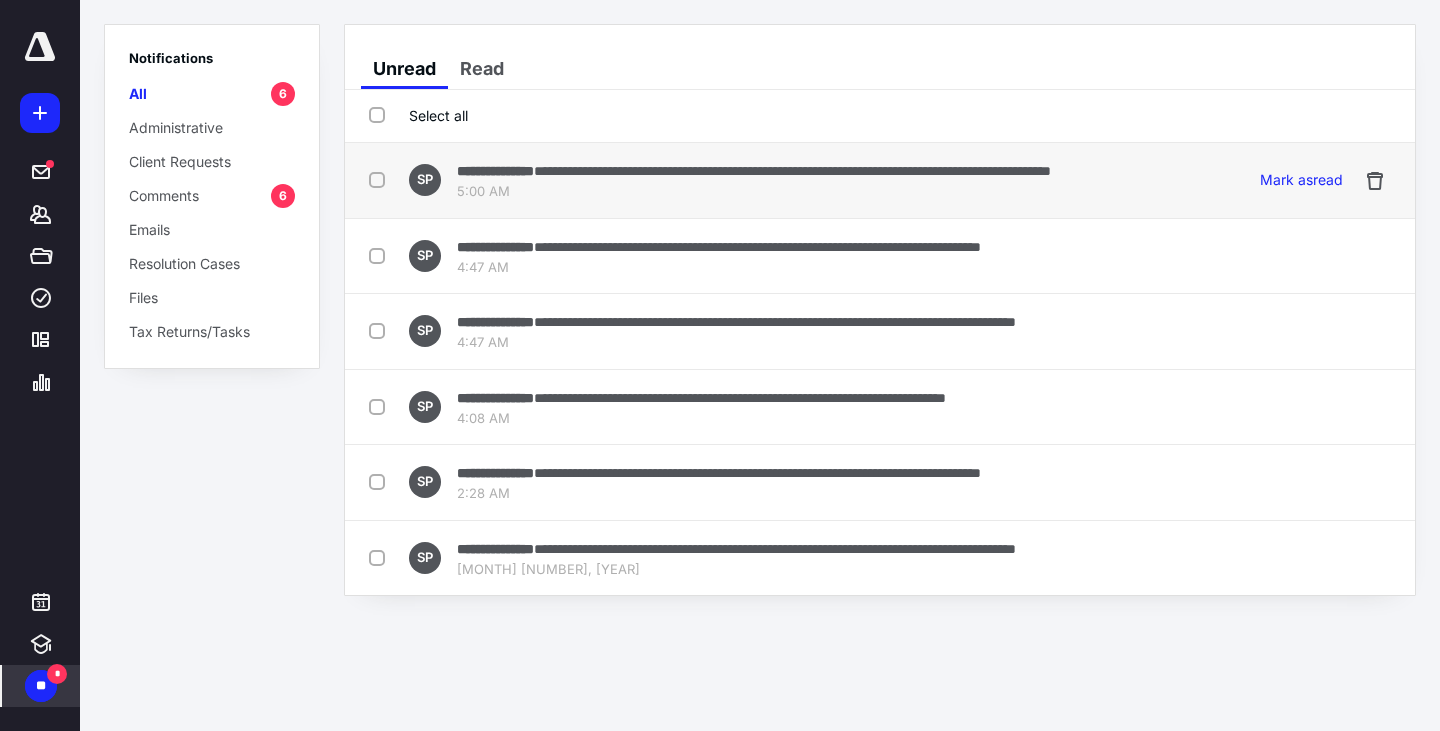 click on "**********" at bounding box center (754, 170) 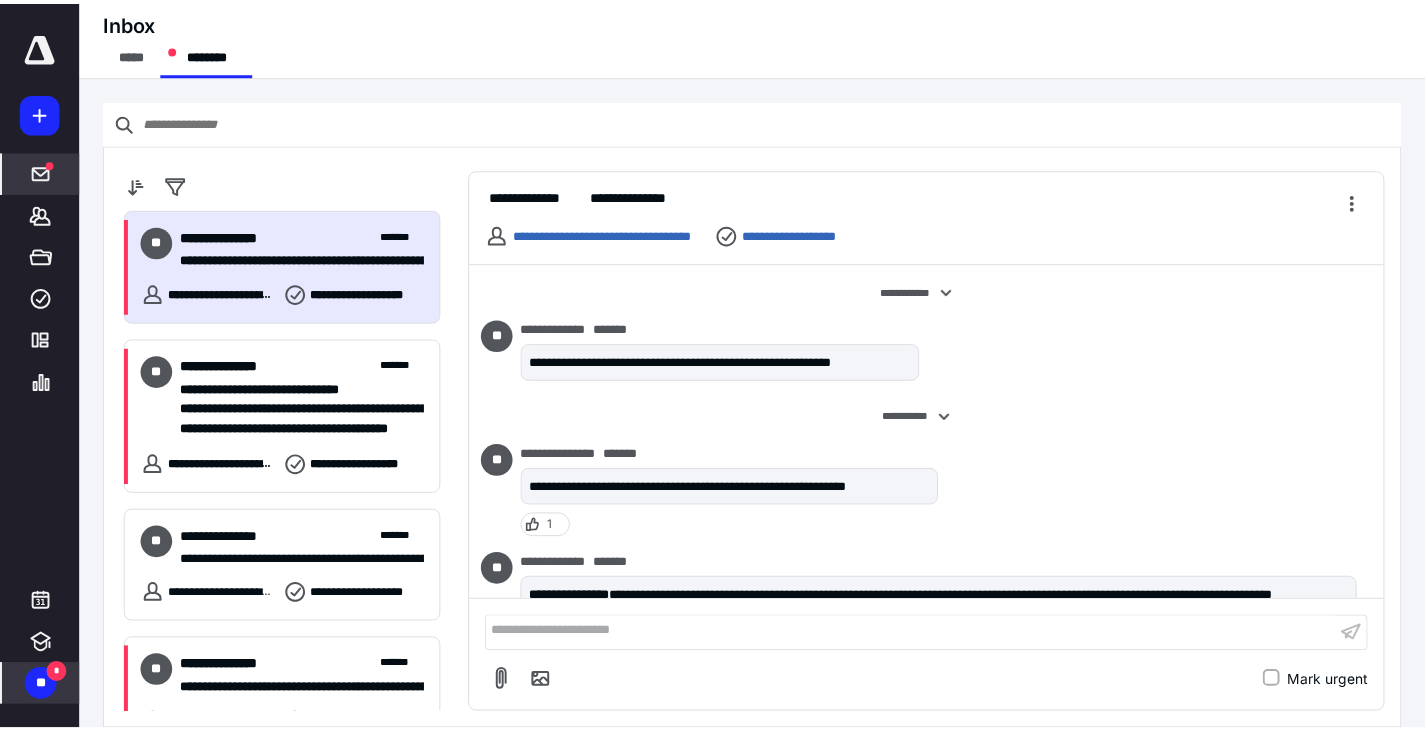 scroll, scrollTop: 429, scrollLeft: 0, axis: vertical 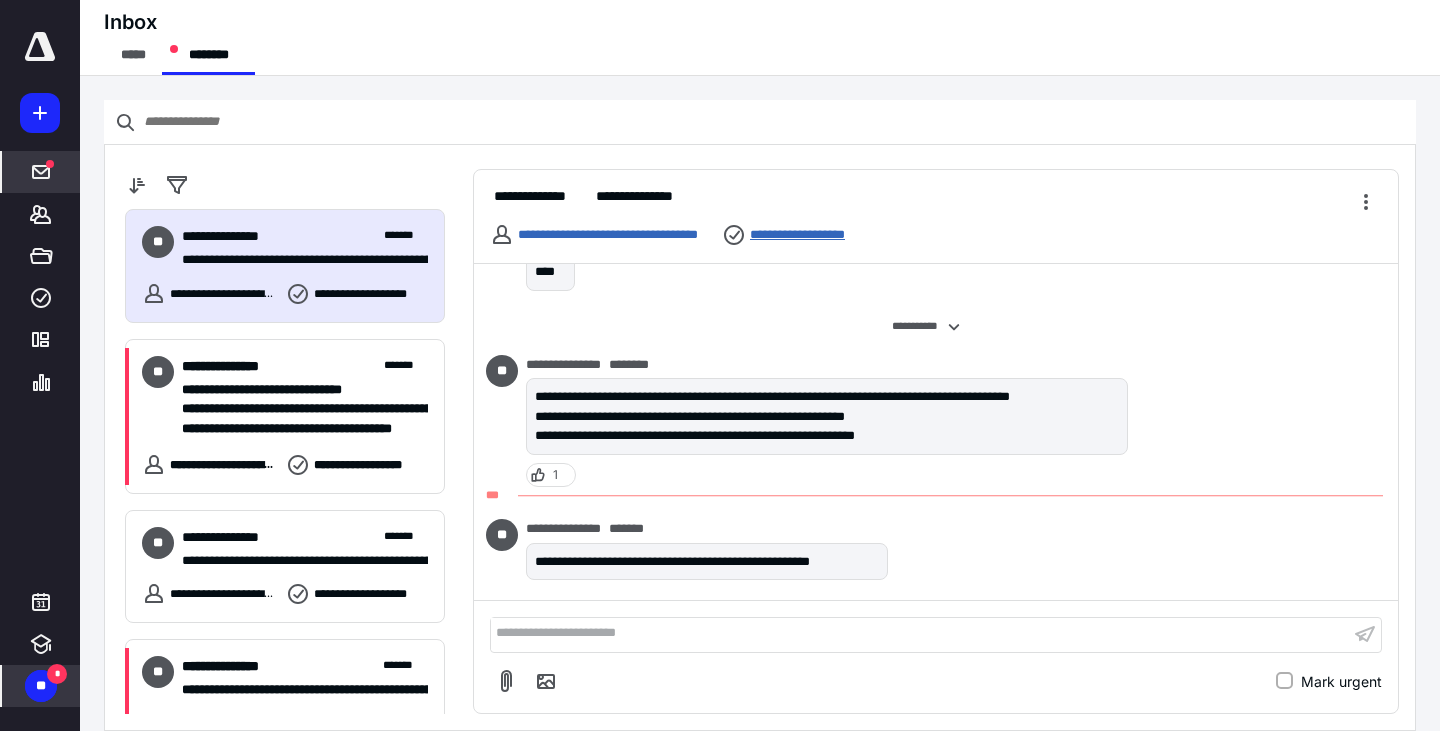 click on "**********" at bounding box center (816, 235) 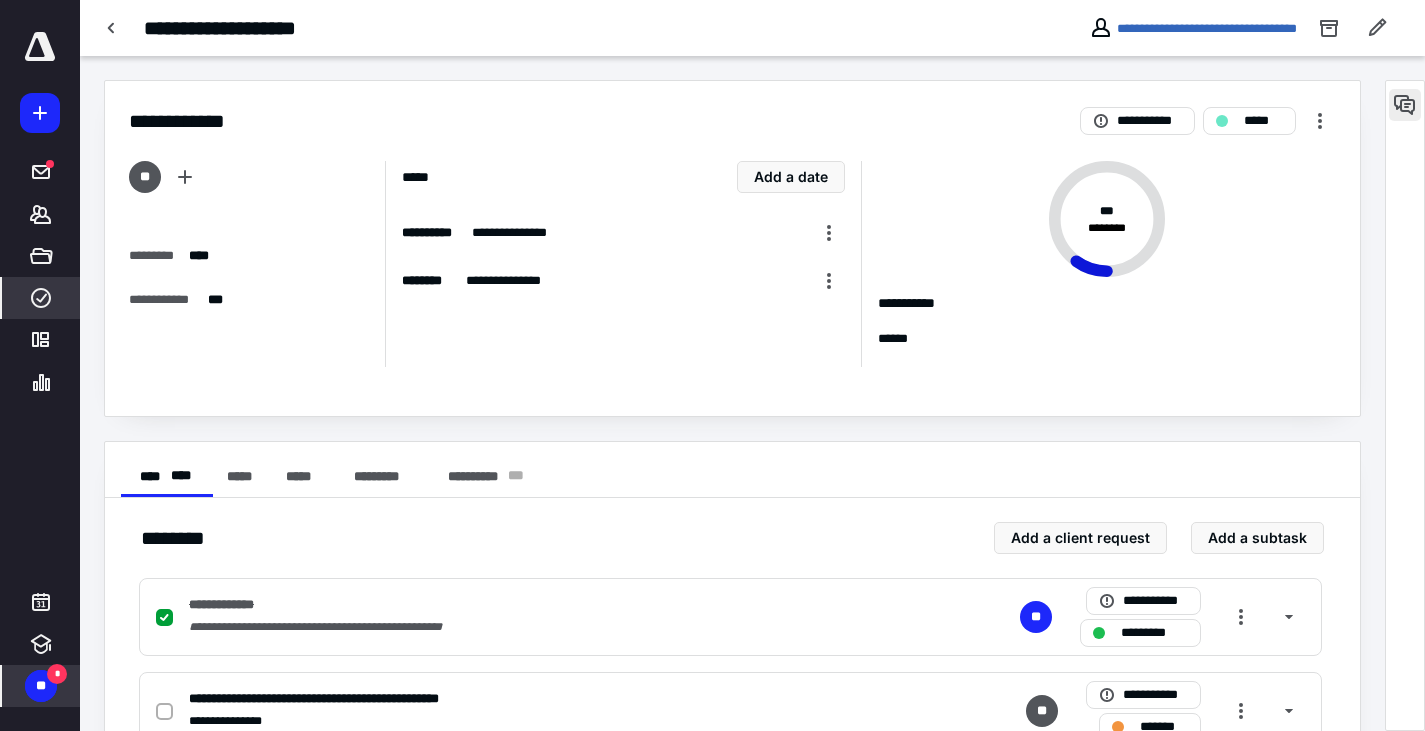 click at bounding box center (1405, 105) 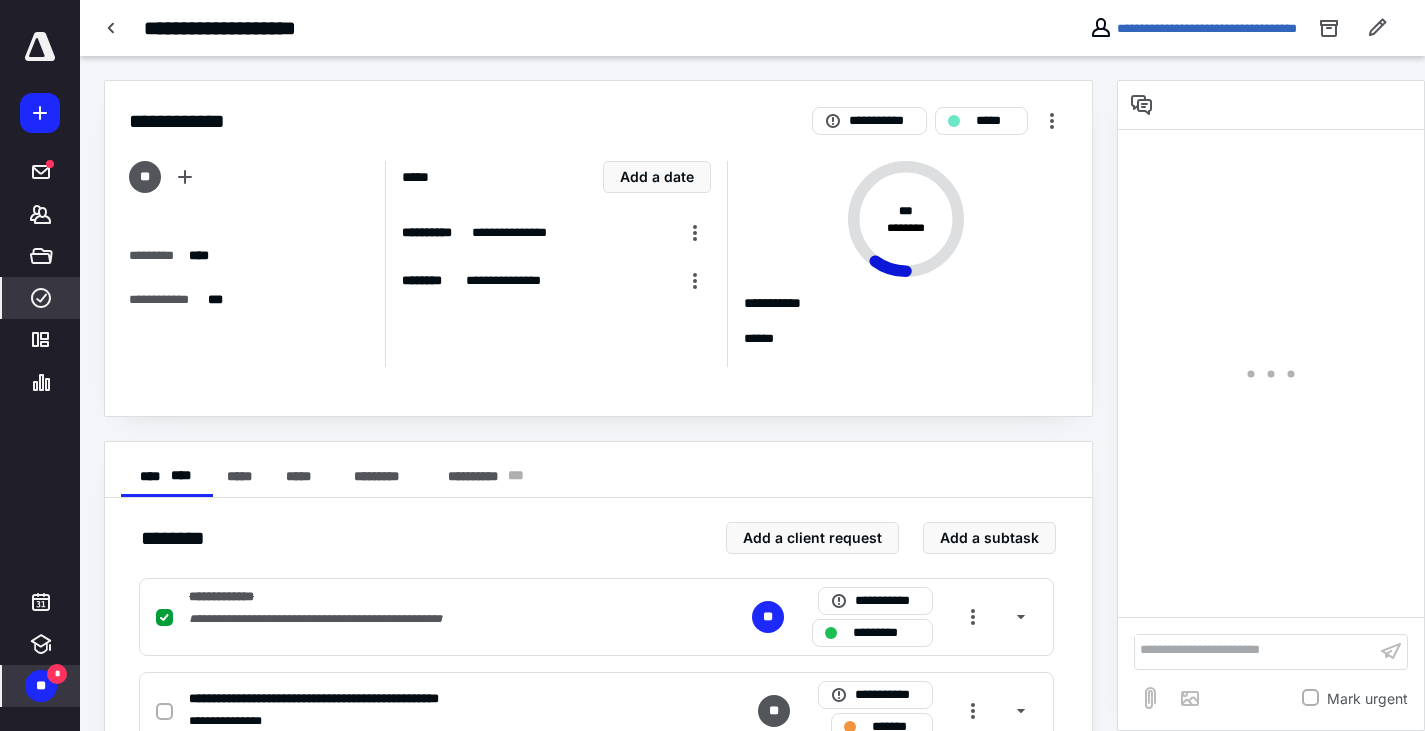 click at bounding box center (1255, 651) 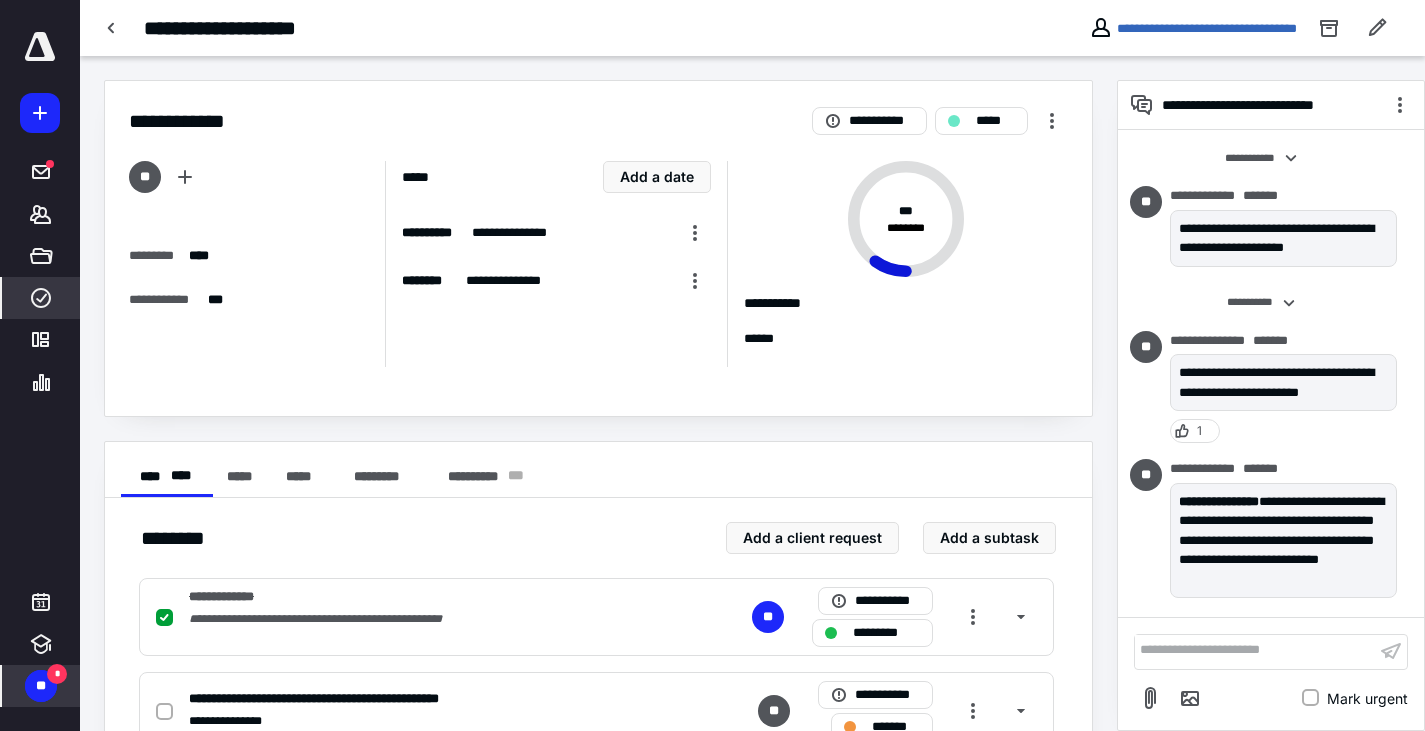 scroll, scrollTop: 495, scrollLeft: 0, axis: vertical 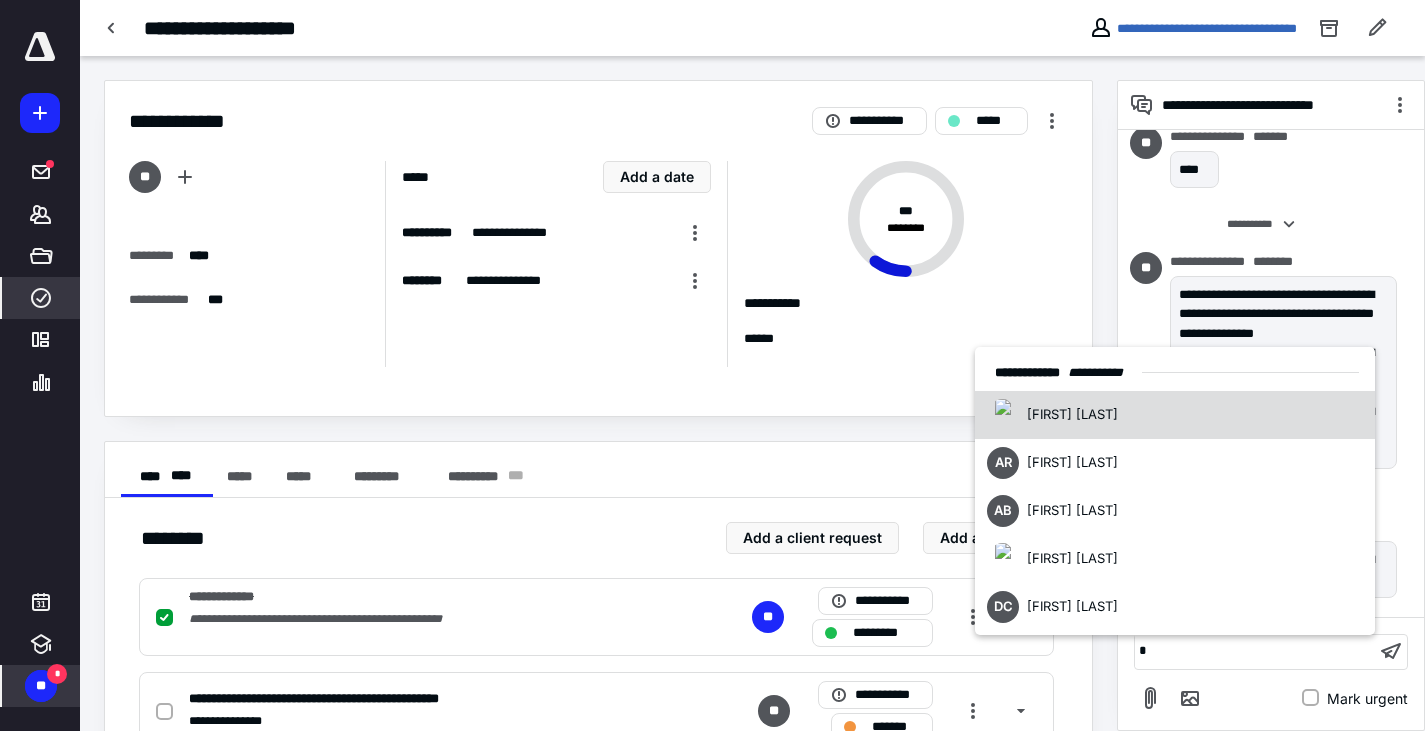 type 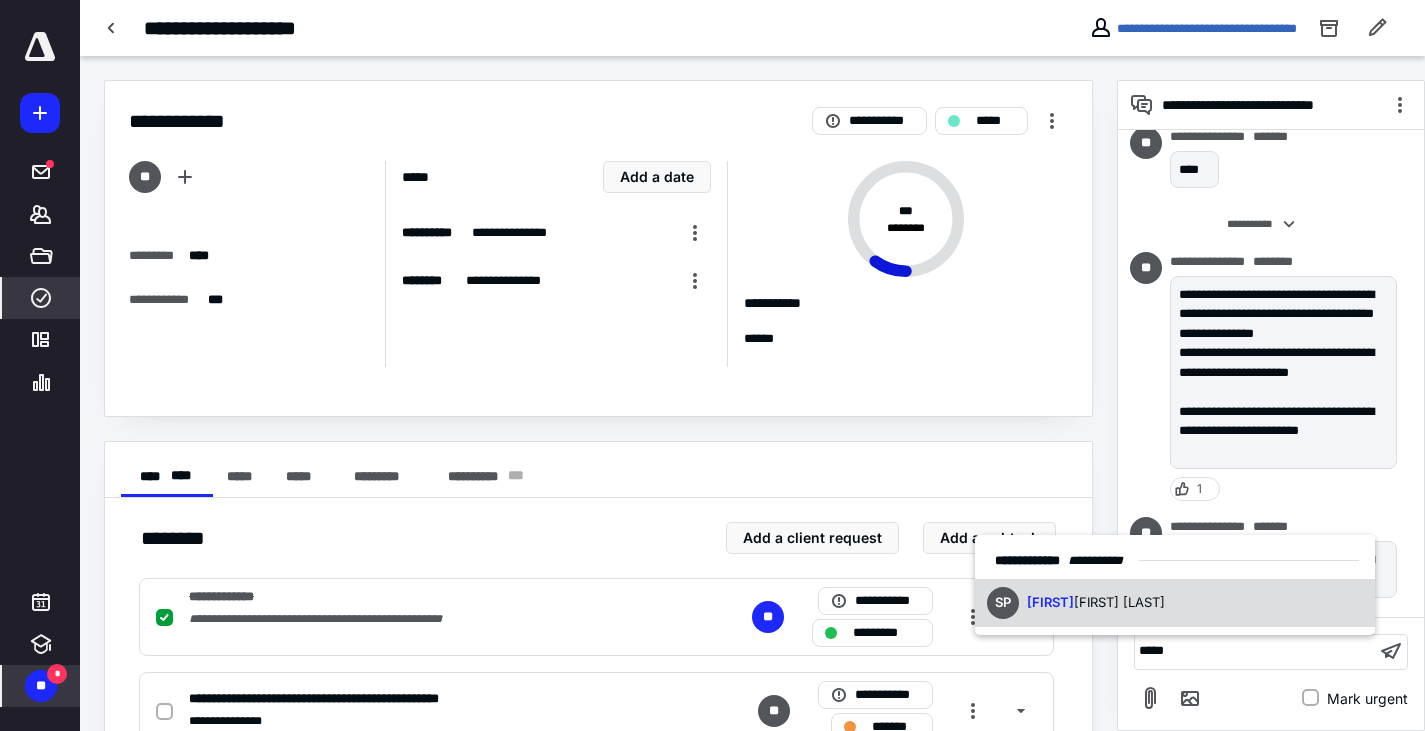 click on "[FIRST] [LAST]" at bounding box center (1119, 602) 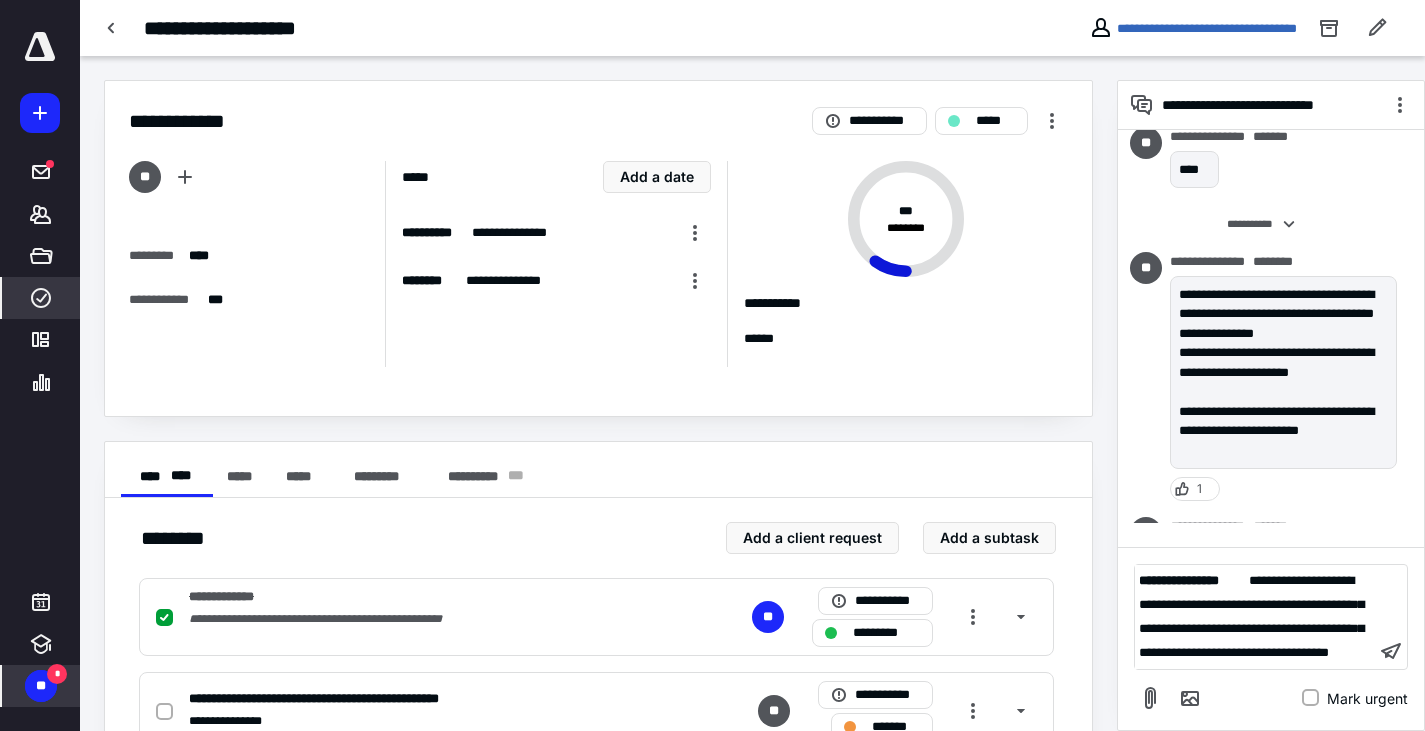 click on "**********" at bounding box center [1251, 616] 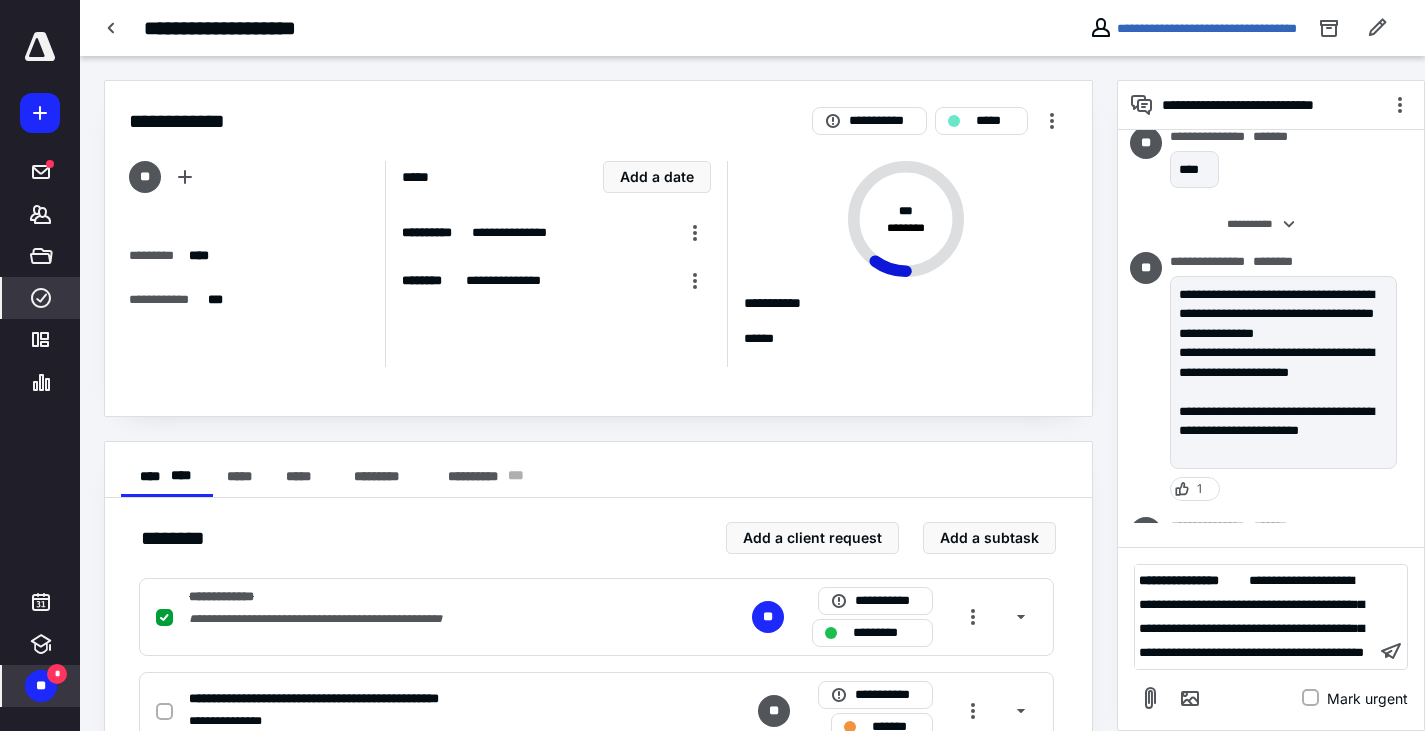click on "**********" at bounding box center [1251, 616] 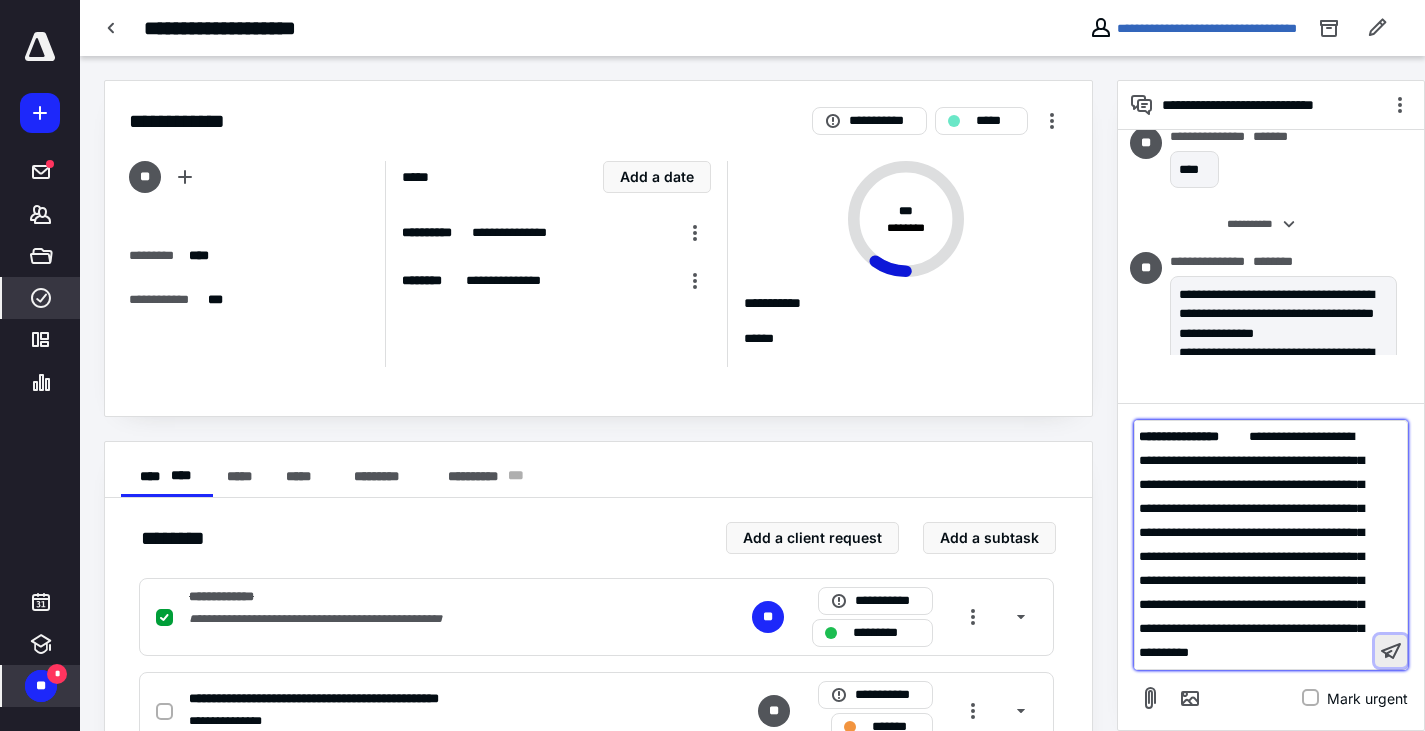 click at bounding box center (1391, 651) 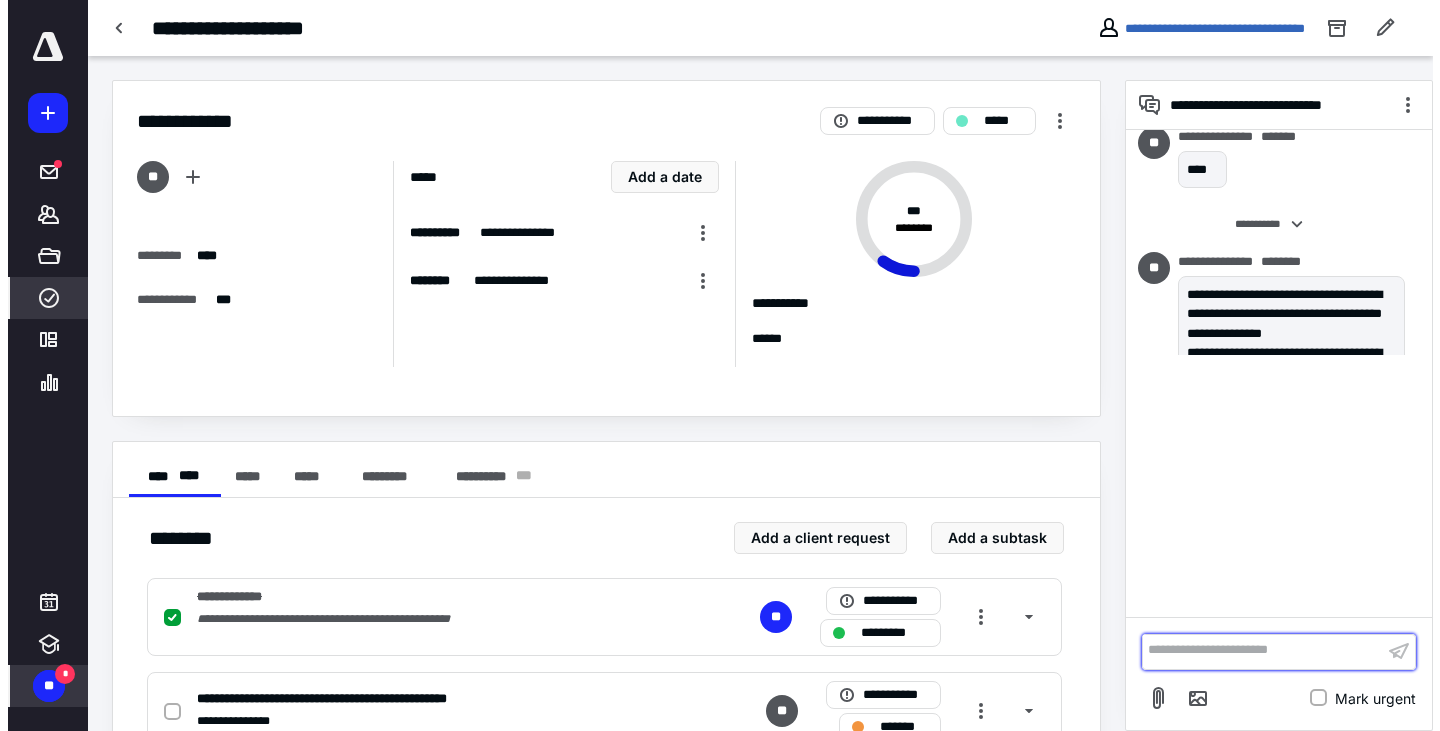 scroll, scrollTop: 834, scrollLeft: 0, axis: vertical 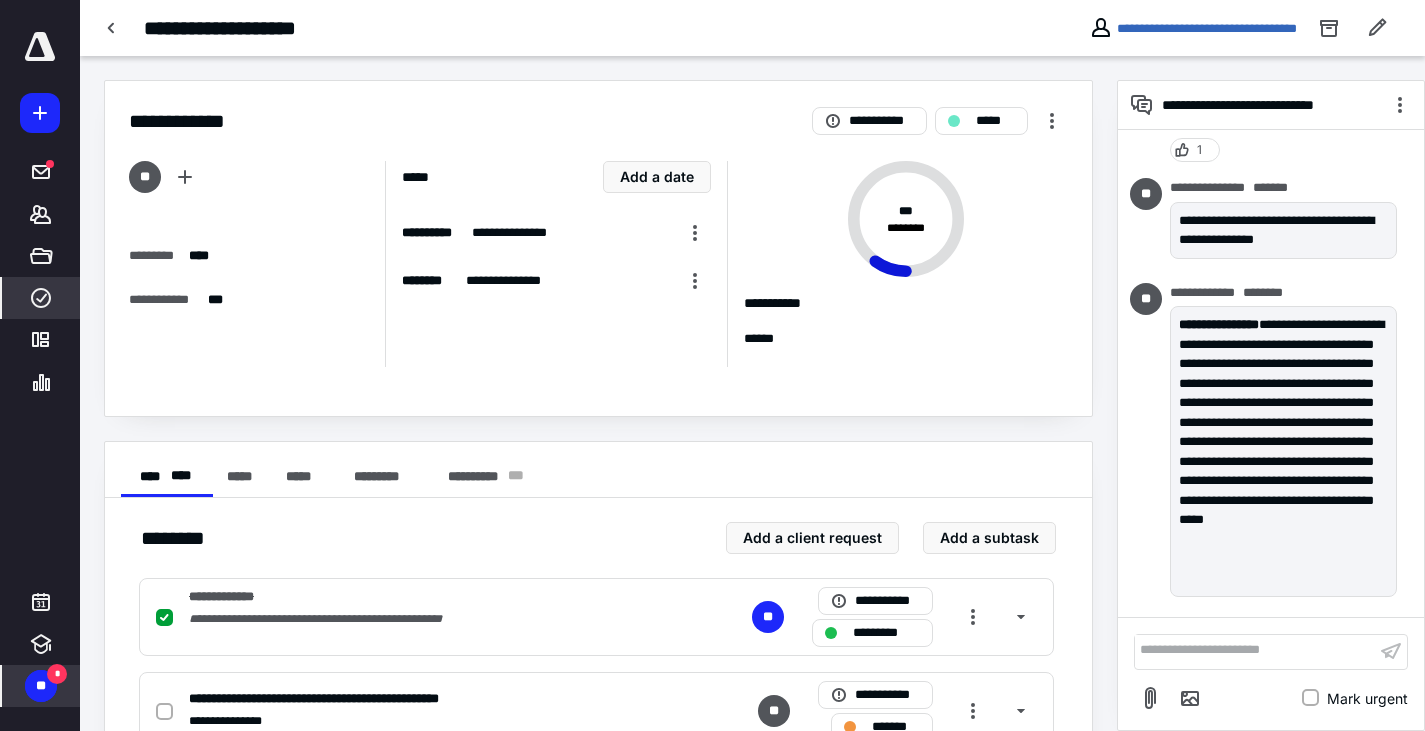click on "*" at bounding box center (57, 674) 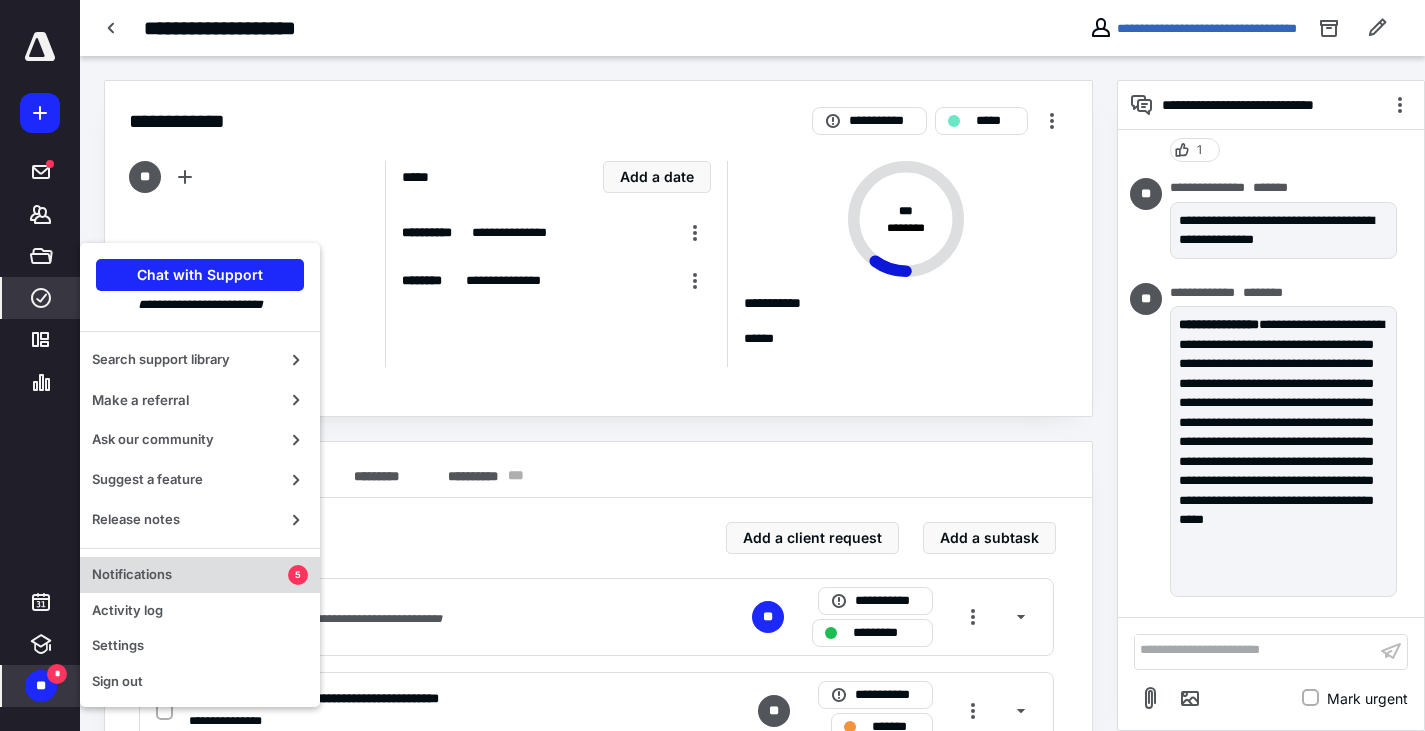 click on "Notifications" at bounding box center [190, 575] 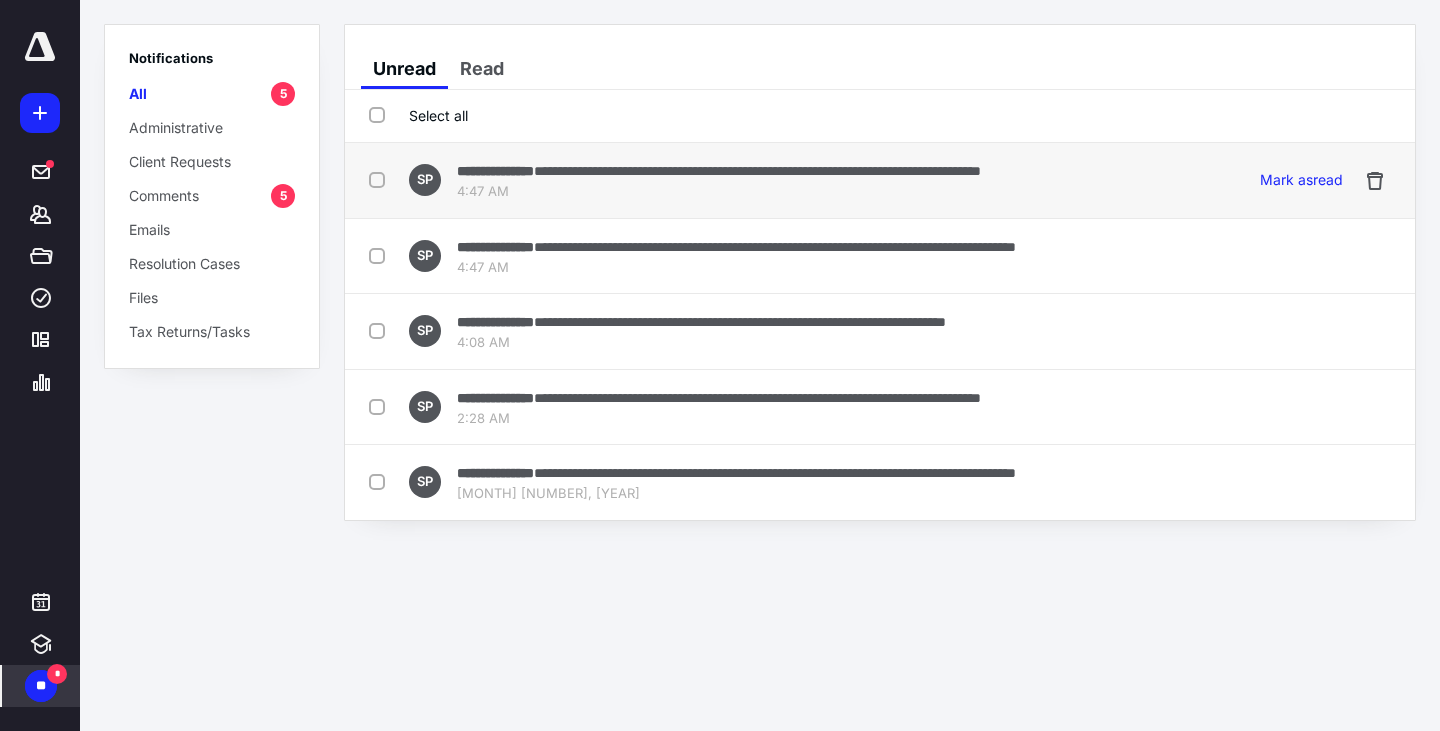 click on "**********" at bounding box center [719, 170] 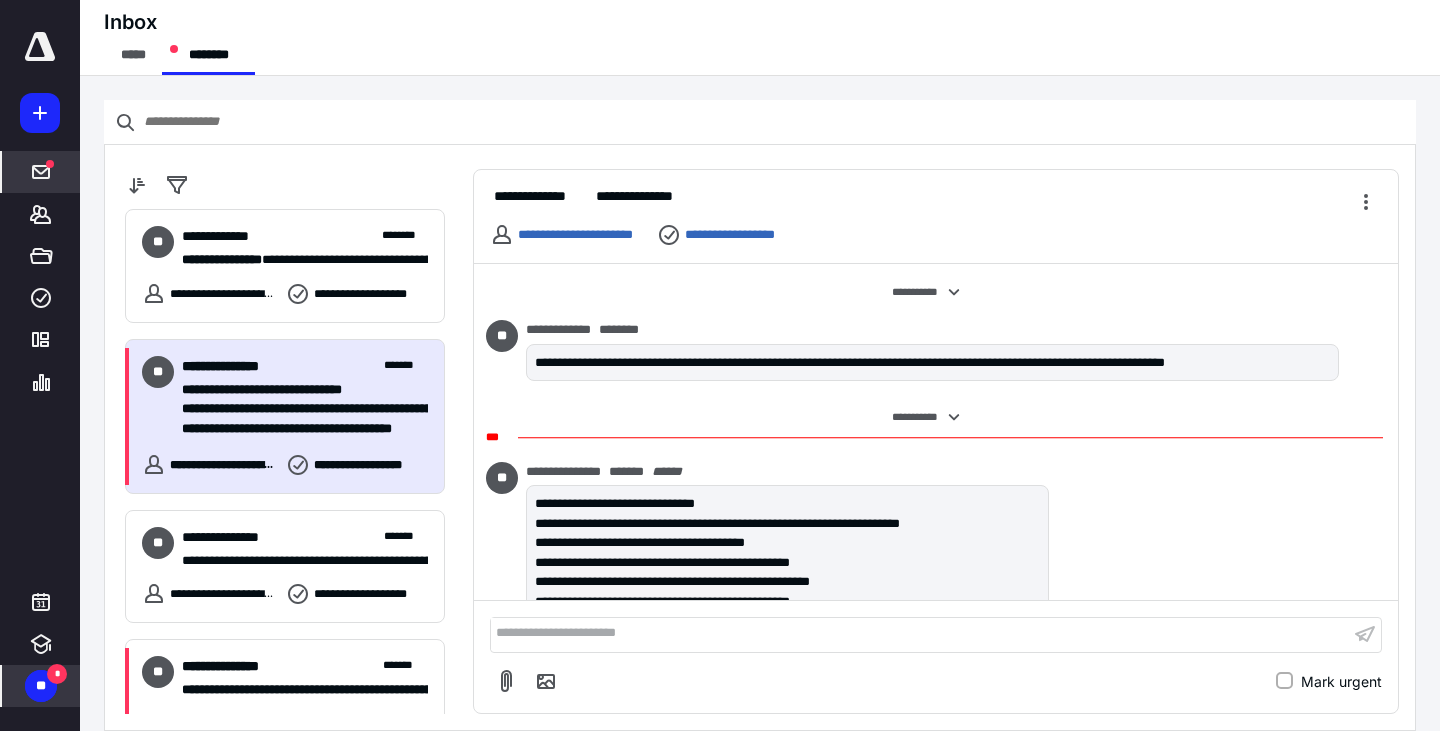 scroll, scrollTop: 165, scrollLeft: 0, axis: vertical 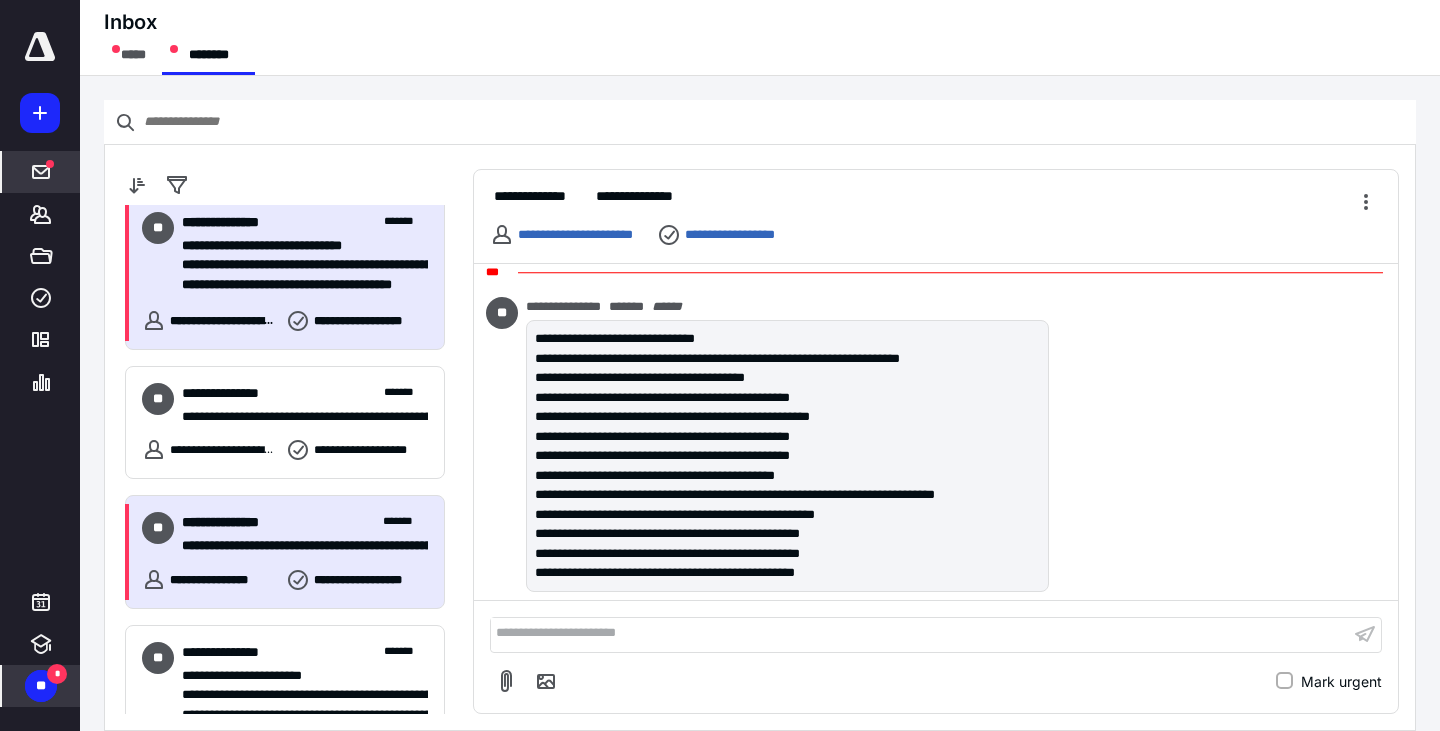 click on "**********" at bounding box center (224, 580) 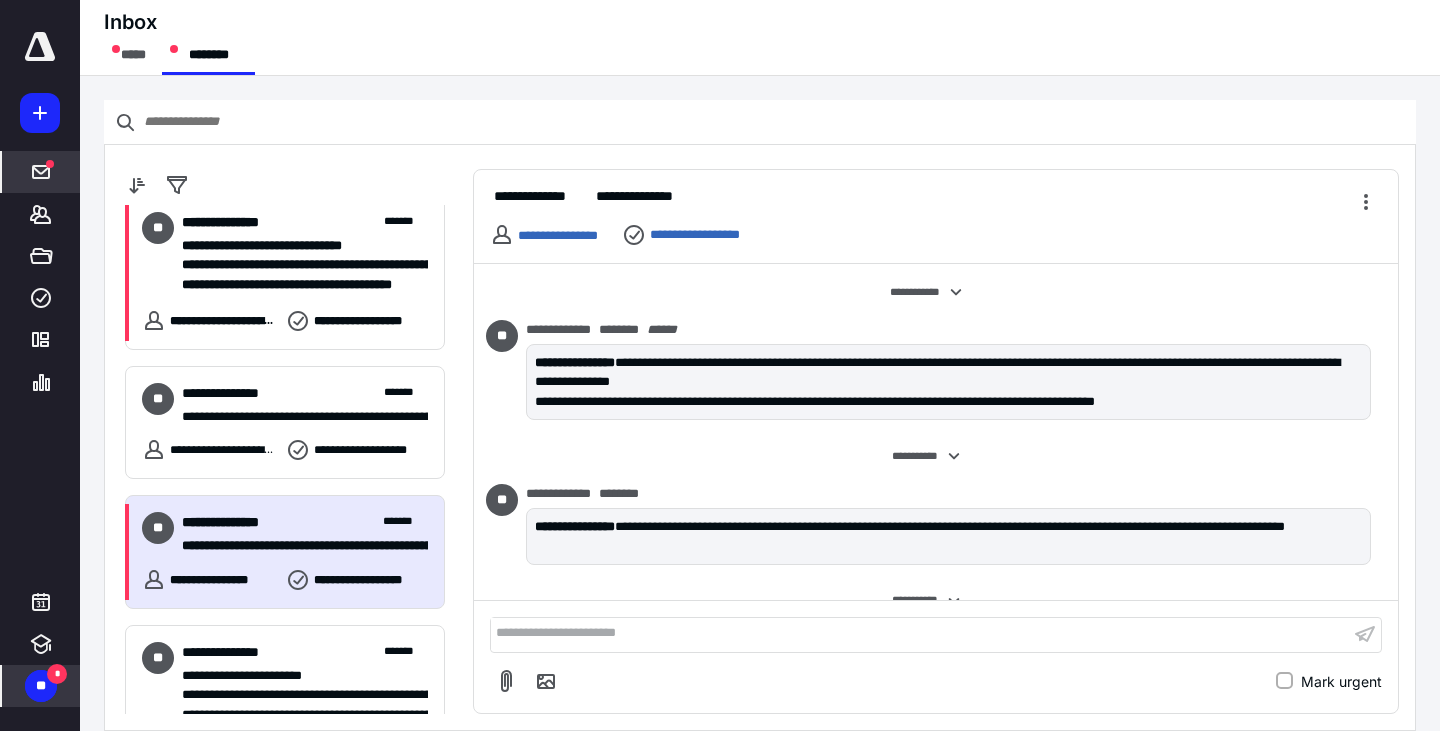 scroll, scrollTop: 538, scrollLeft: 0, axis: vertical 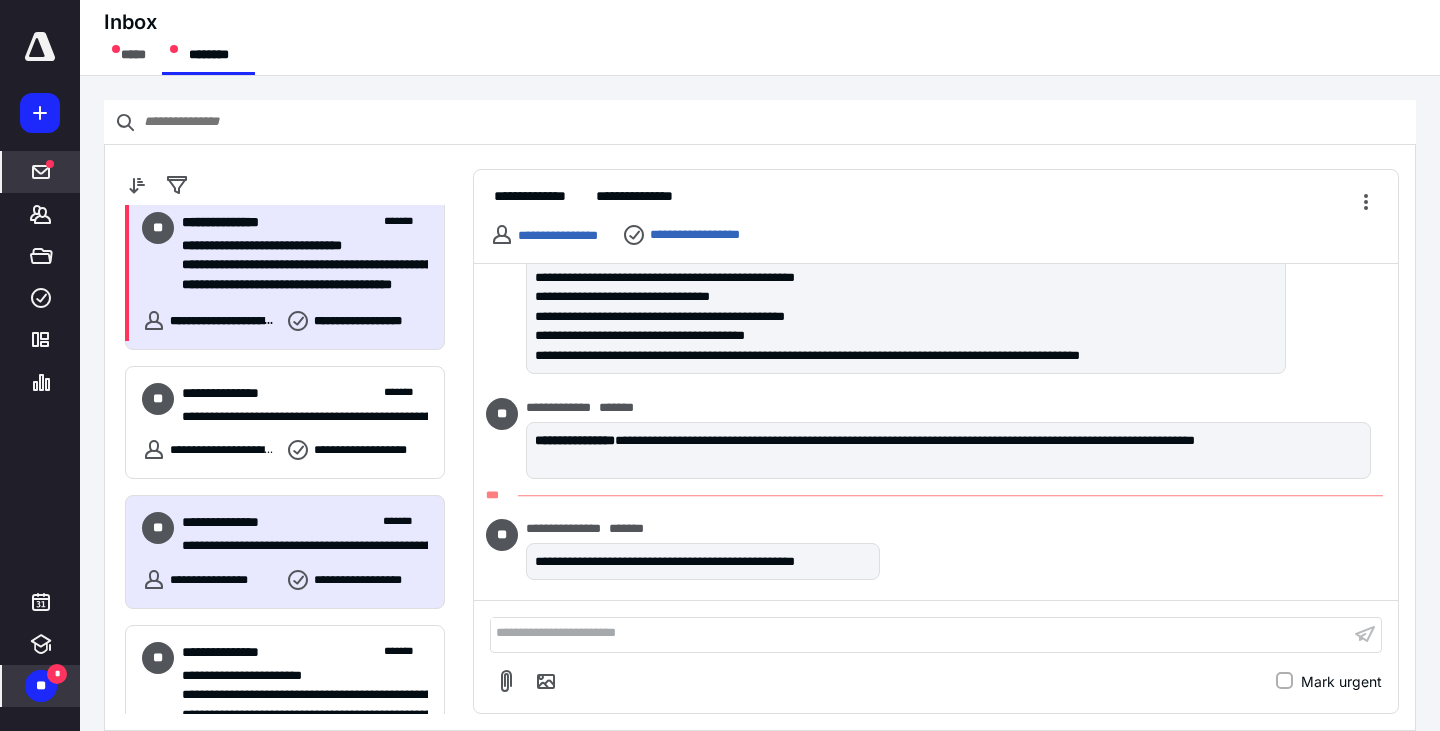 click on "**********" at bounding box center (297, 265) 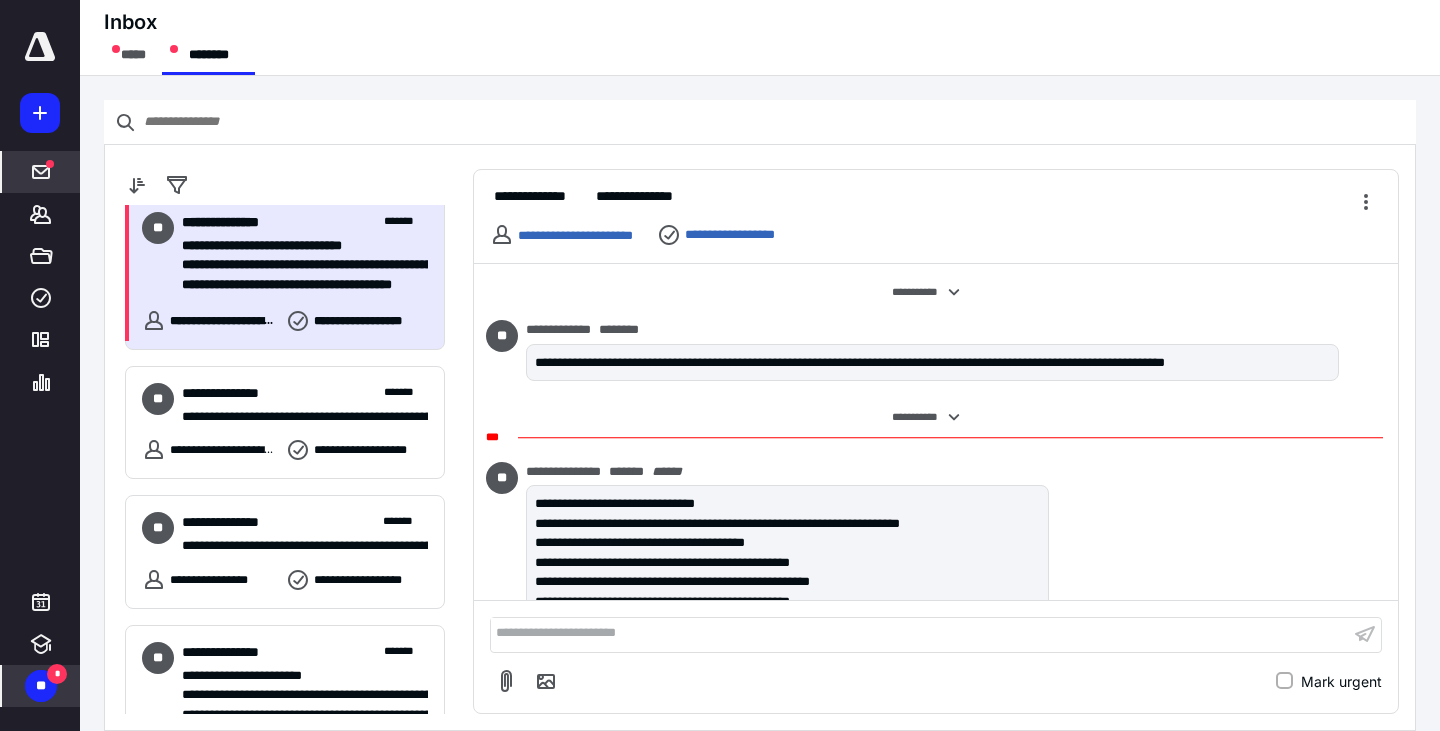 scroll, scrollTop: 165, scrollLeft: 0, axis: vertical 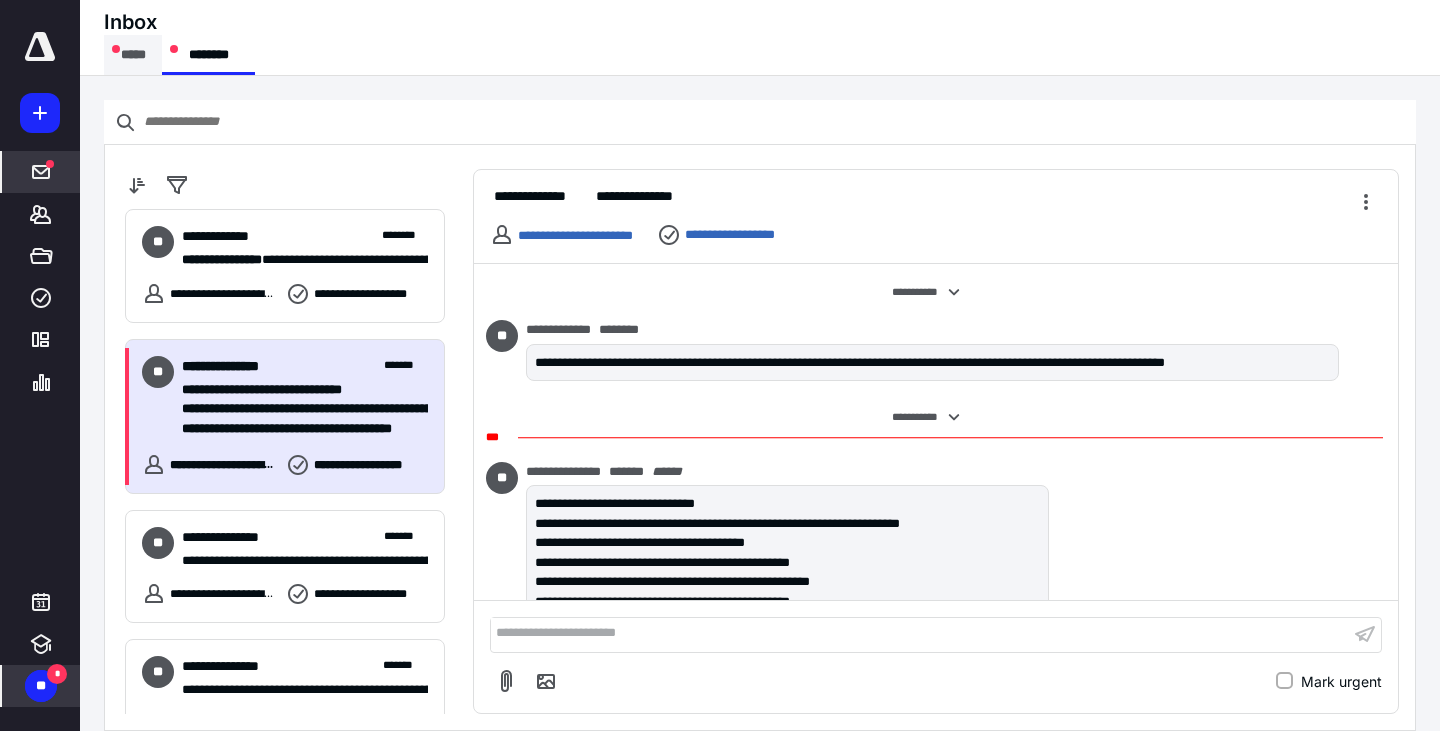 click on "*****" at bounding box center [133, 55] 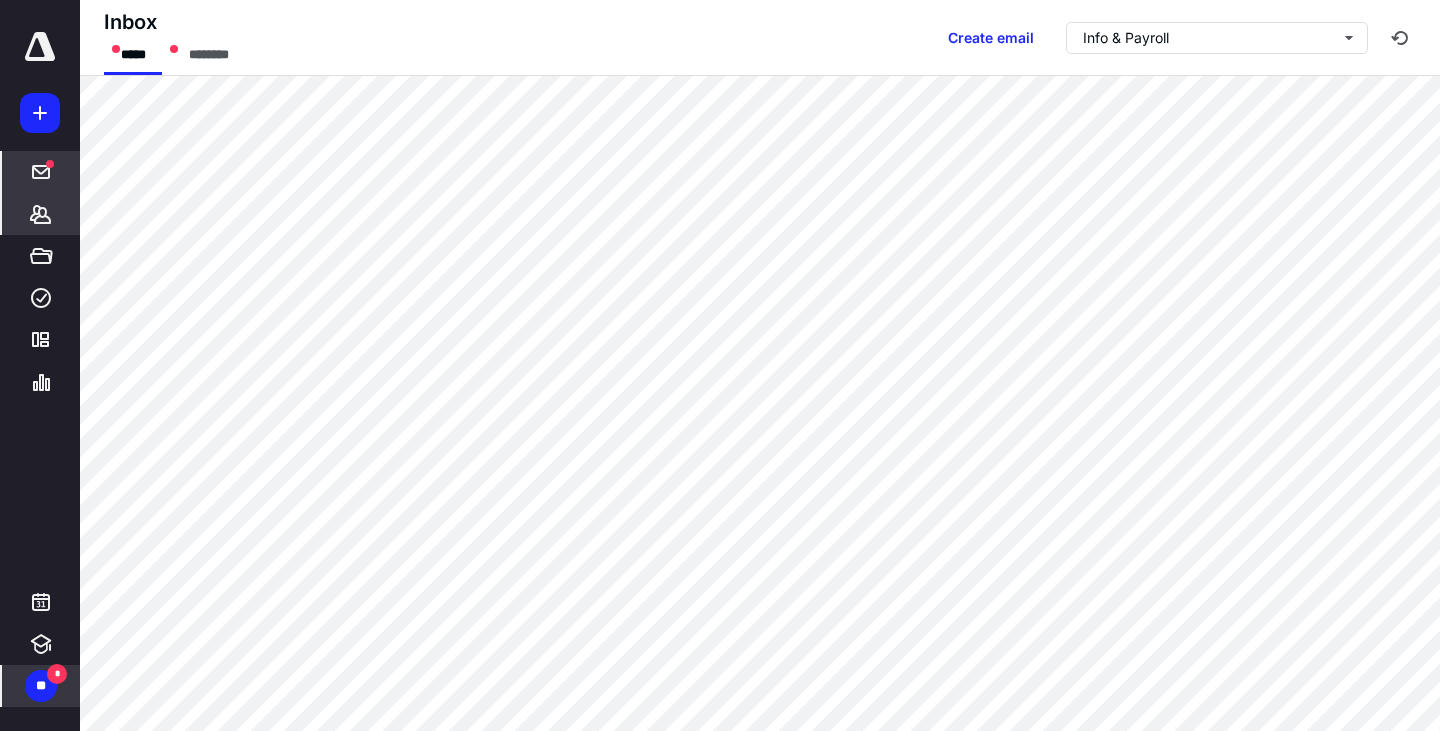 click on "*******" at bounding box center [41, 214] 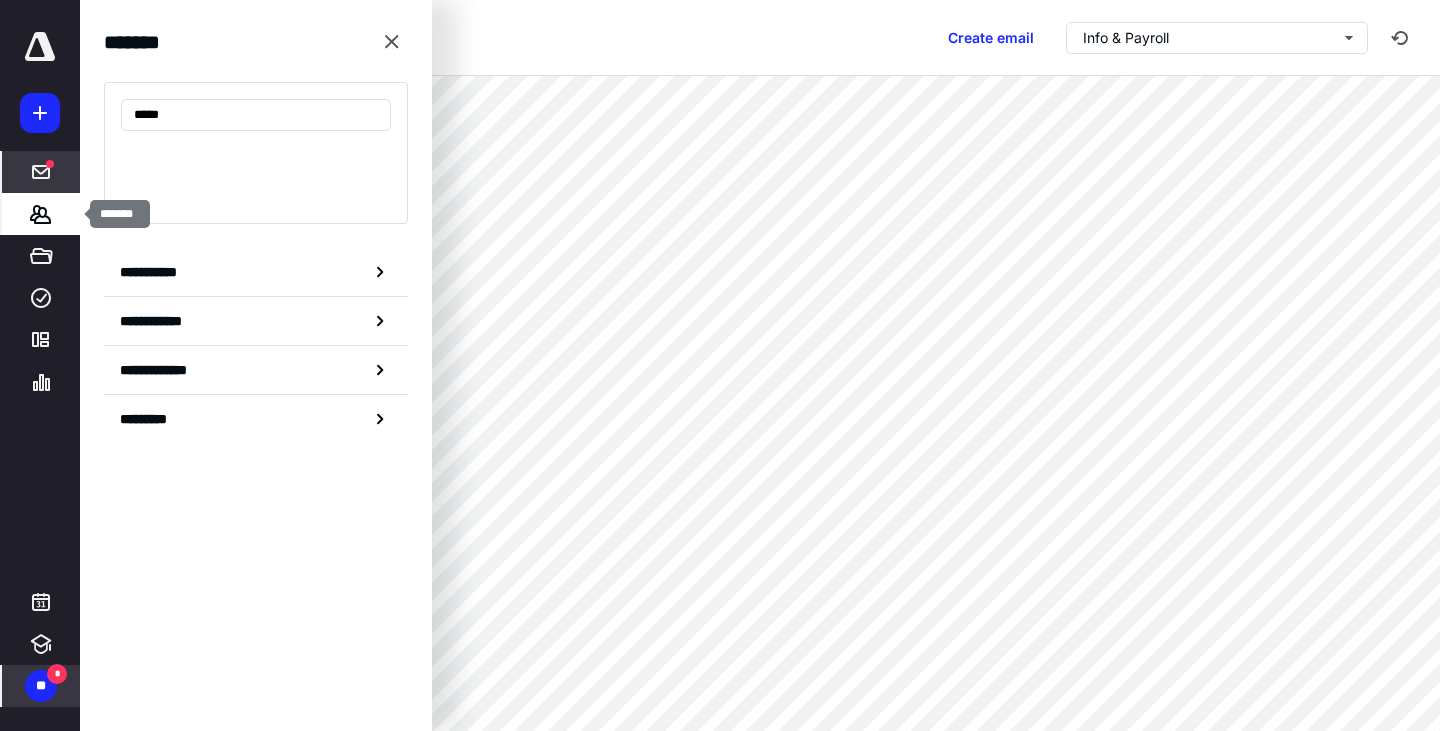 type on "******" 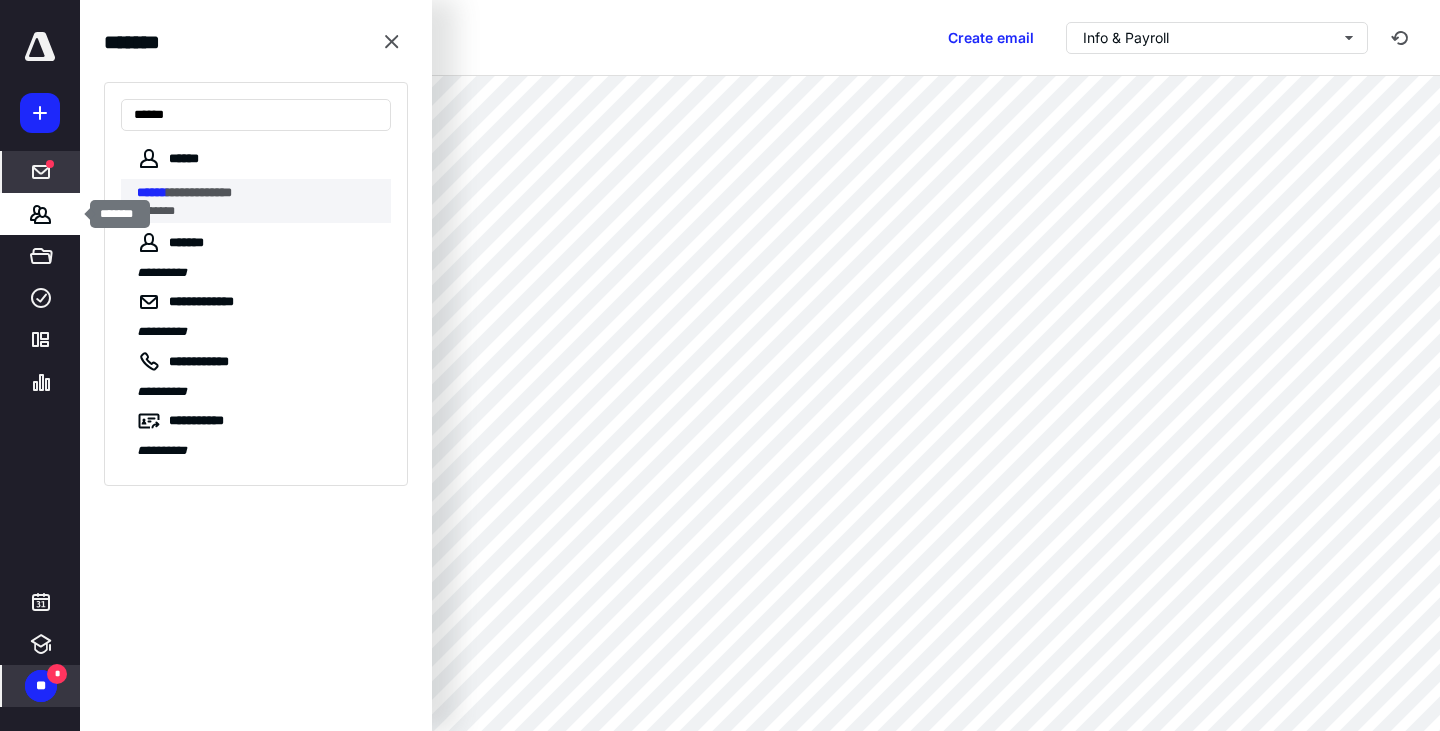 click on "**********" at bounding box center (199, 192) 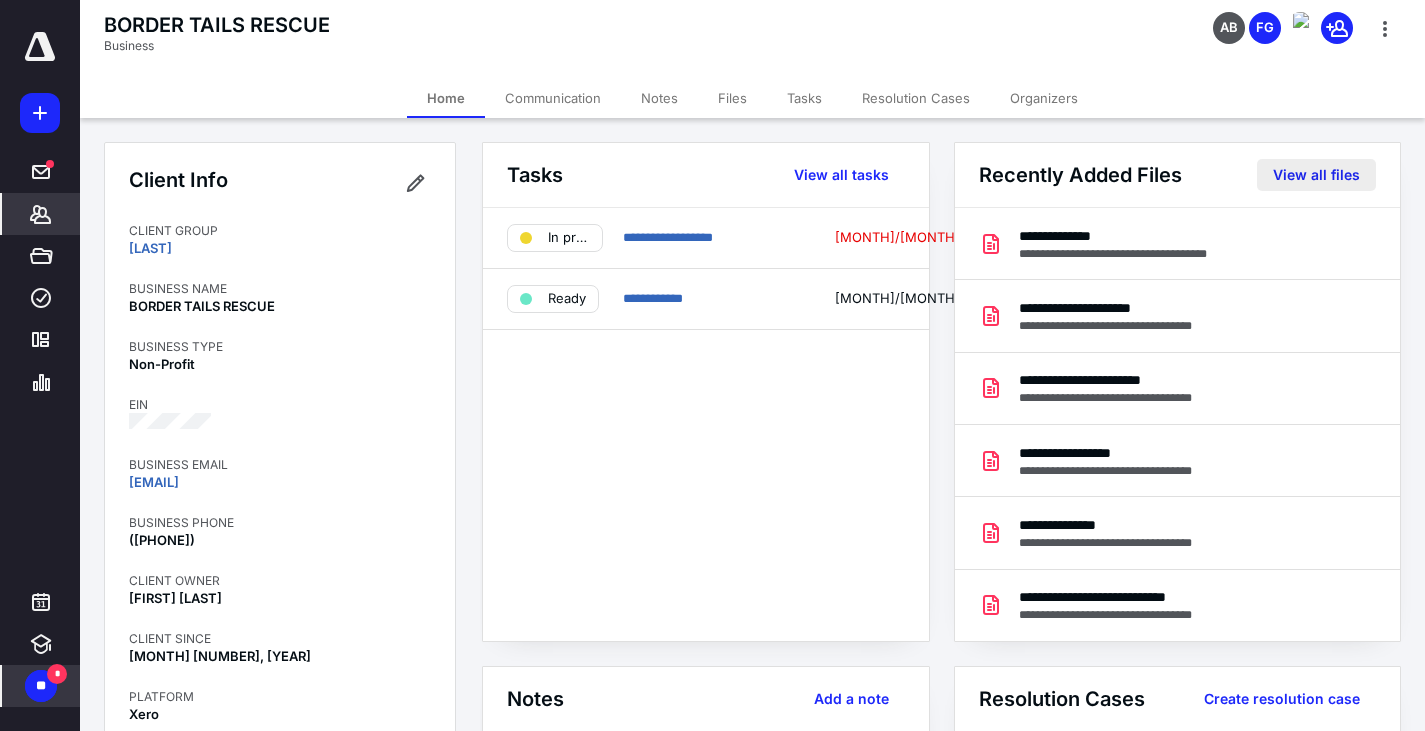 click on "View all files" at bounding box center (1316, 175) 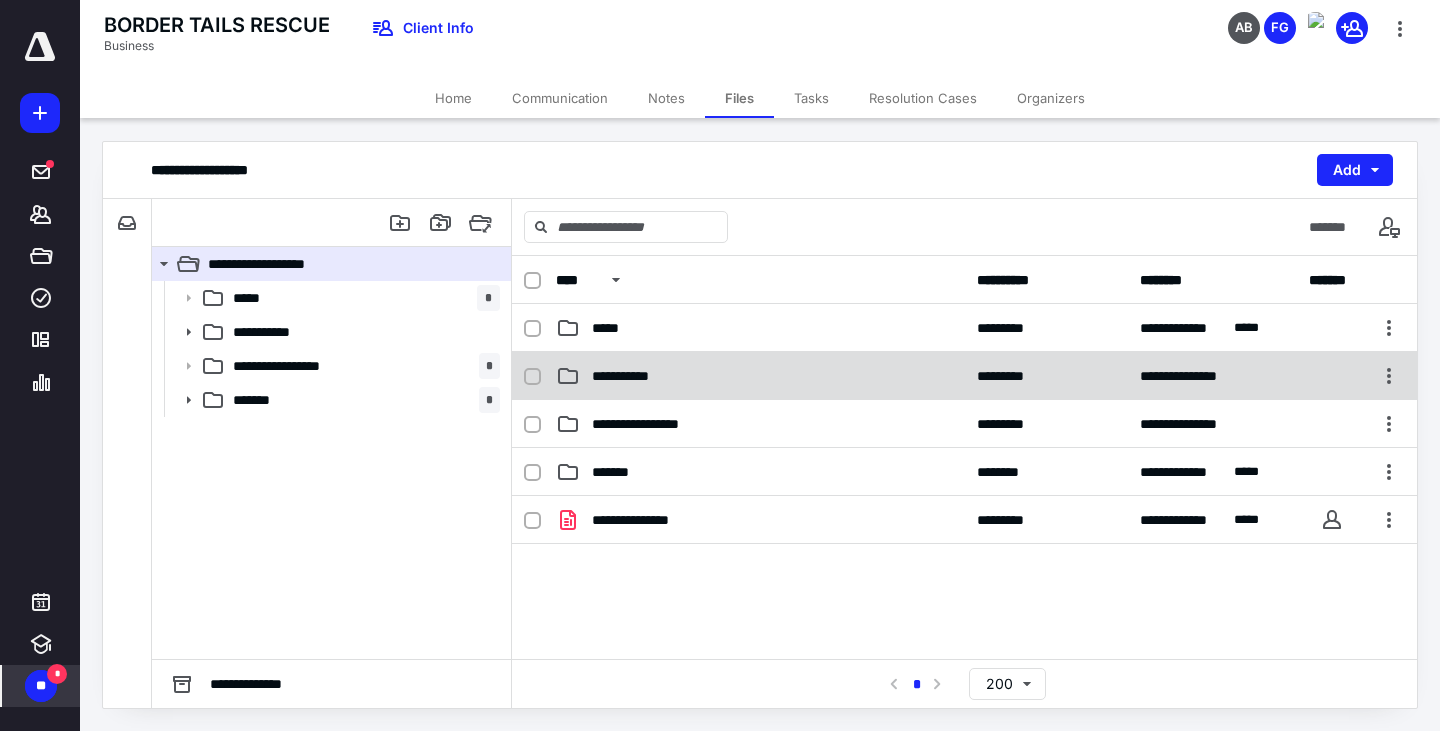 click on "**********" at bounding box center [635, 376] 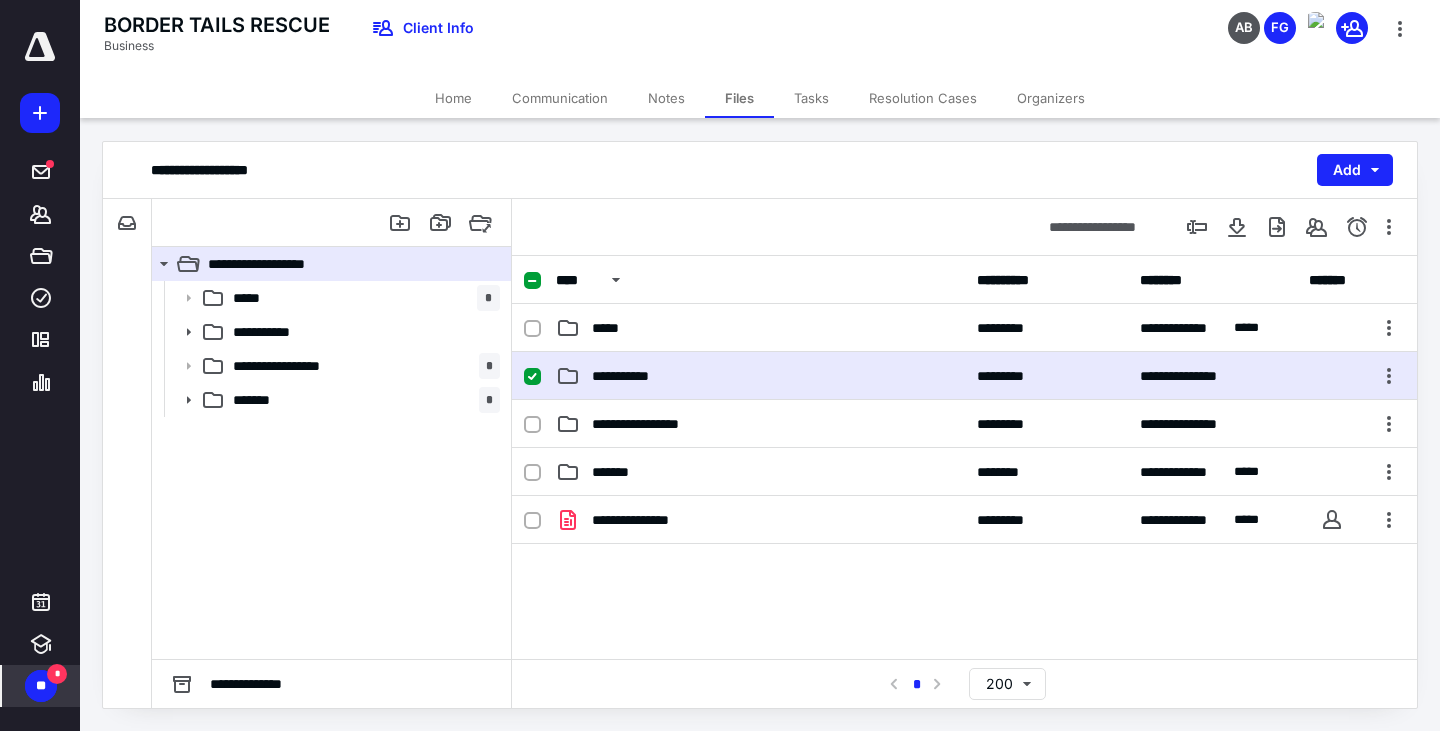 click on "**********" at bounding box center [635, 376] 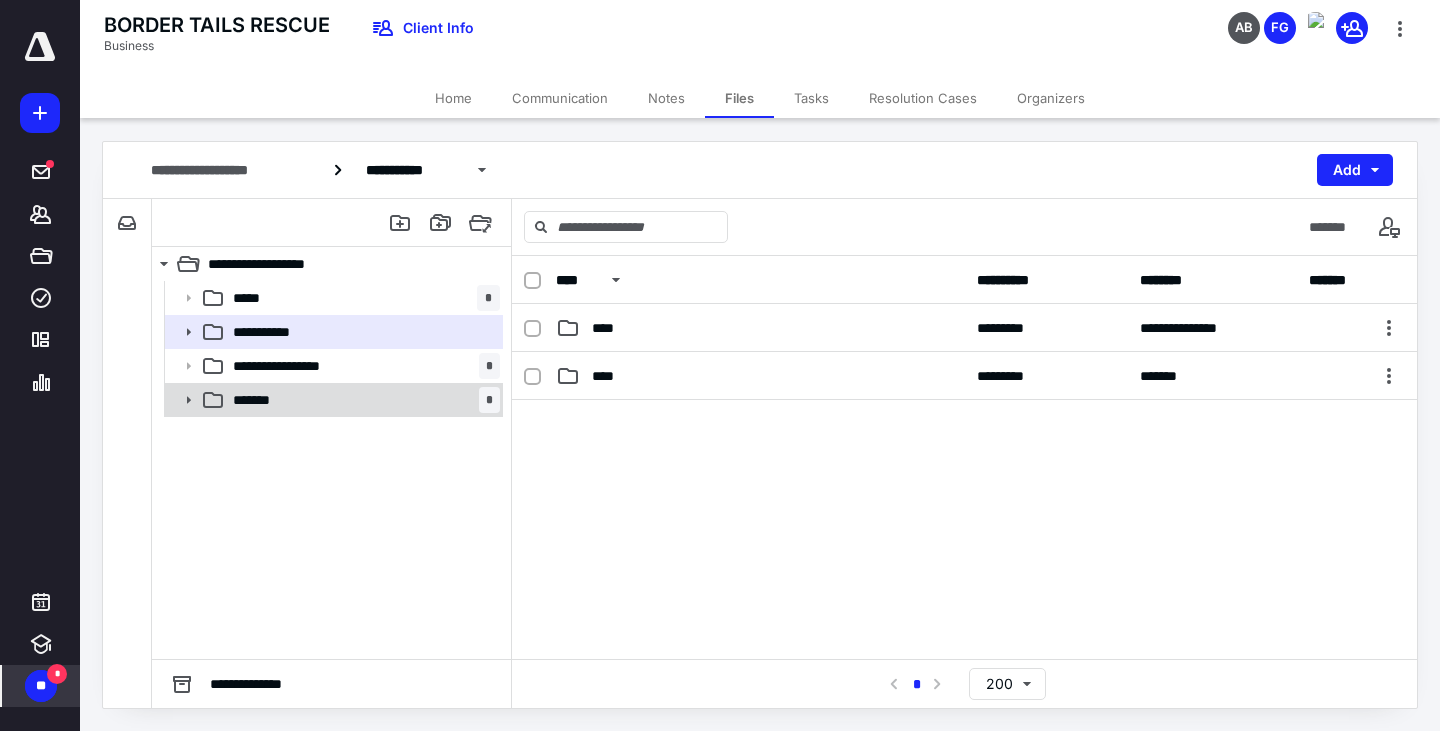click on "******* [LAST]" at bounding box center (362, 400) 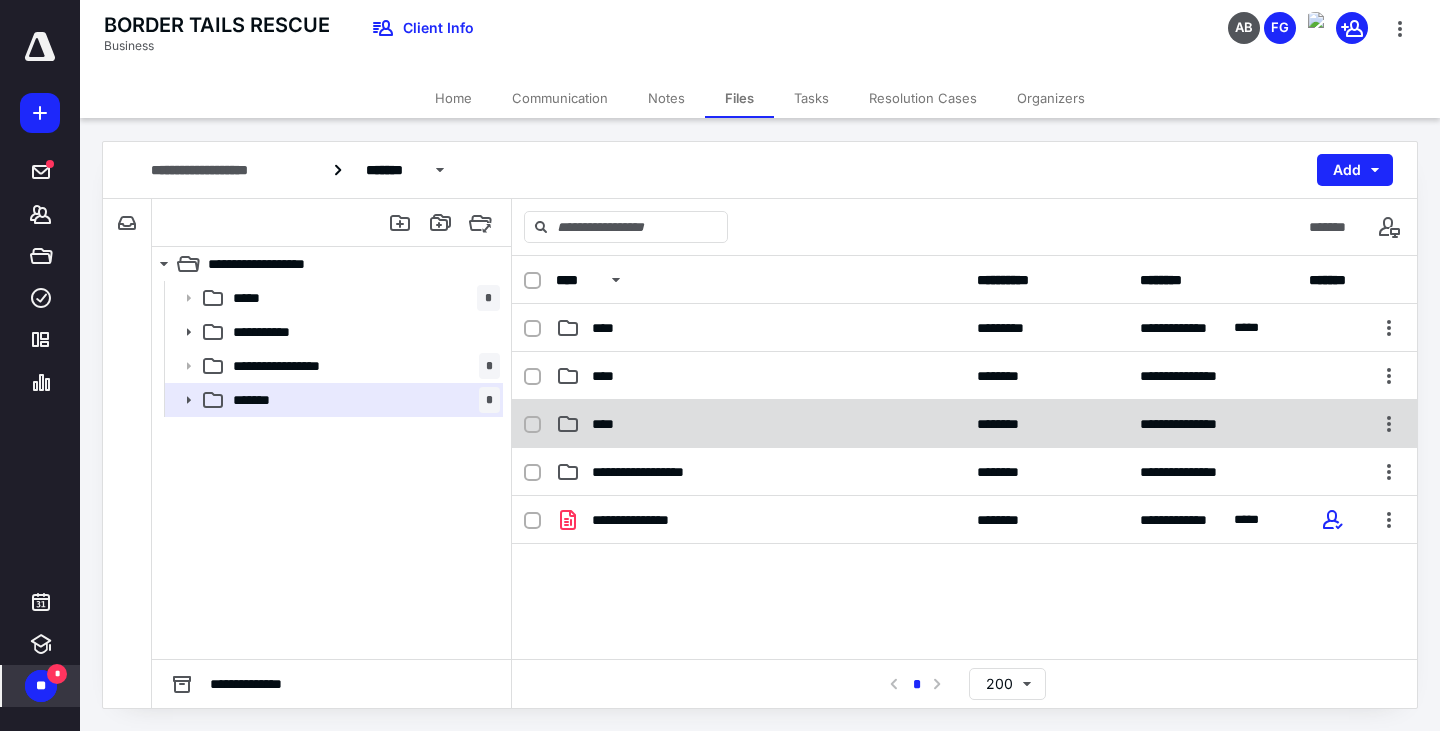 click on "**********" at bounding box center (964, 424) 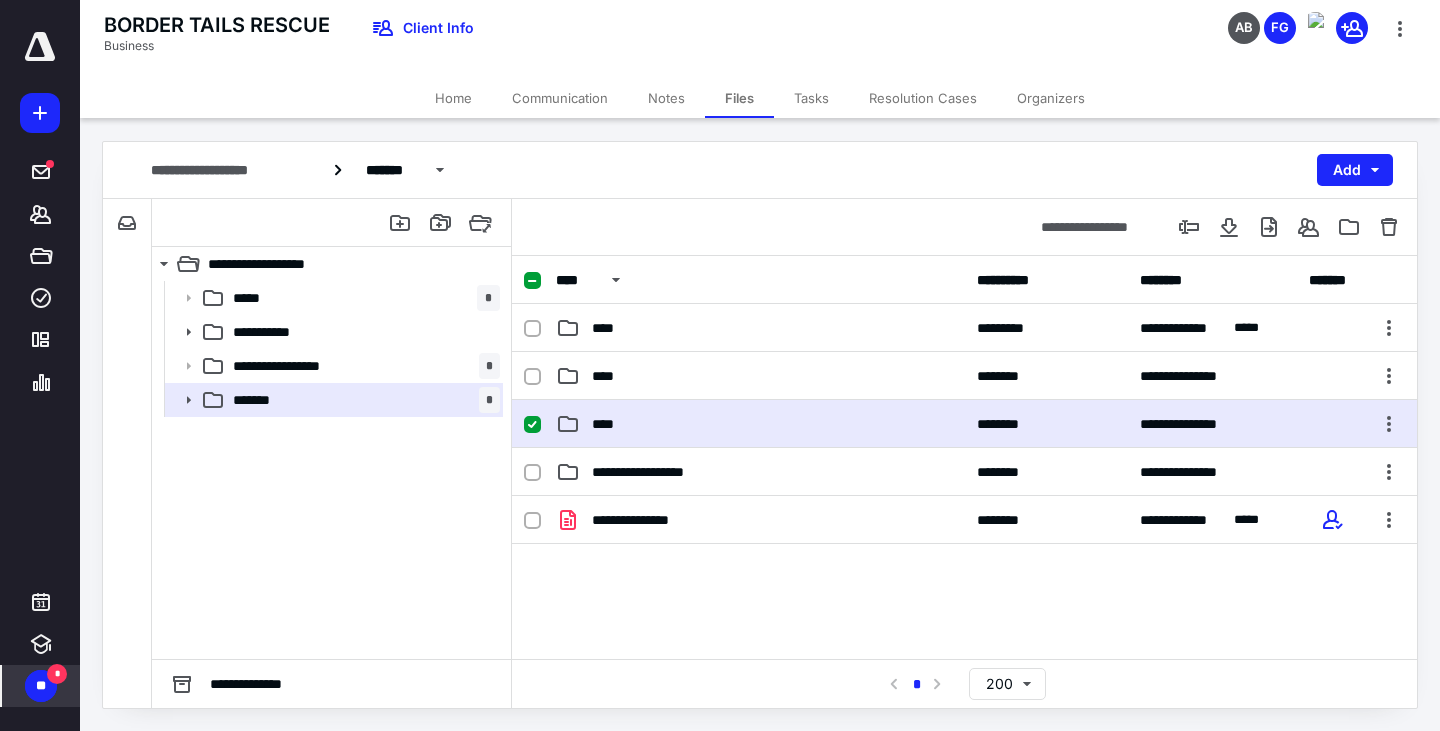 click on "****" at bounding box center [760, 424] 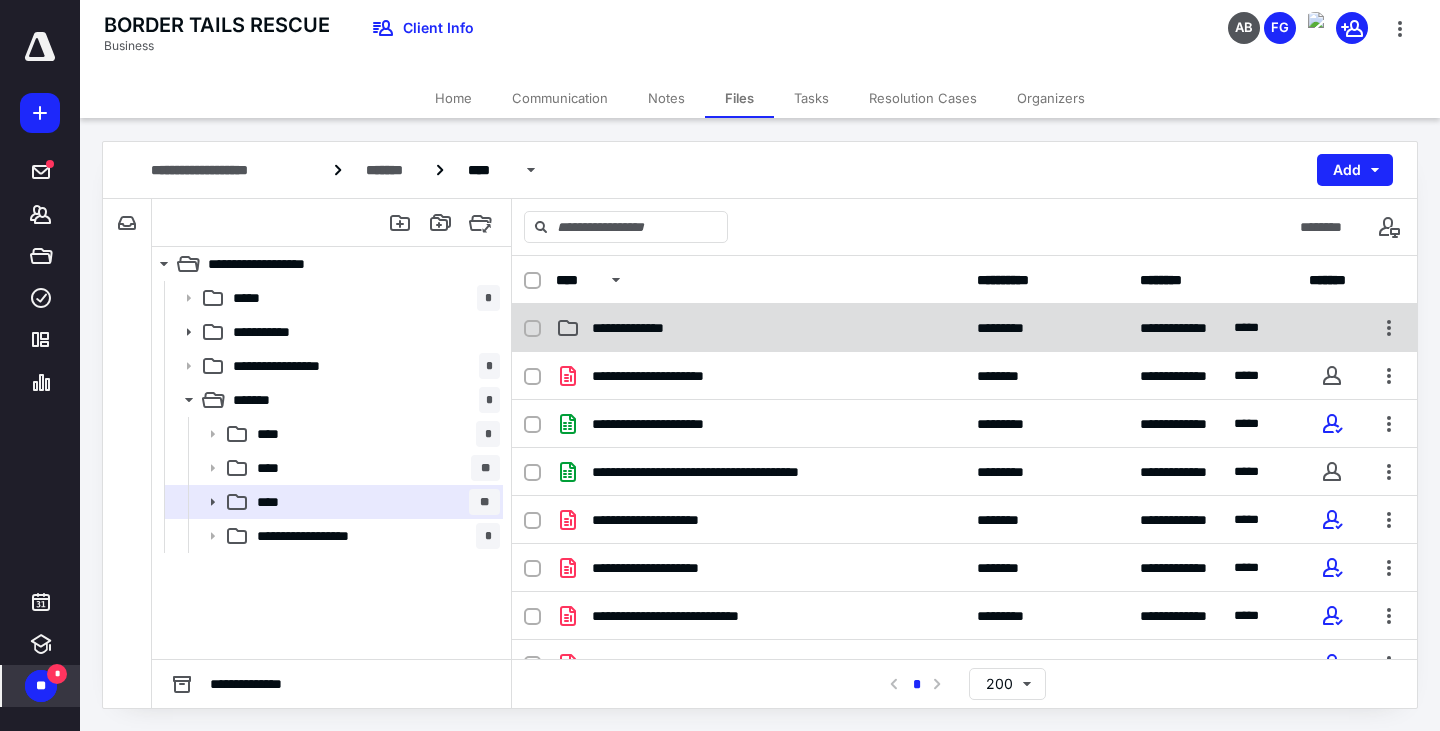click on "**********" at bounding box center (638, 328) 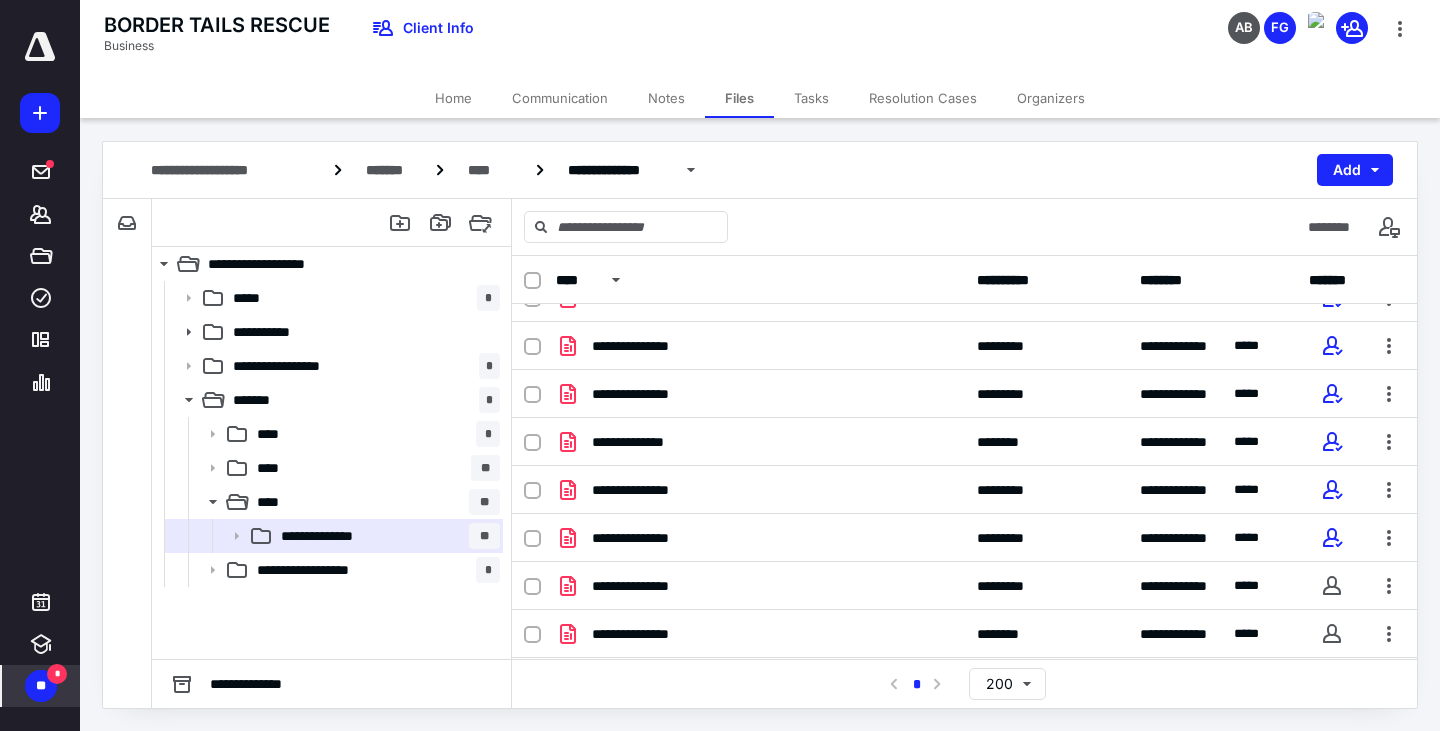scroll, scrollTop: 701, scrollLeft: 0, axis: vertical 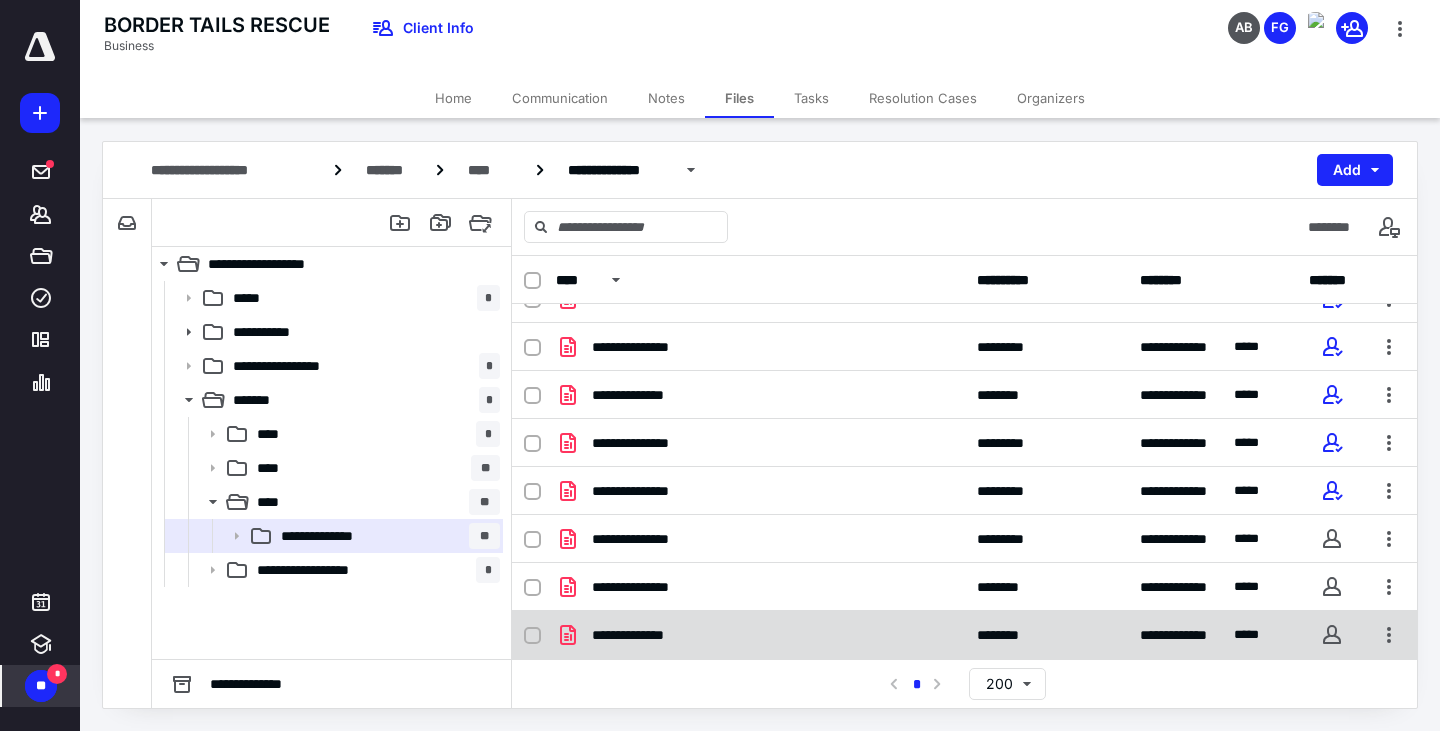 click on "**********" at bounding box center (640, 635) 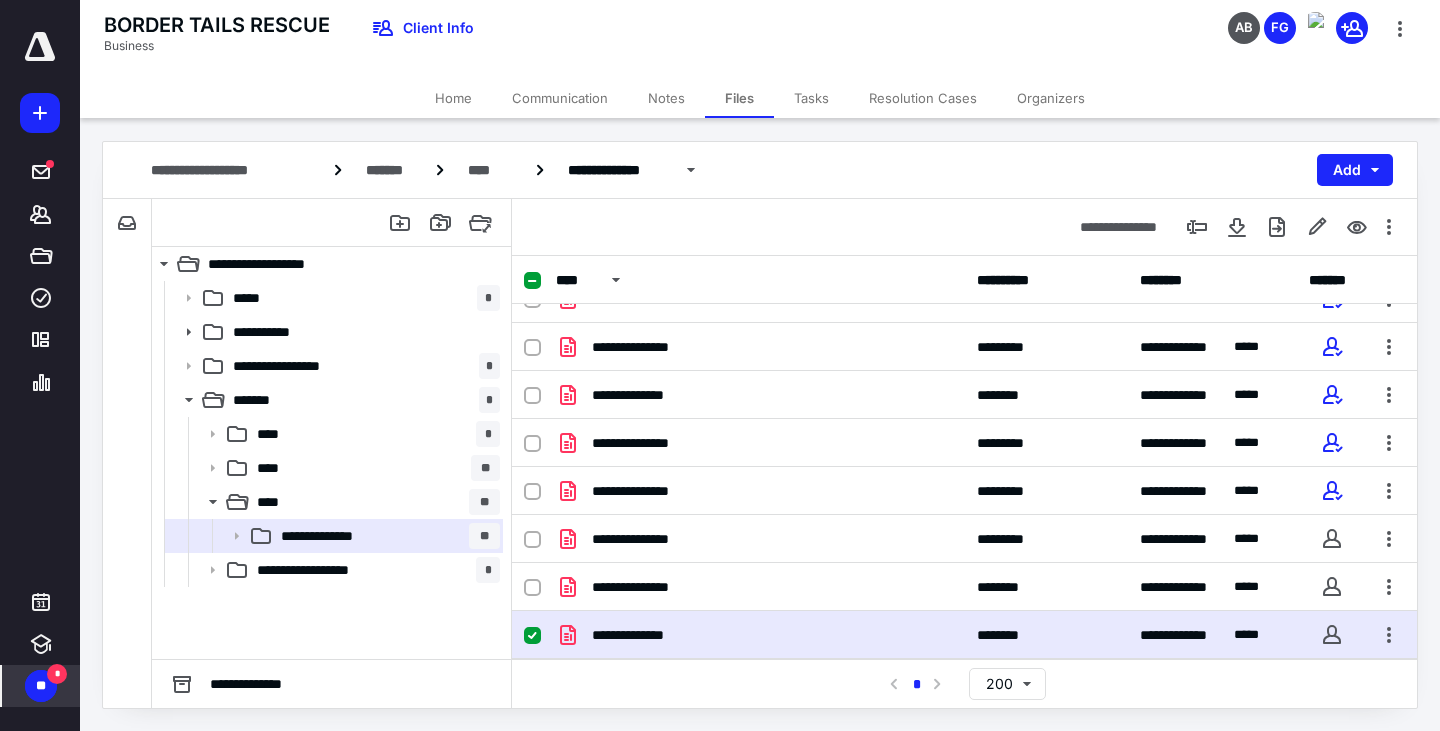 click on "**********" at bounding box center (640, 635) 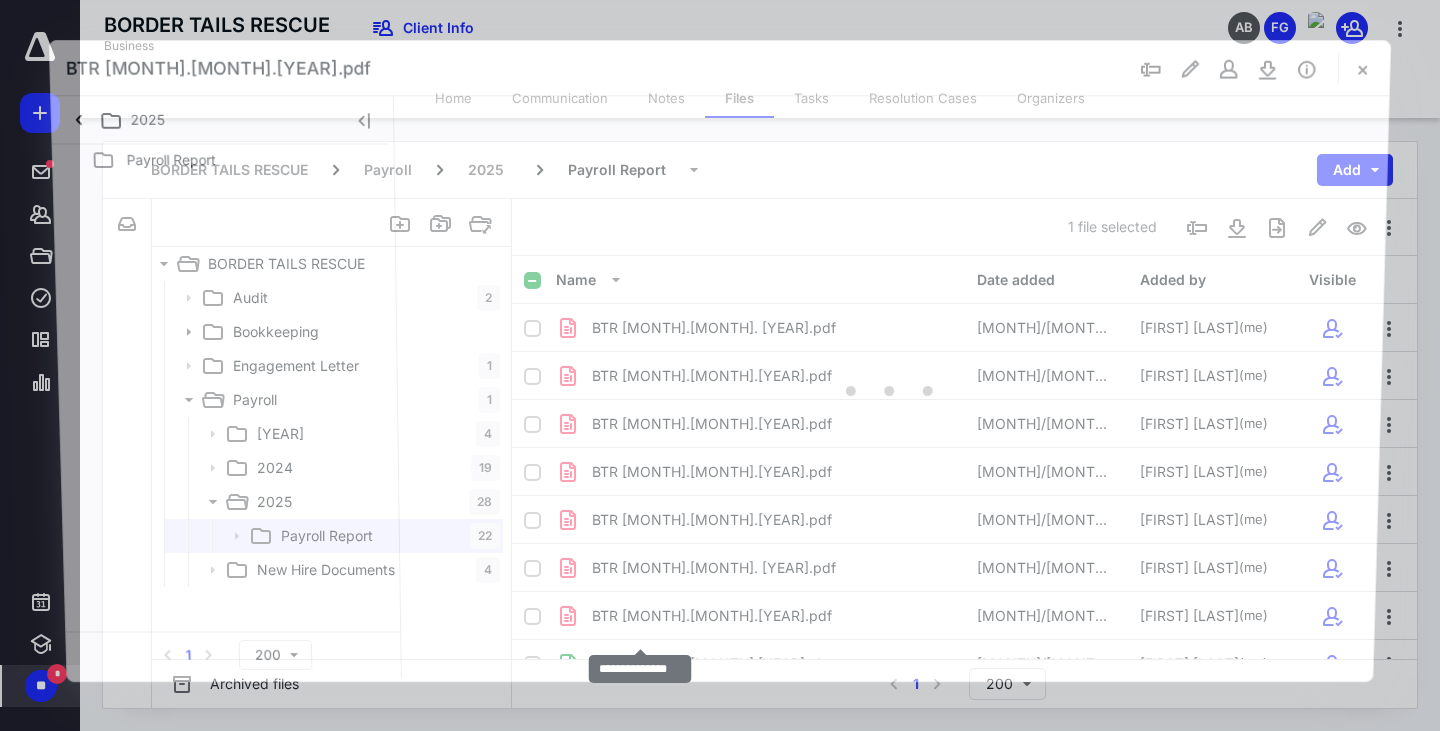 scroll, scrollTop: 701, scrollLeft: 0, axis: vertical 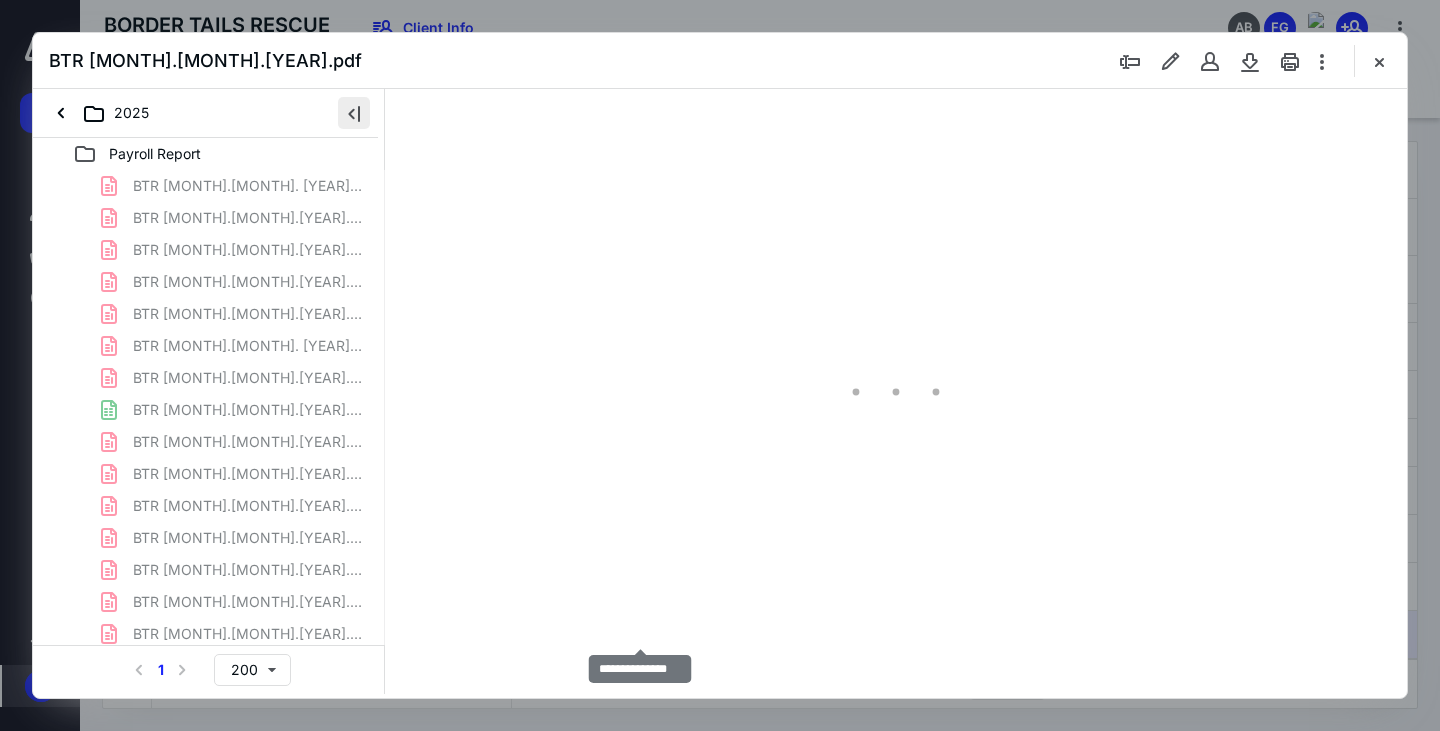 click at bounding box center [354, 113] 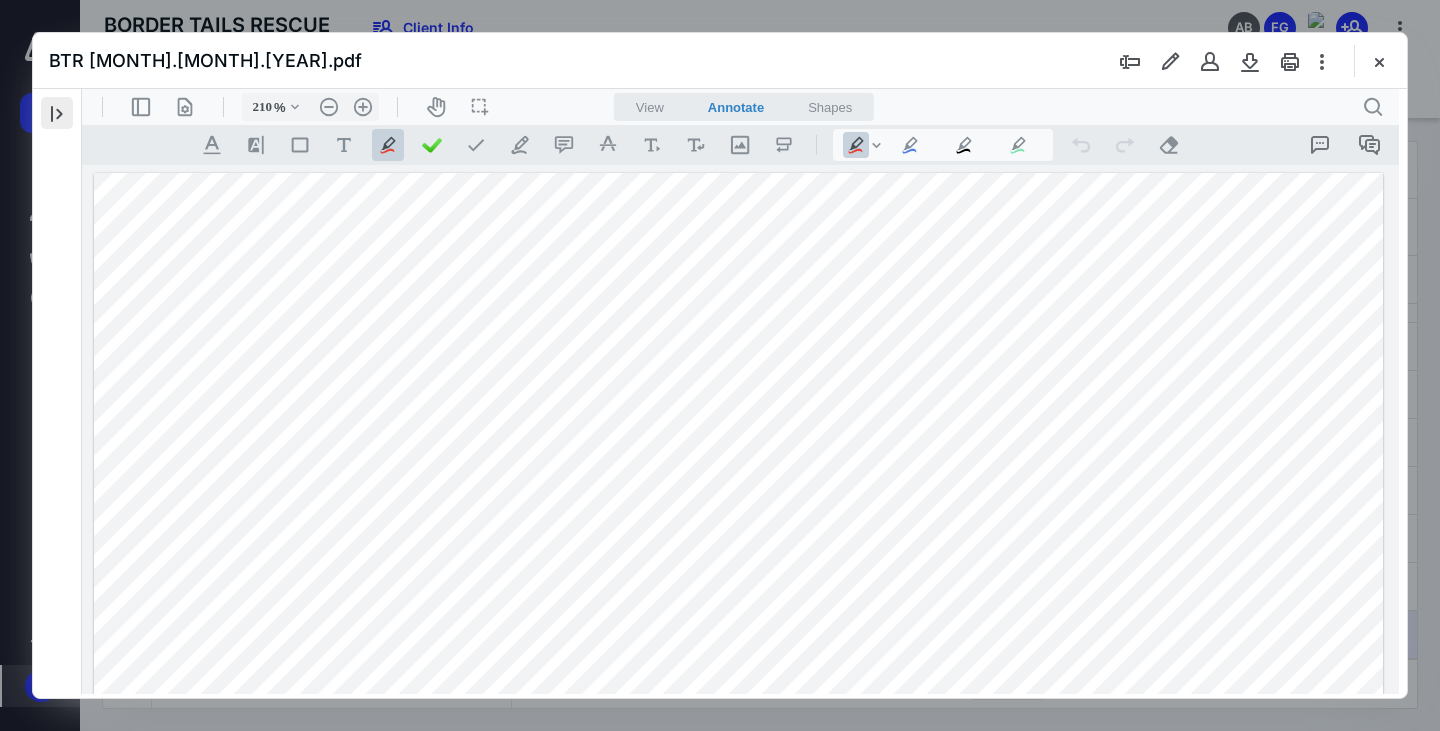 type on "211" 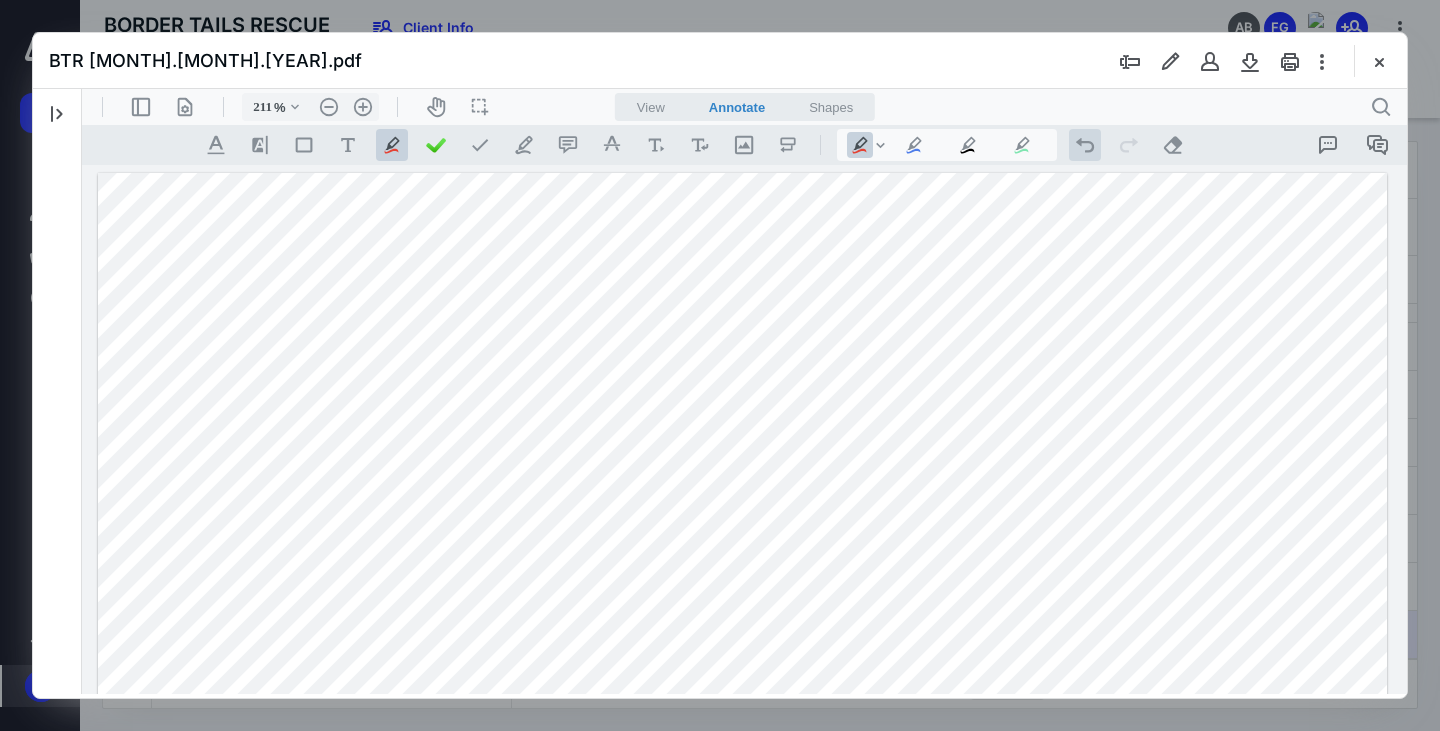 click on ".cls-1{fill:#abb0c4;} icon - operation - undo" at bounding box center [1085, 145] 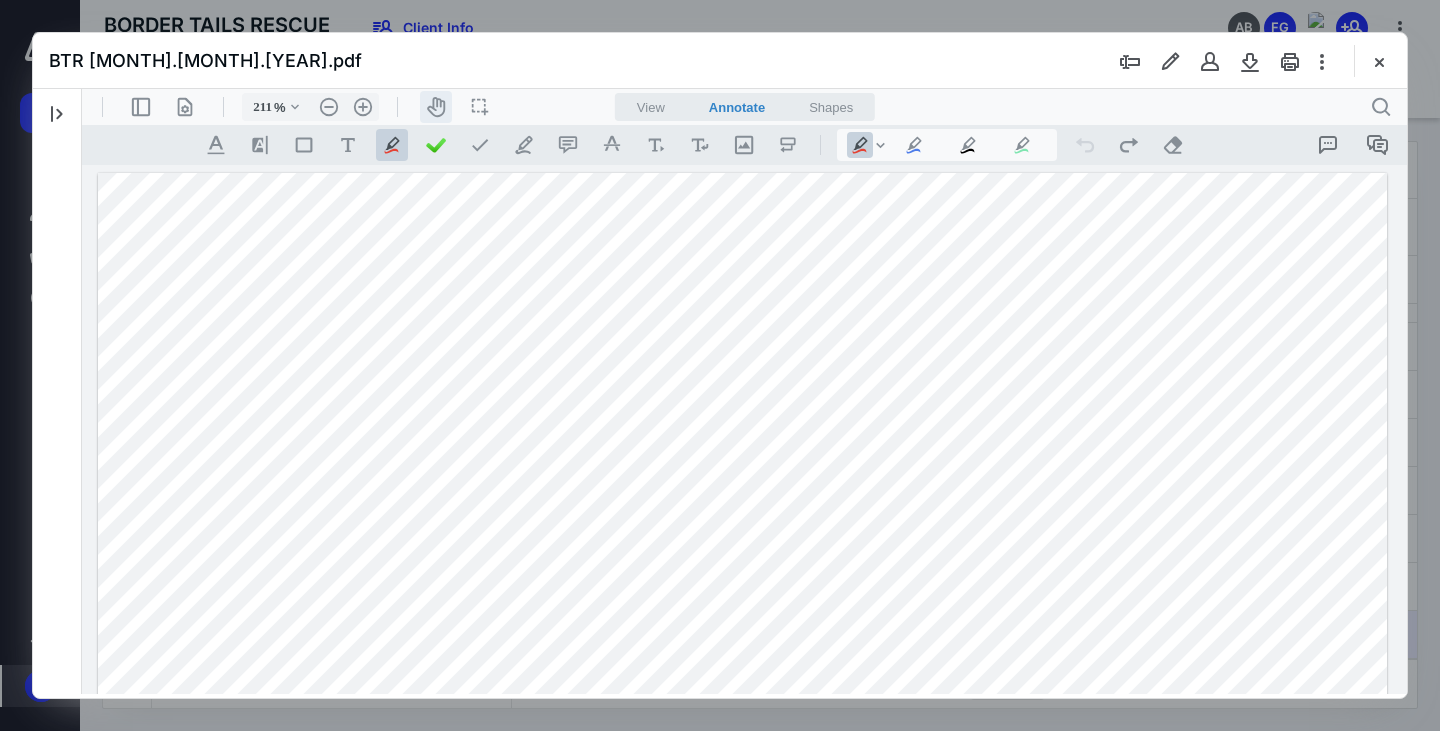 click on "icon-header-pan20" at bounding box center [436, 107] 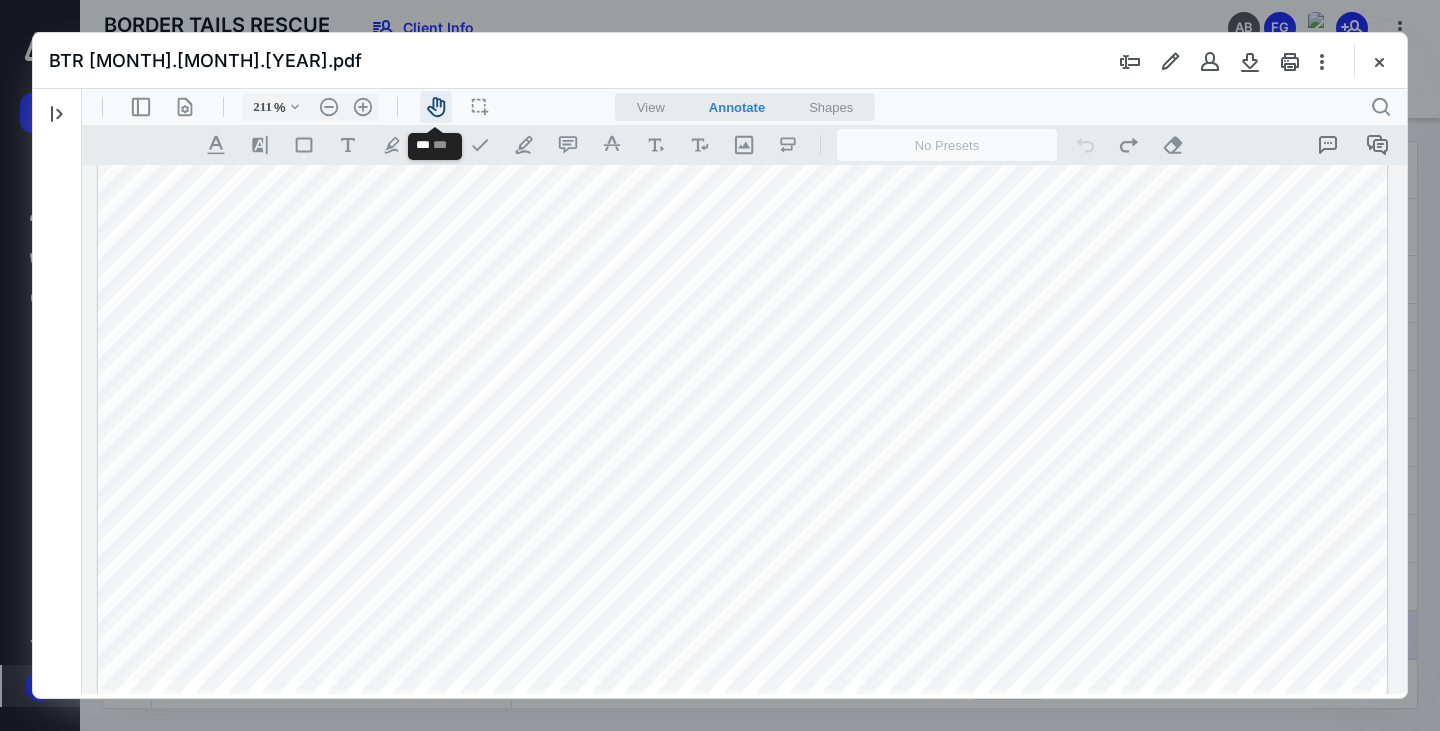 scroll, scrollTop: 142, scrollLeft: 0, axis: vertical 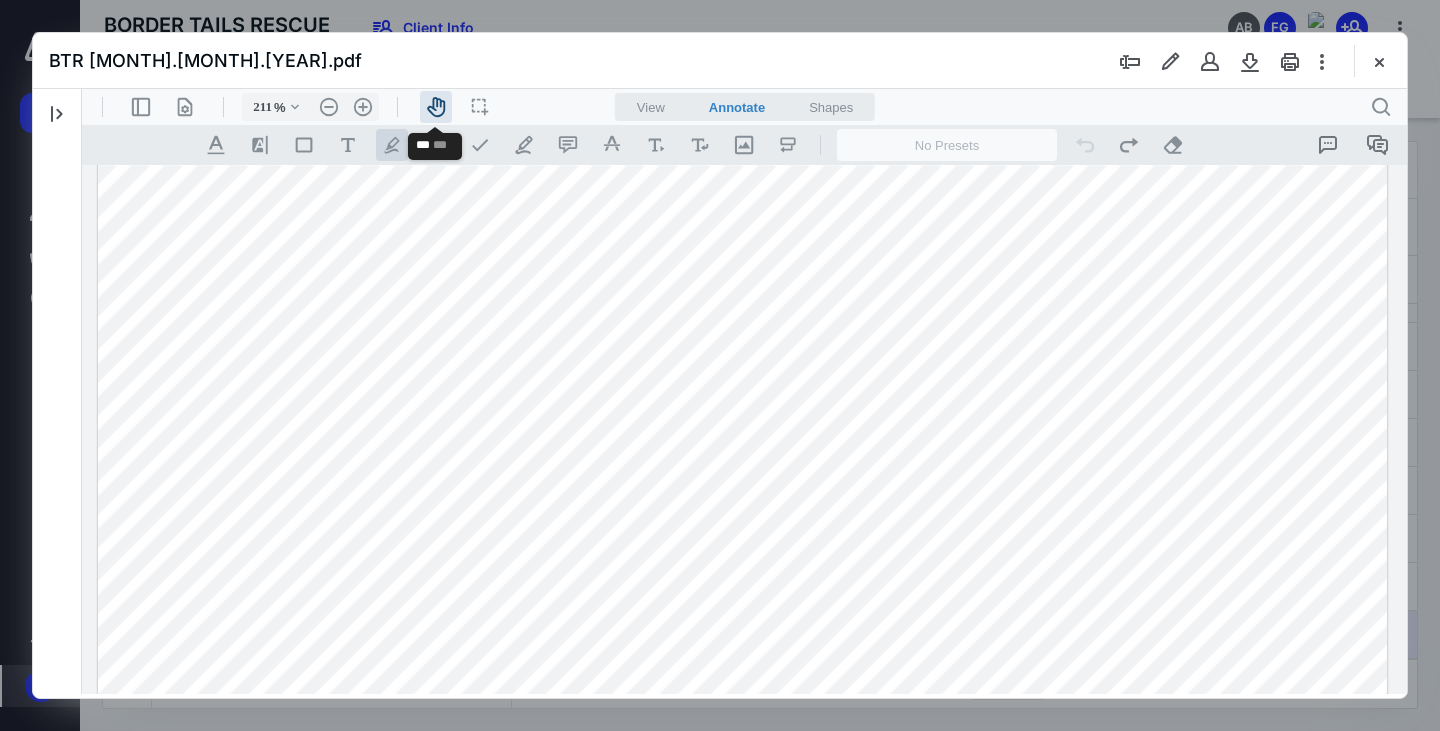 click on ".cls-1{fill:#abb0c4;} icon - tool - pen - highlight" at bounding box center (392, 145) 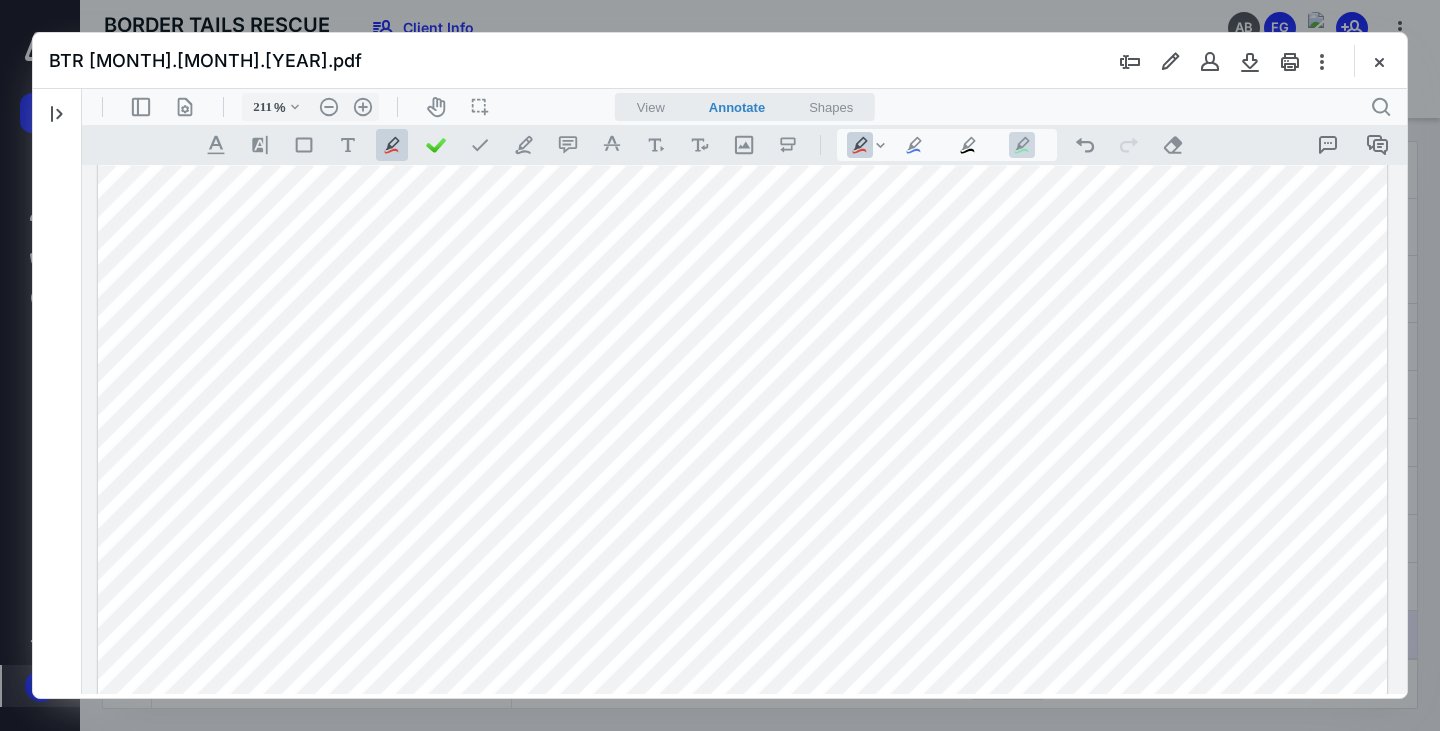 click on ".cls-1{fill:#abb0c4;} icon - tool - pen - highlight" at bounding box center (1022, 145) 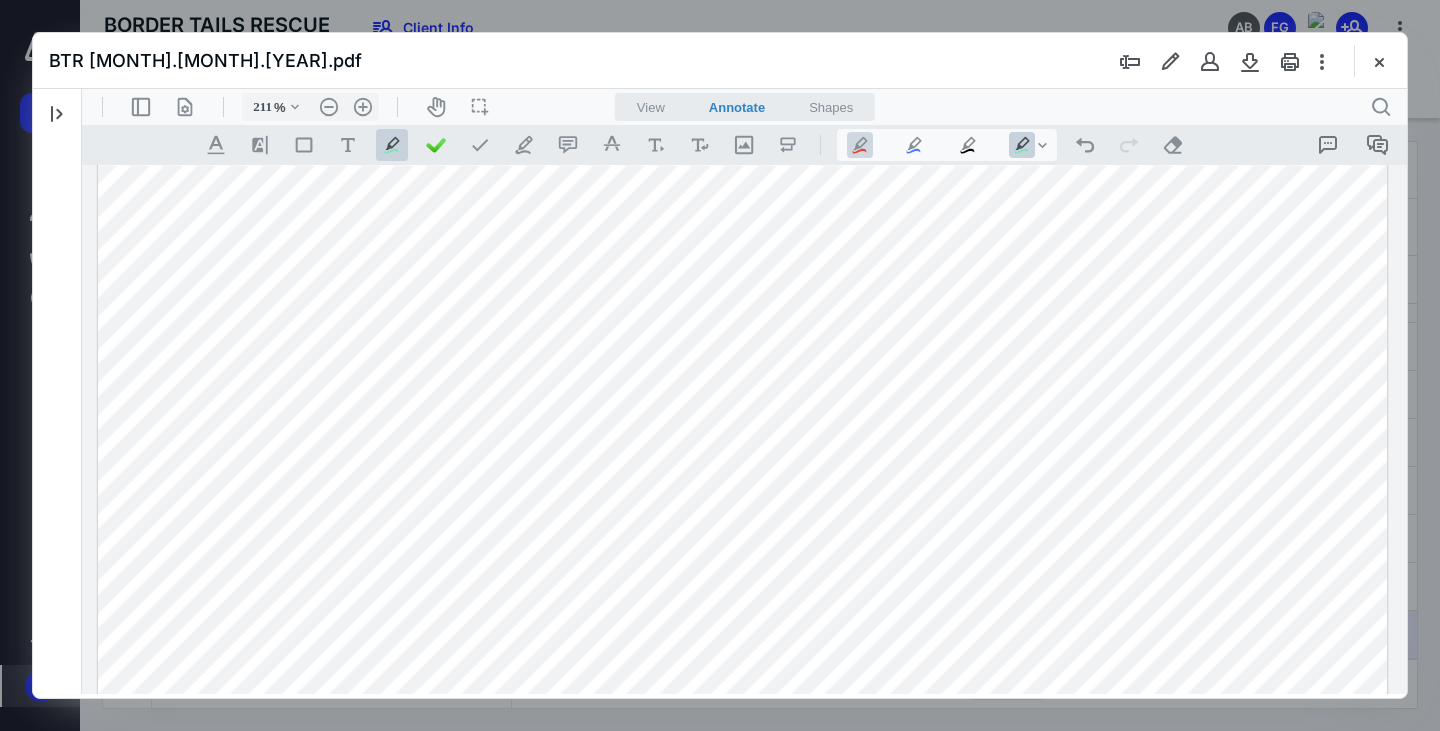 click on ".cls-1{fill:#abb0c4;} icon - tool - pen - highlight" at bounding box center (860, 145) 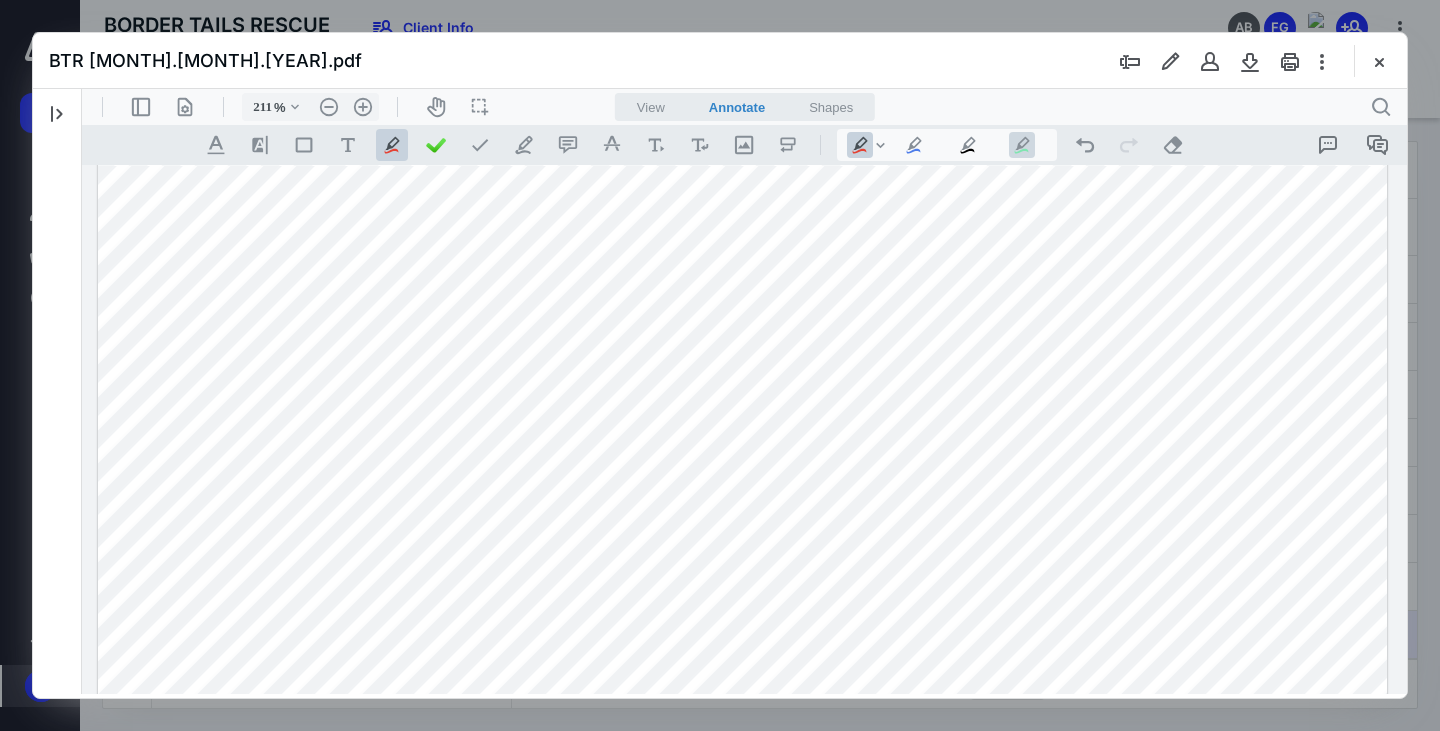 click on ".cls-1{fill:#abb0c4;} icon - tool - pen - highlight" at bounding box center (1022, 145) 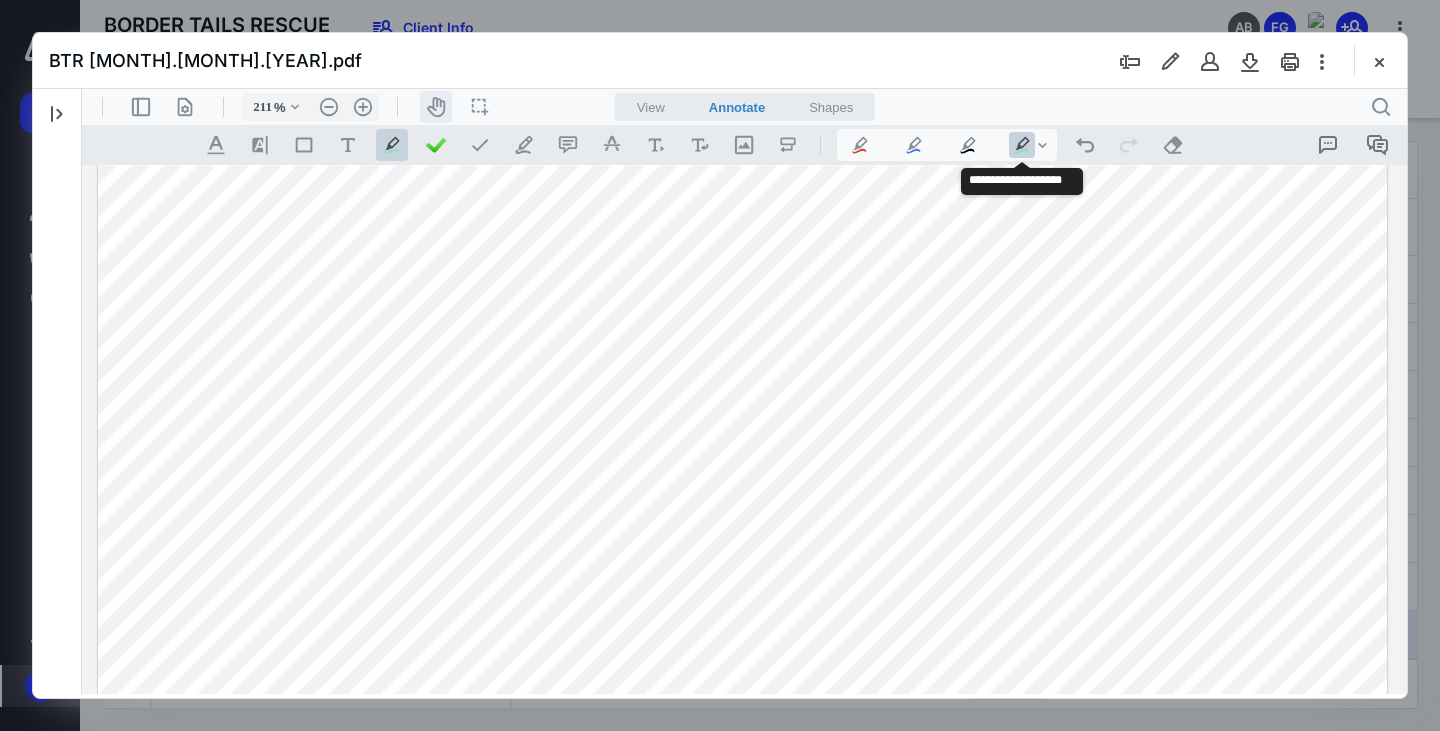 click on "icon-header-pan20" at bounding box center [436, 107] 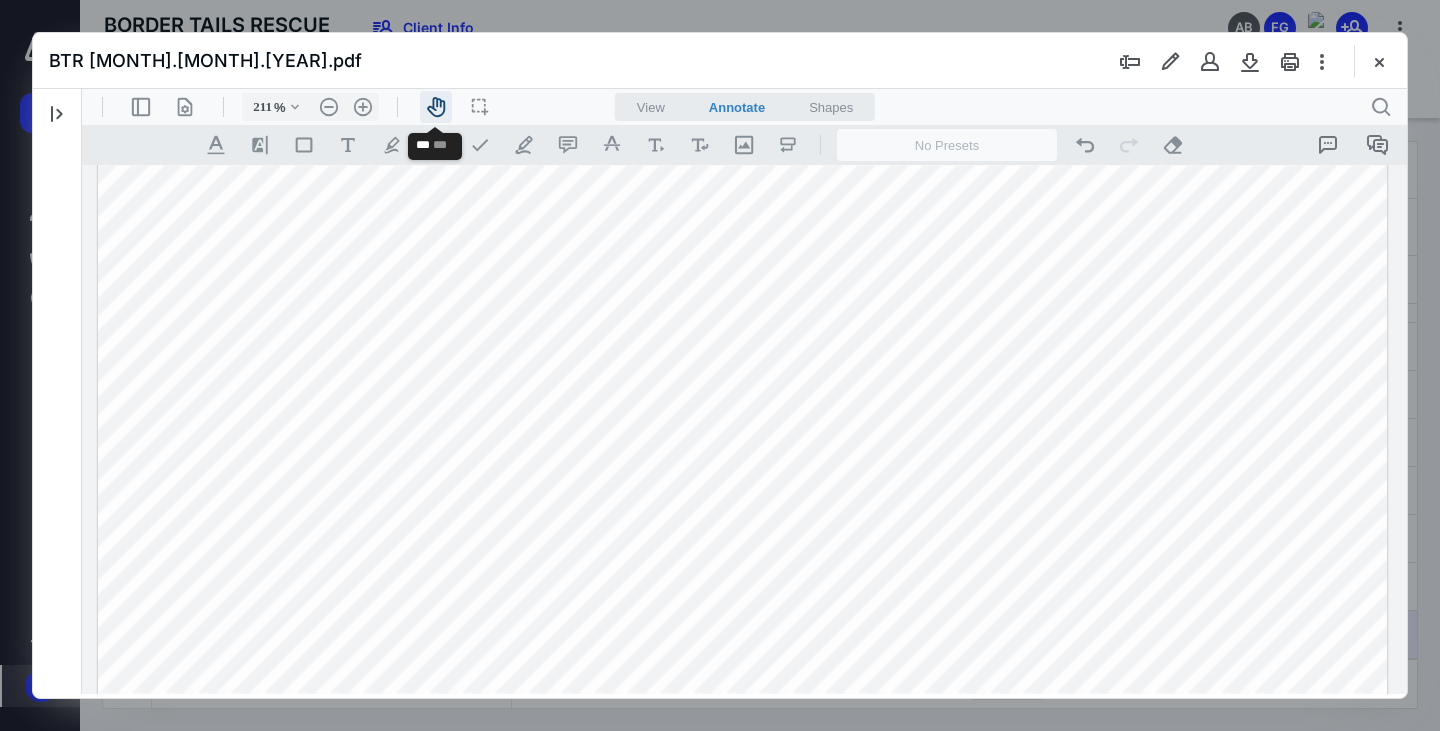 scroll, scrollTop: 526, scrollLeft: 0, axis: vertical 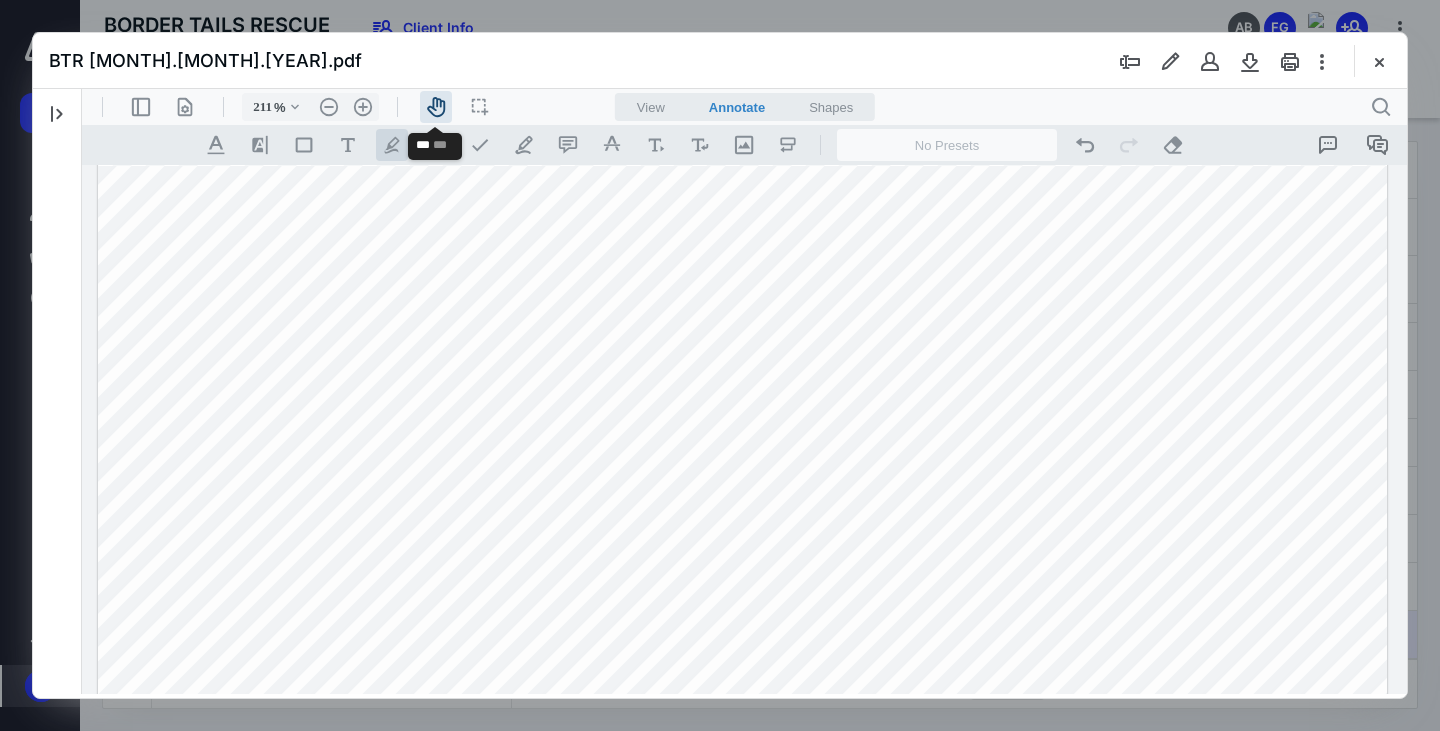 click on ".cls-1{fill:#abb0c4;} icon - tool - pen - highlight" at bounding box center (392, 145) 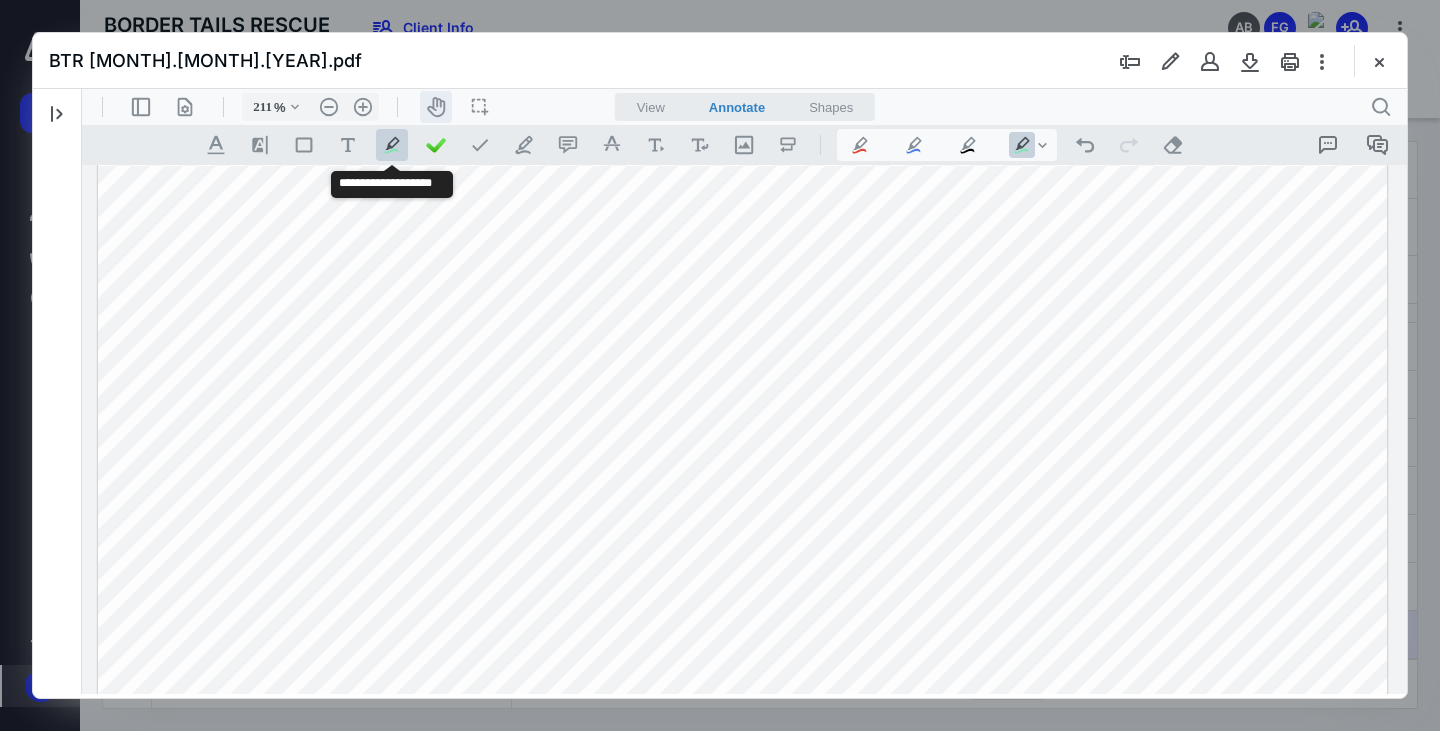 click on "icon-header-pan20" at bounding box center [436, 107] 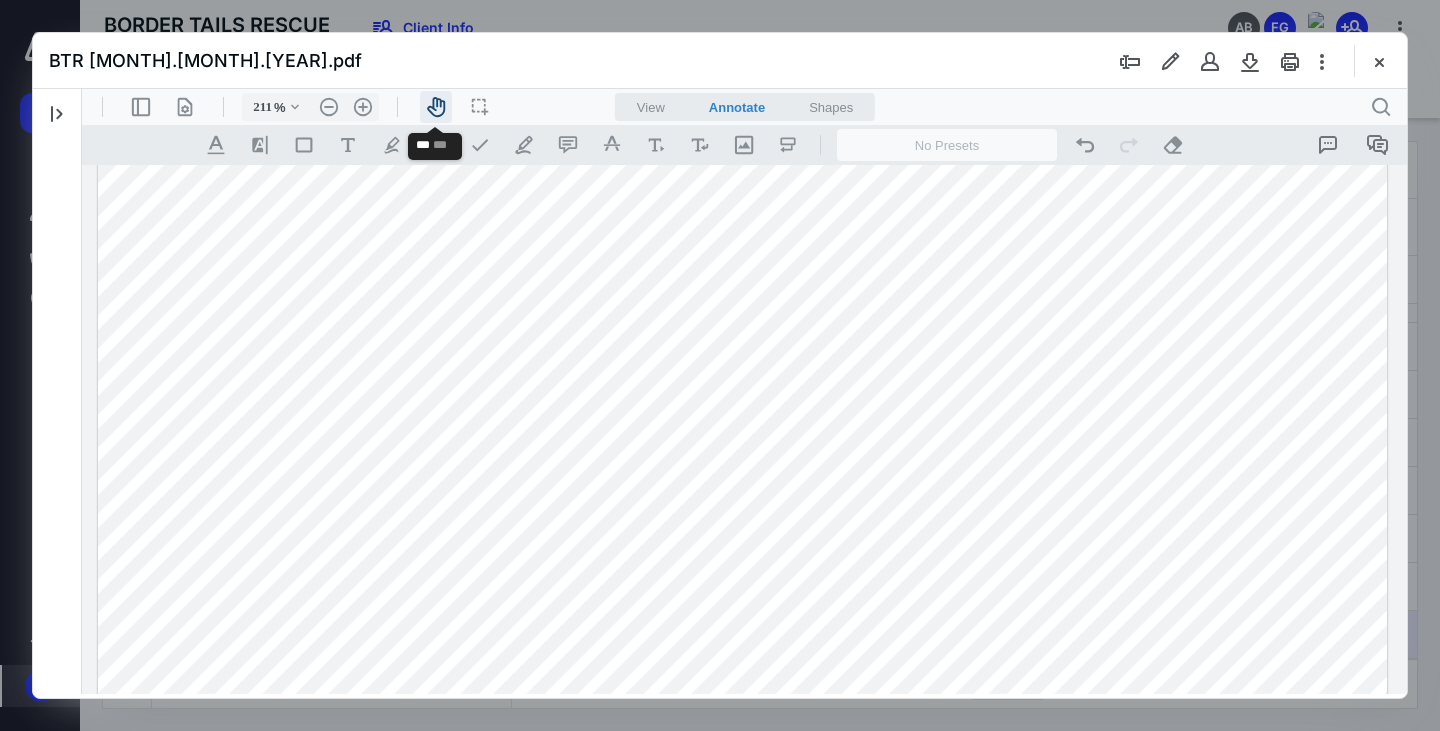 scroll, scrollTop: 769, scrollLeft: 0, axis: vertical 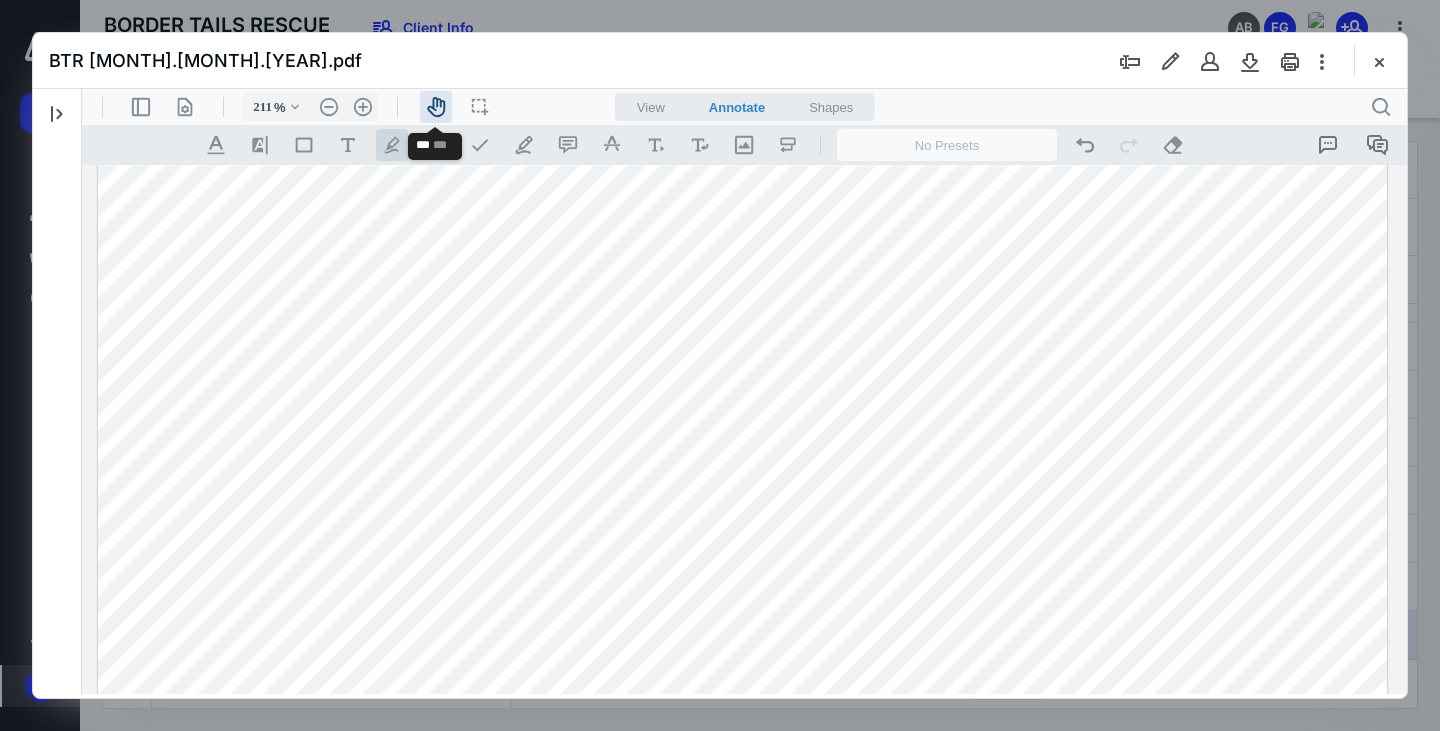 click on ".cls-1{fill:#abb0c4;} icon - tool - pen - highlight" at bounding box center (392, 145) 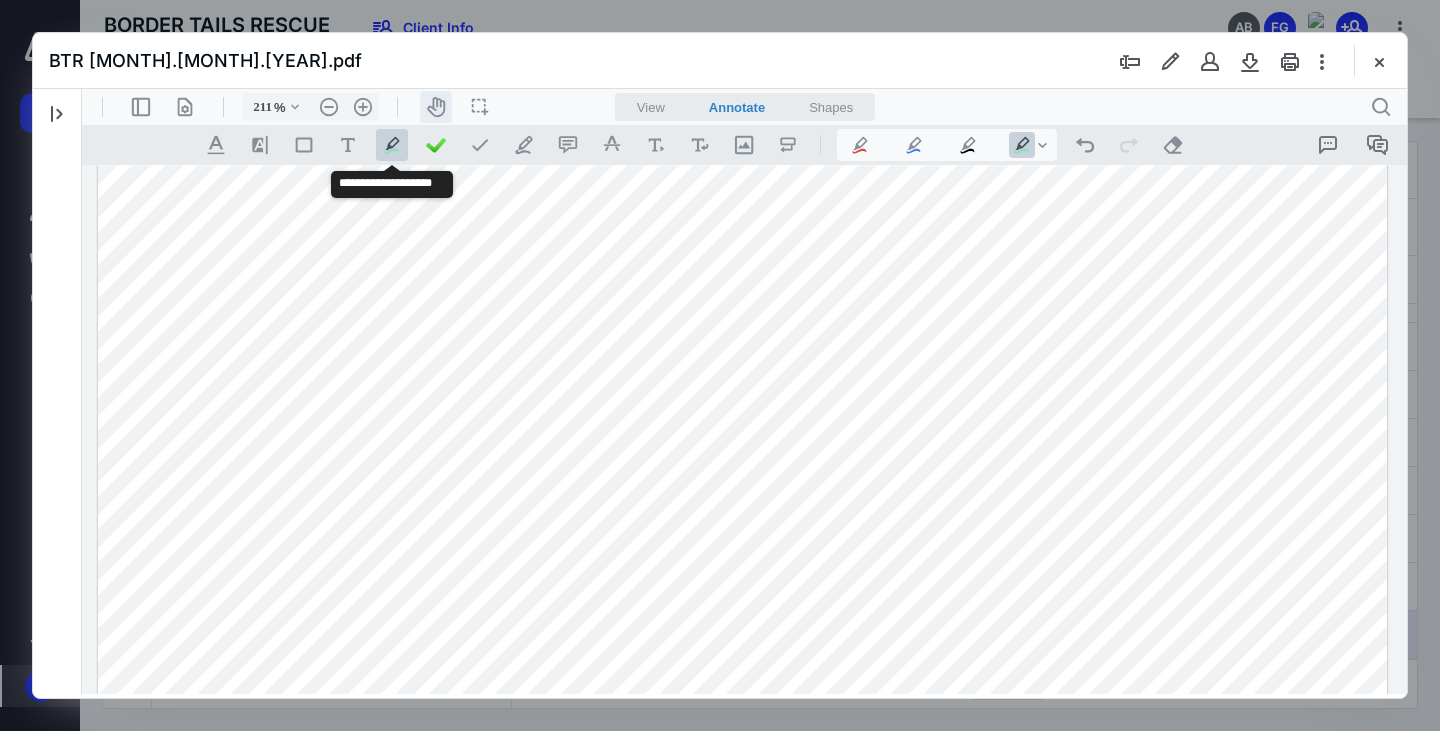 click on "icon-header-pan20" at bounding box center (436, 107) 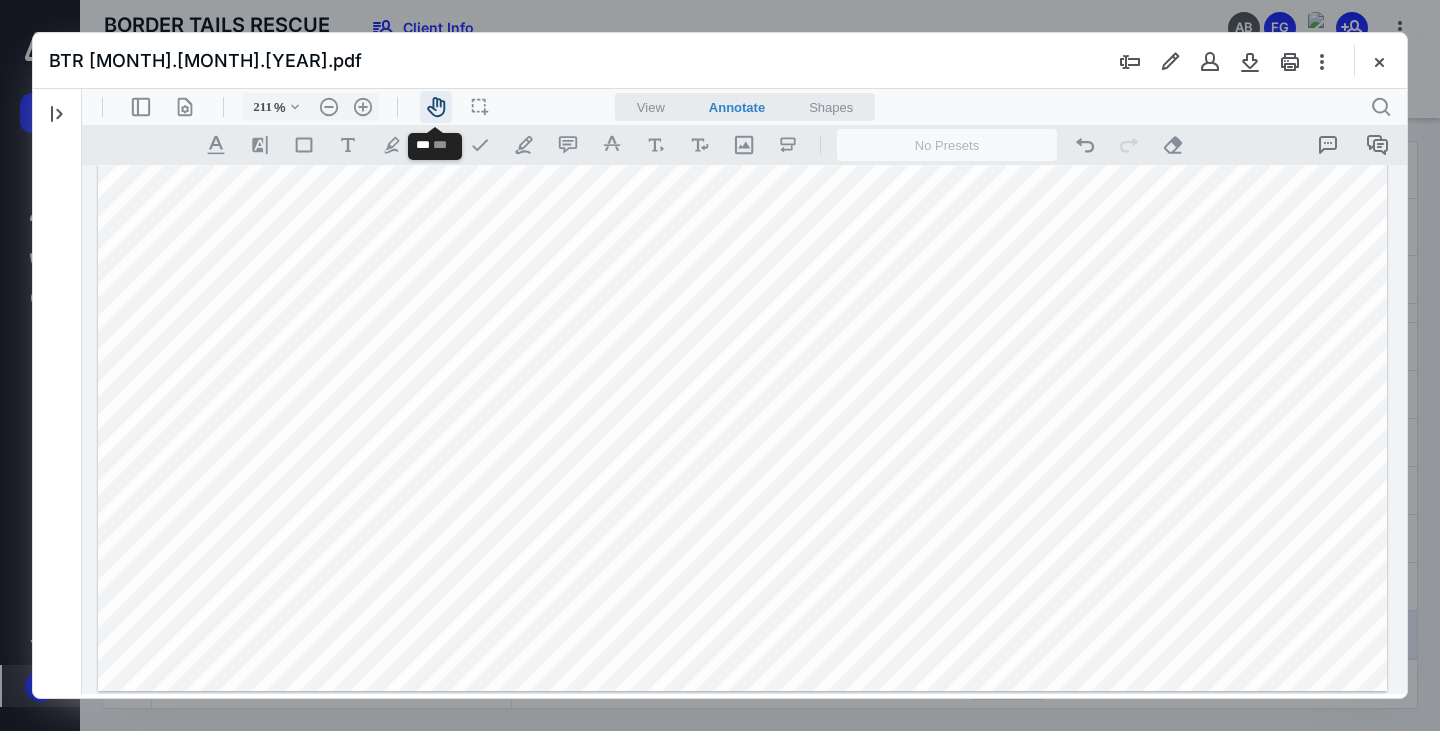 scroll, scrollTop: 1151, scrollLeft: 0, axis: vertical 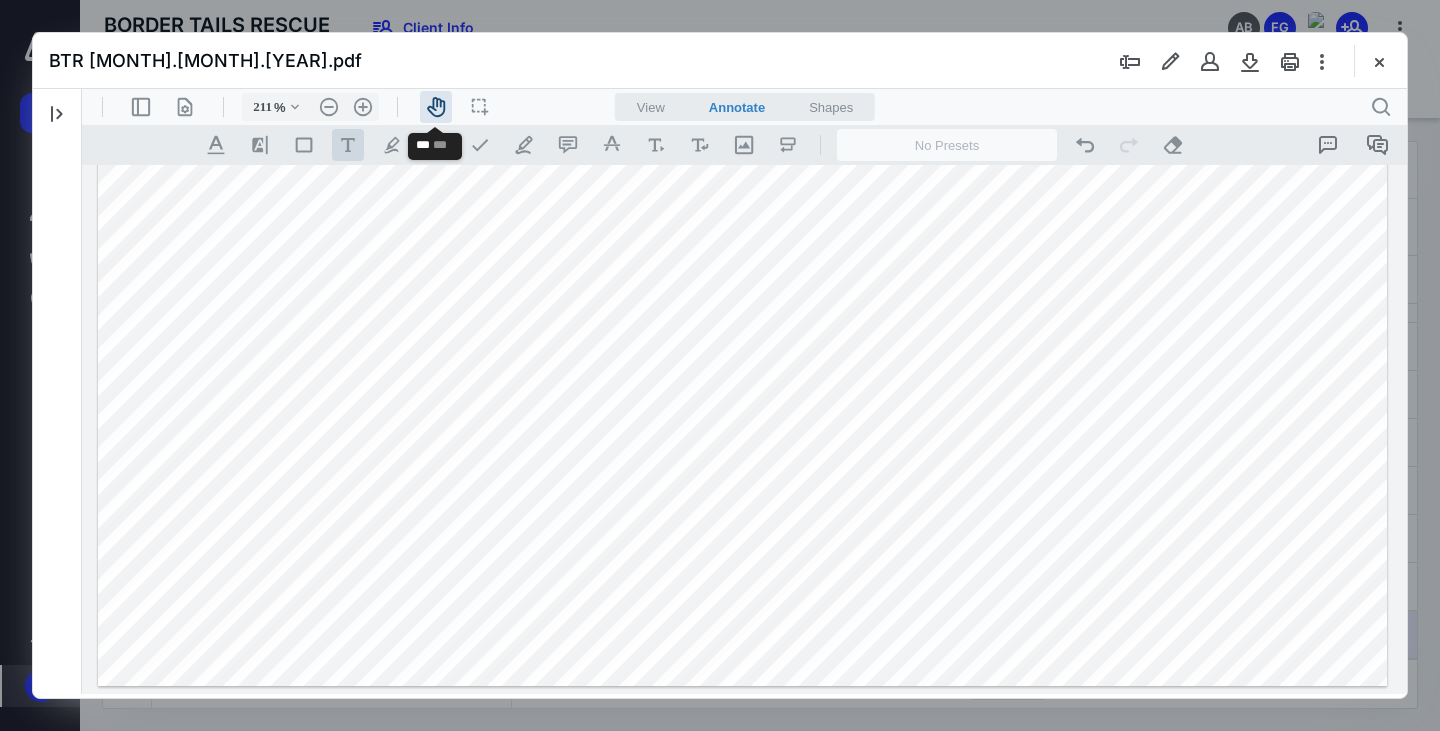 click on ".cls-1{fill:#abb0c4;} icon - tool - text - free text" at bounding box center [348, 145] 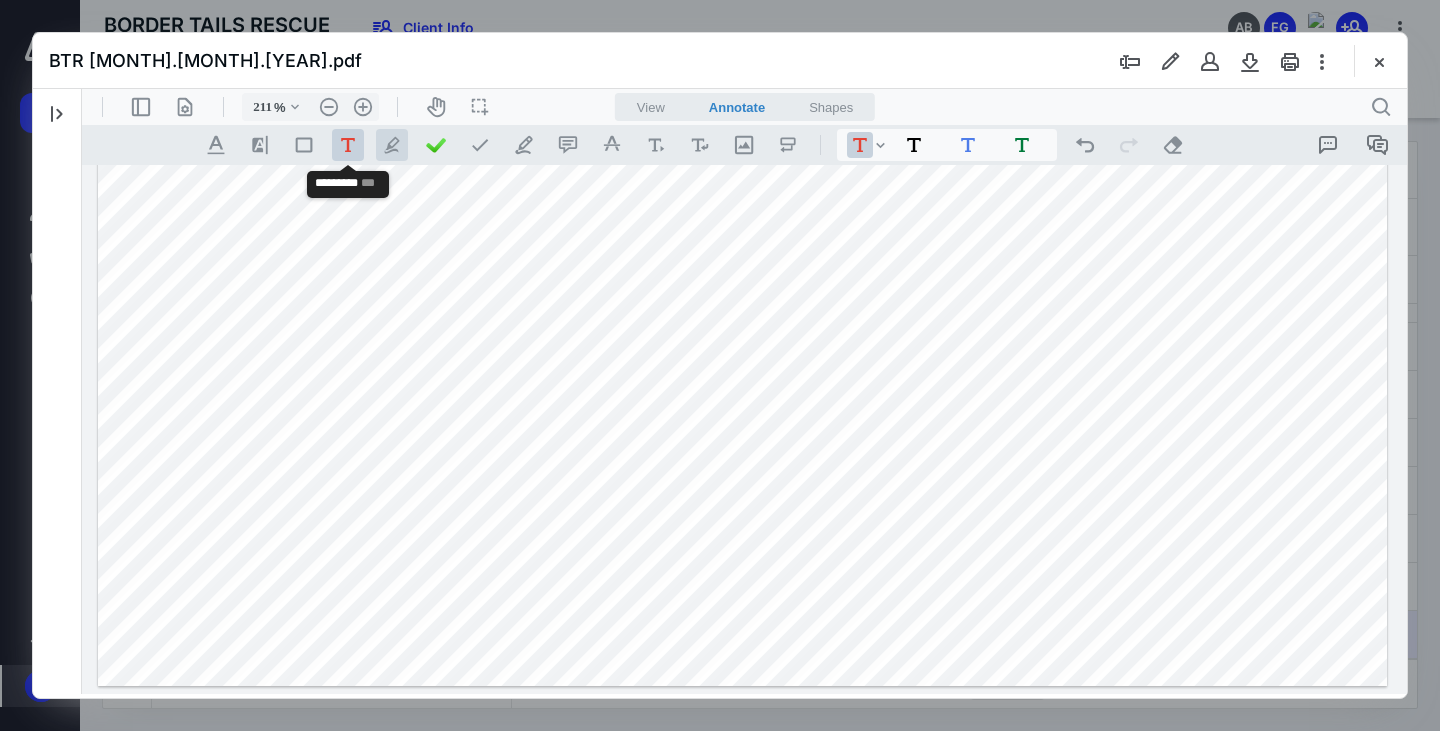 click on ".cls-1{fill:#abb0c4;} icon - tool - pen - highlight" at bounding box center (392, 145) 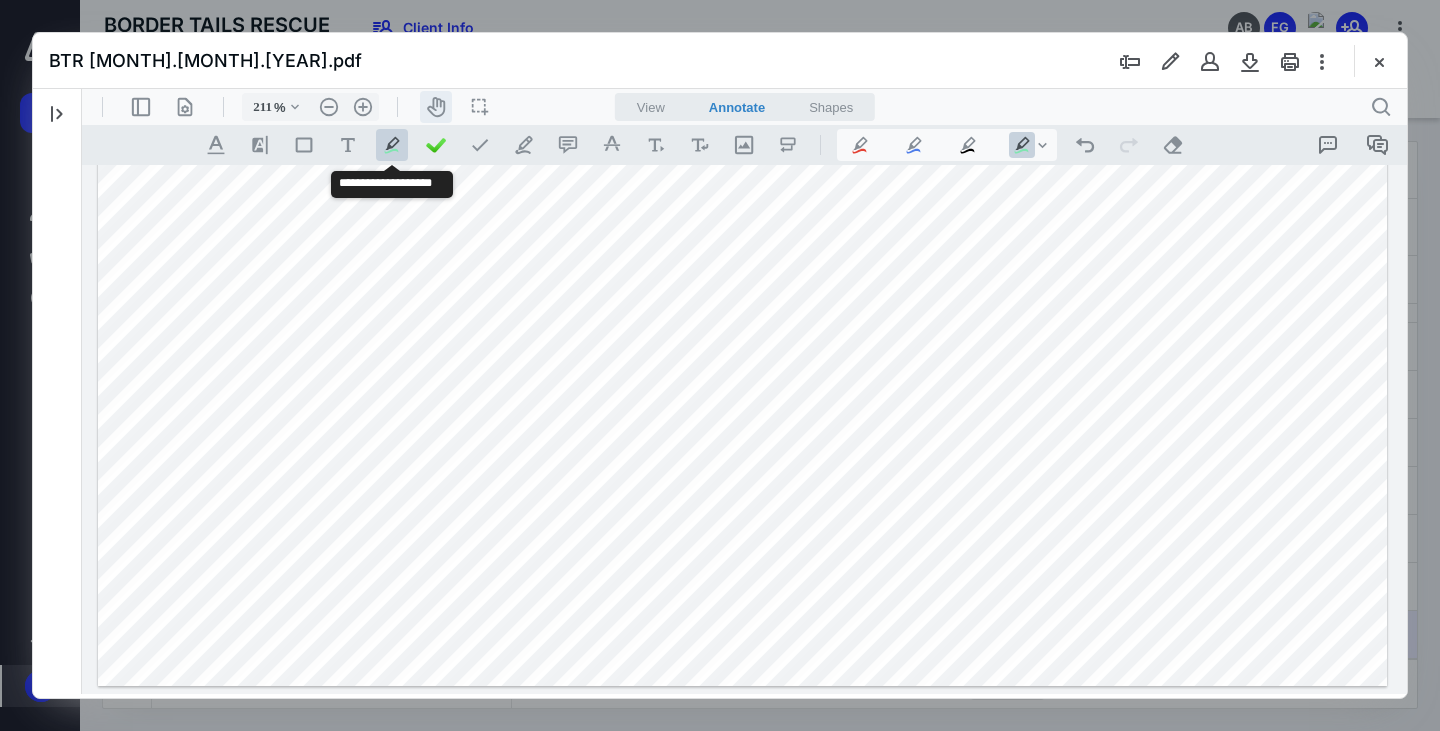click on "icon-header-pan20" at bounding box center [436, 107] 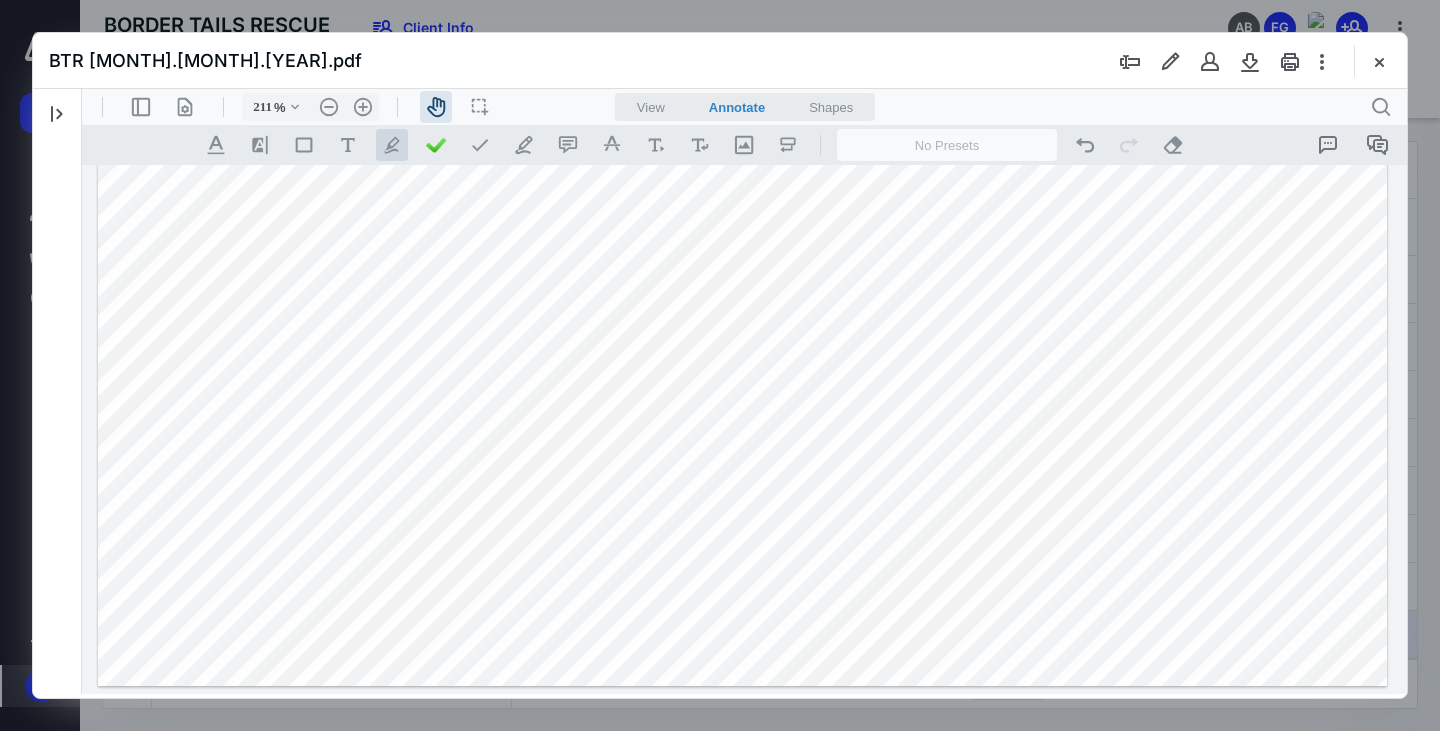 click on ".cls-1{fill:#abb0c4;} icon - tool - pen - highlight" at bounding box center [392, 145] 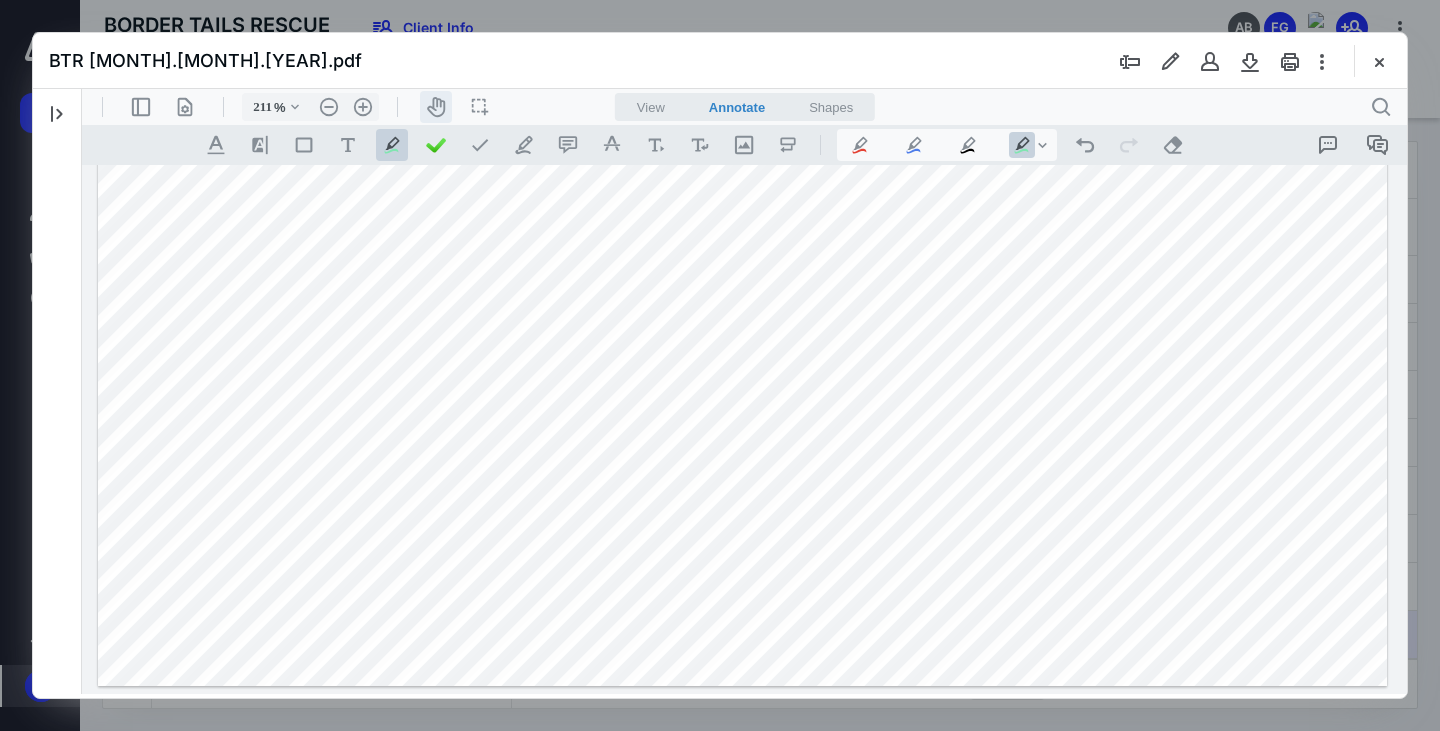 click on "icon-header-pan20" at bounding box center [436, 107] 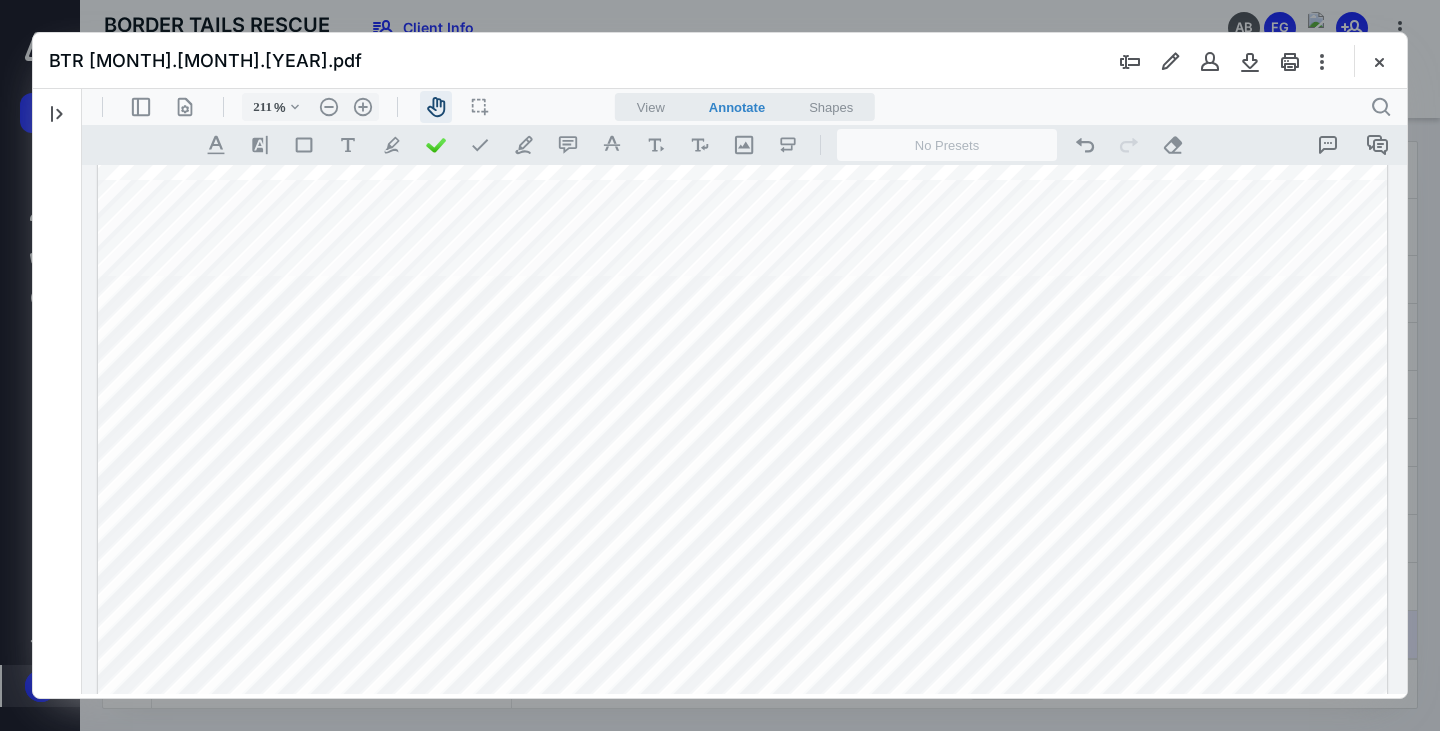 scroll, scrollTop: 0, scrollLeft: 0, axis: both 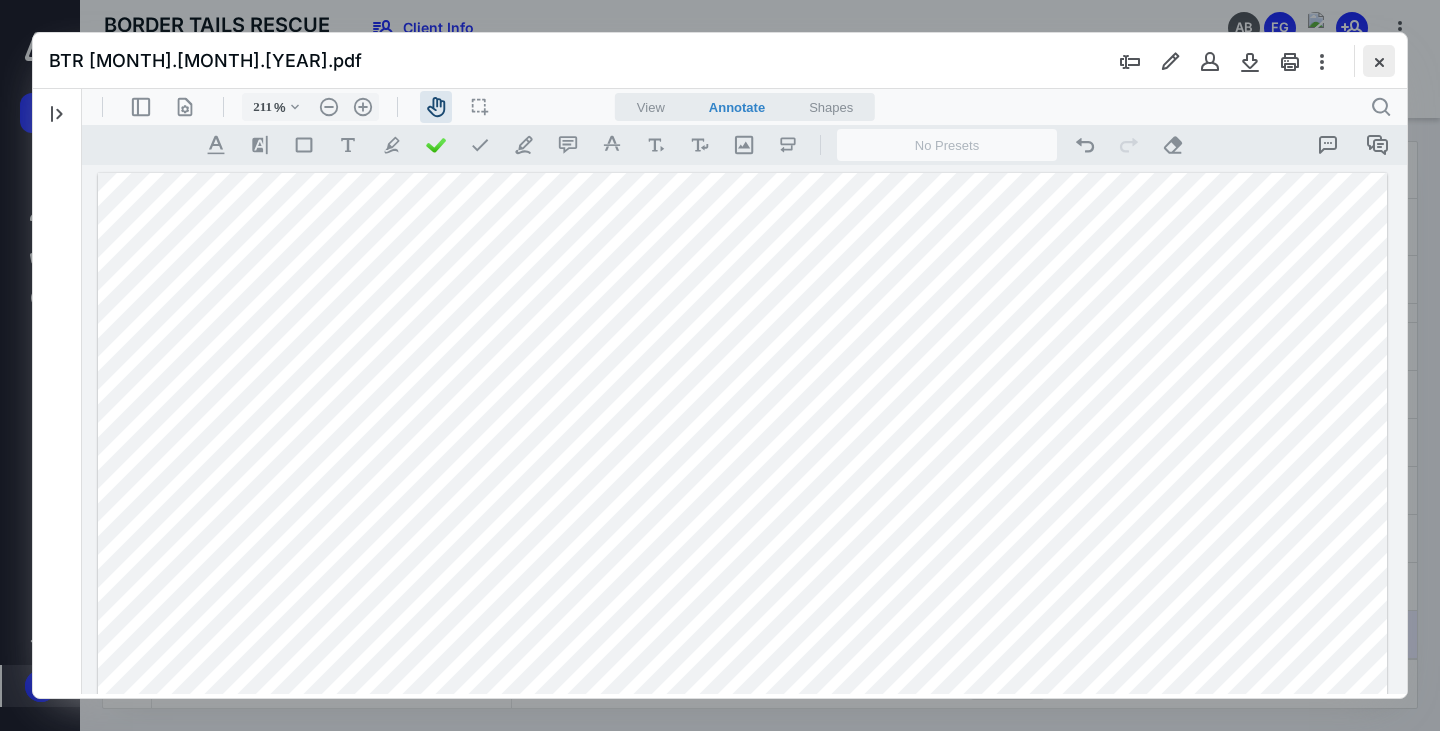 click at bounding box center (1379, 61) 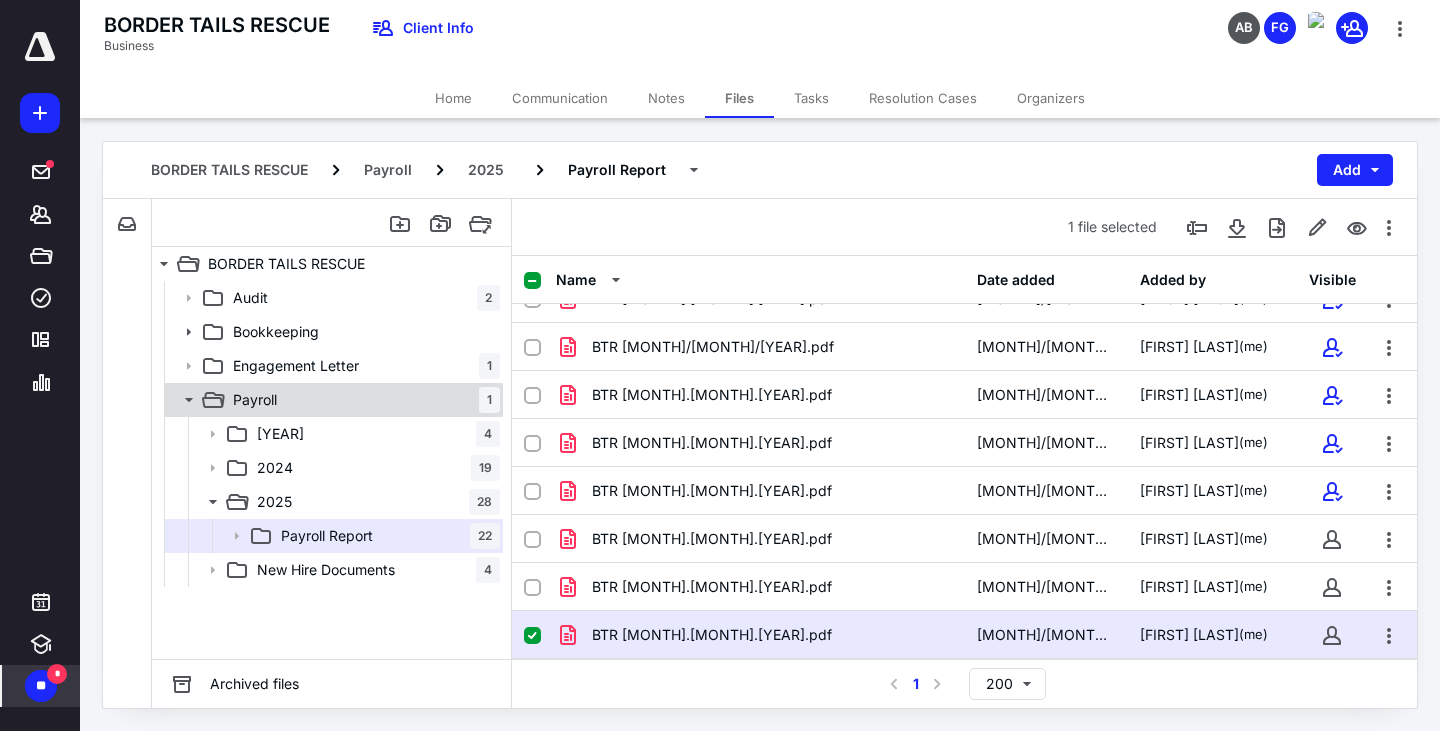 click on "Payroll 1" at bounding box center [362, 400] 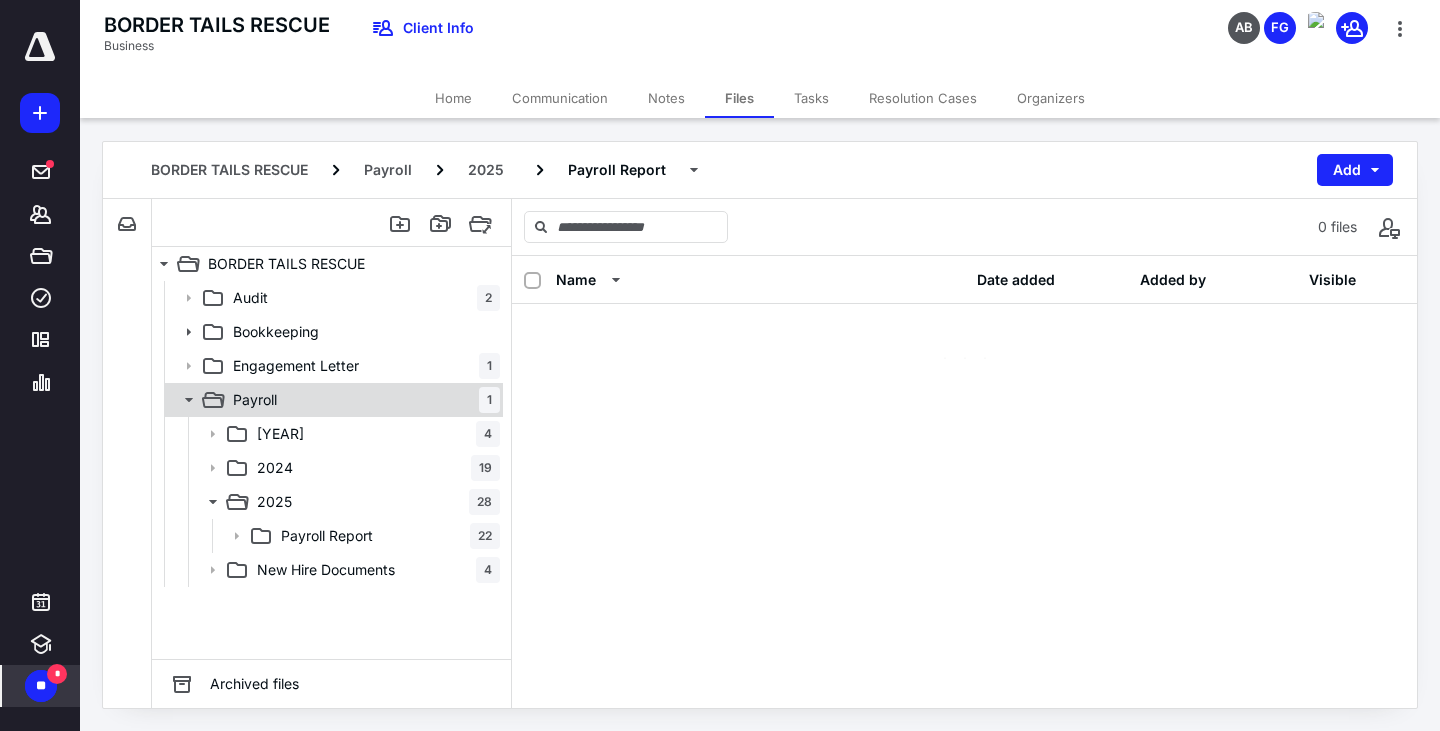 scroll, scrollTop: 0, scrollLeft: 0, axis: both 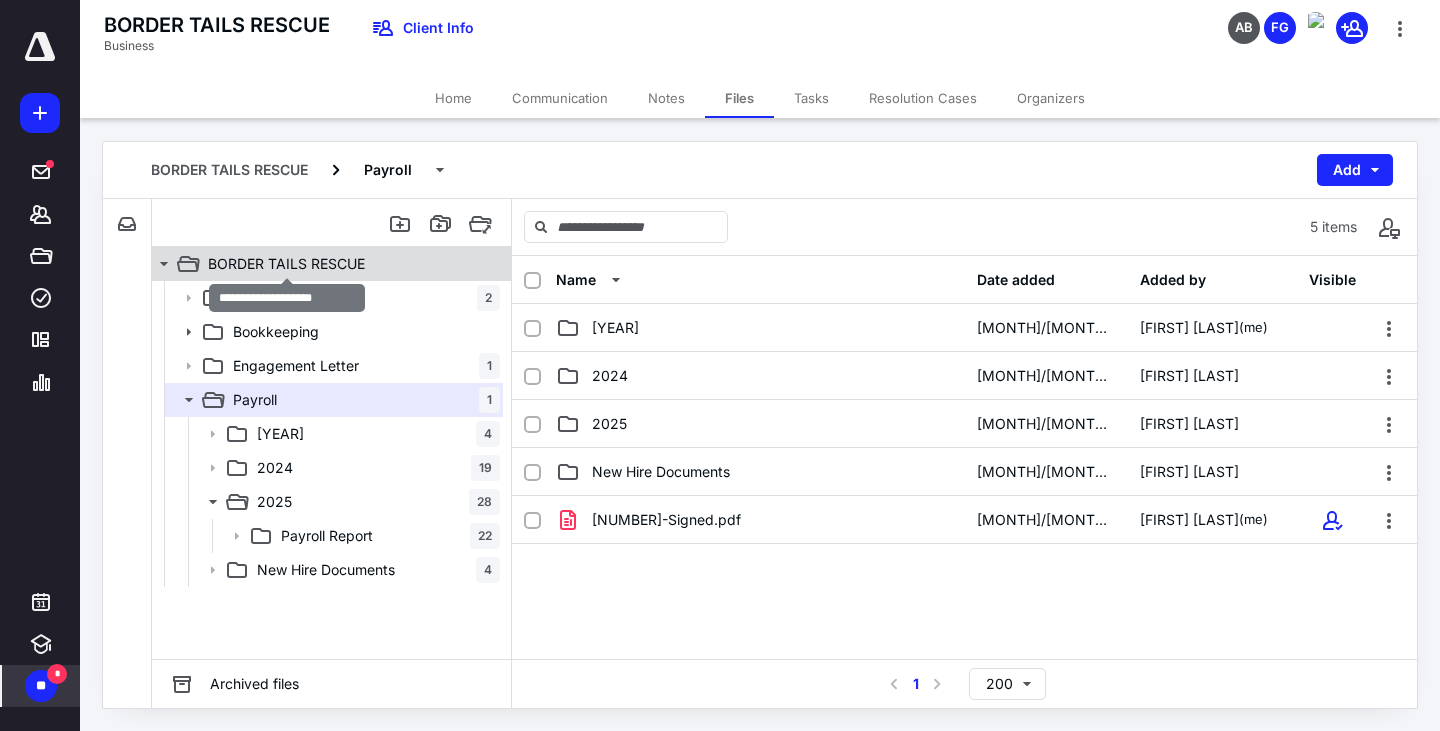 click on "BORDER TAILS RESCUE" at bounding box center (286, 264) 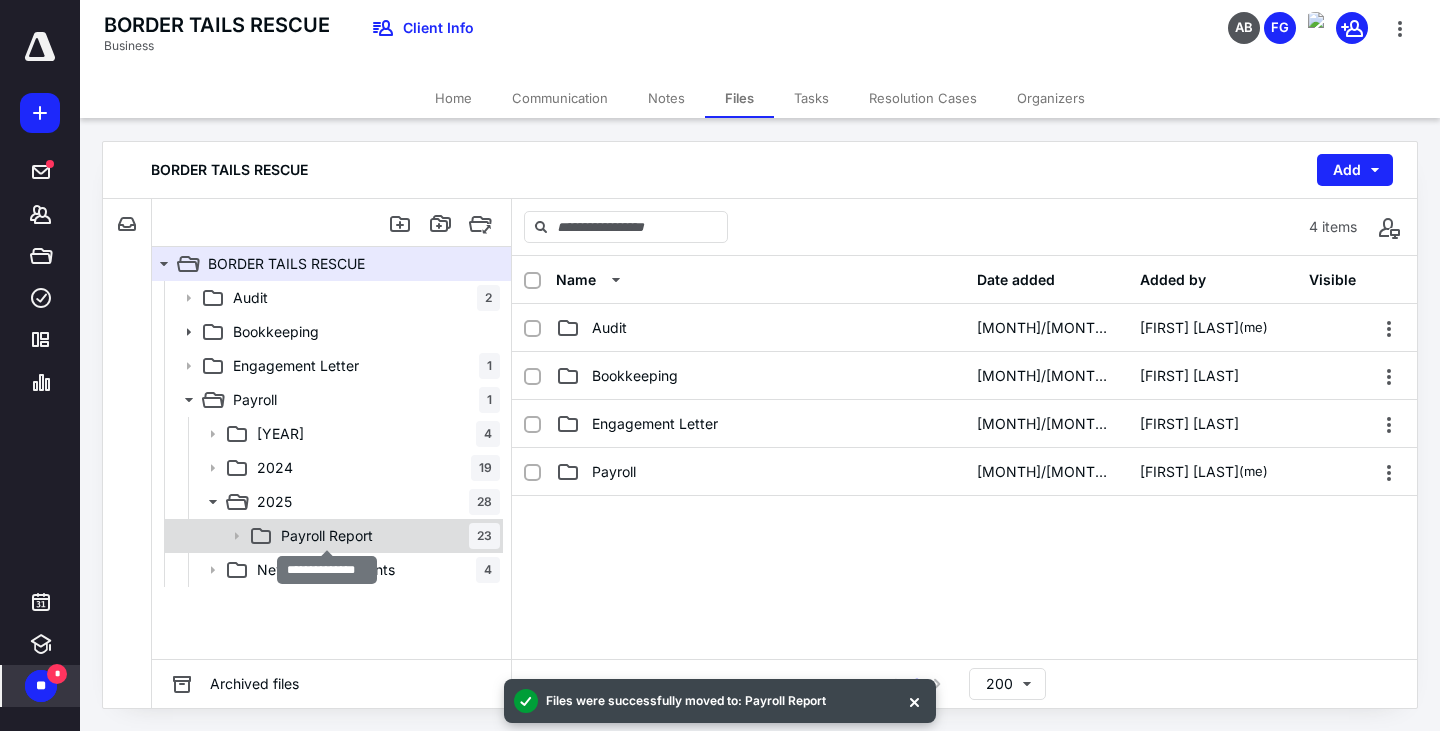 click on "Payroll Report" at bounding box center [327, 536] 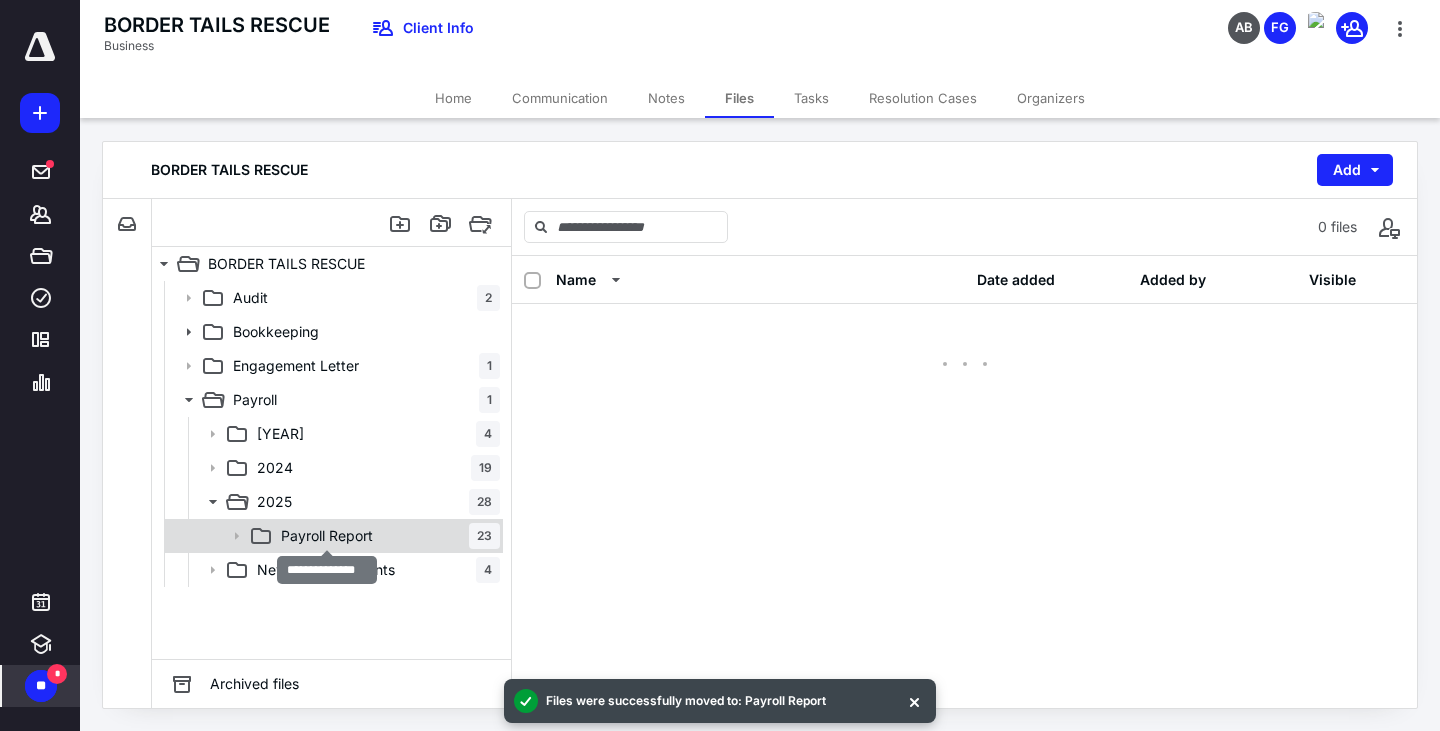 click on "Payroll Report" at bounding box center [327, 536] 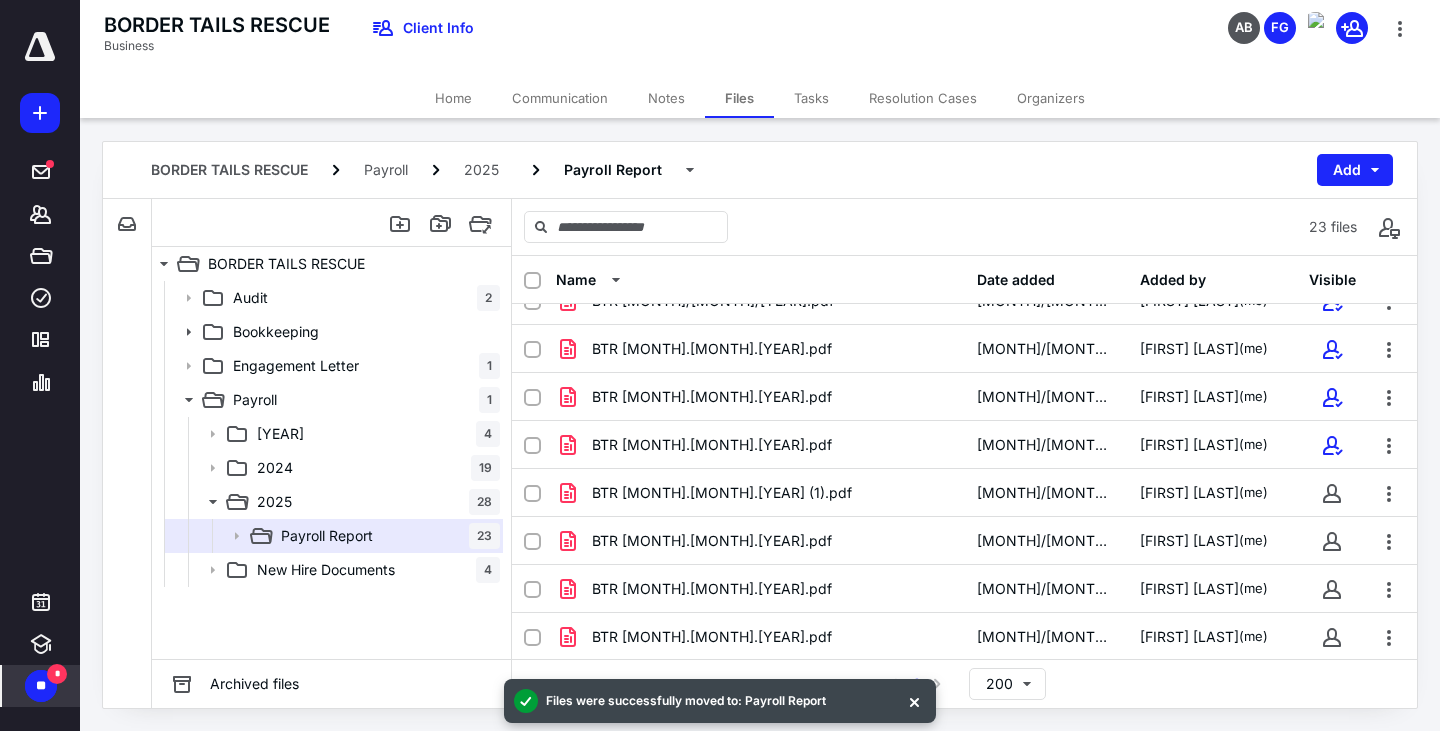 scroll, scrollTop: 749, scrollLeft: 0, axis: vertical 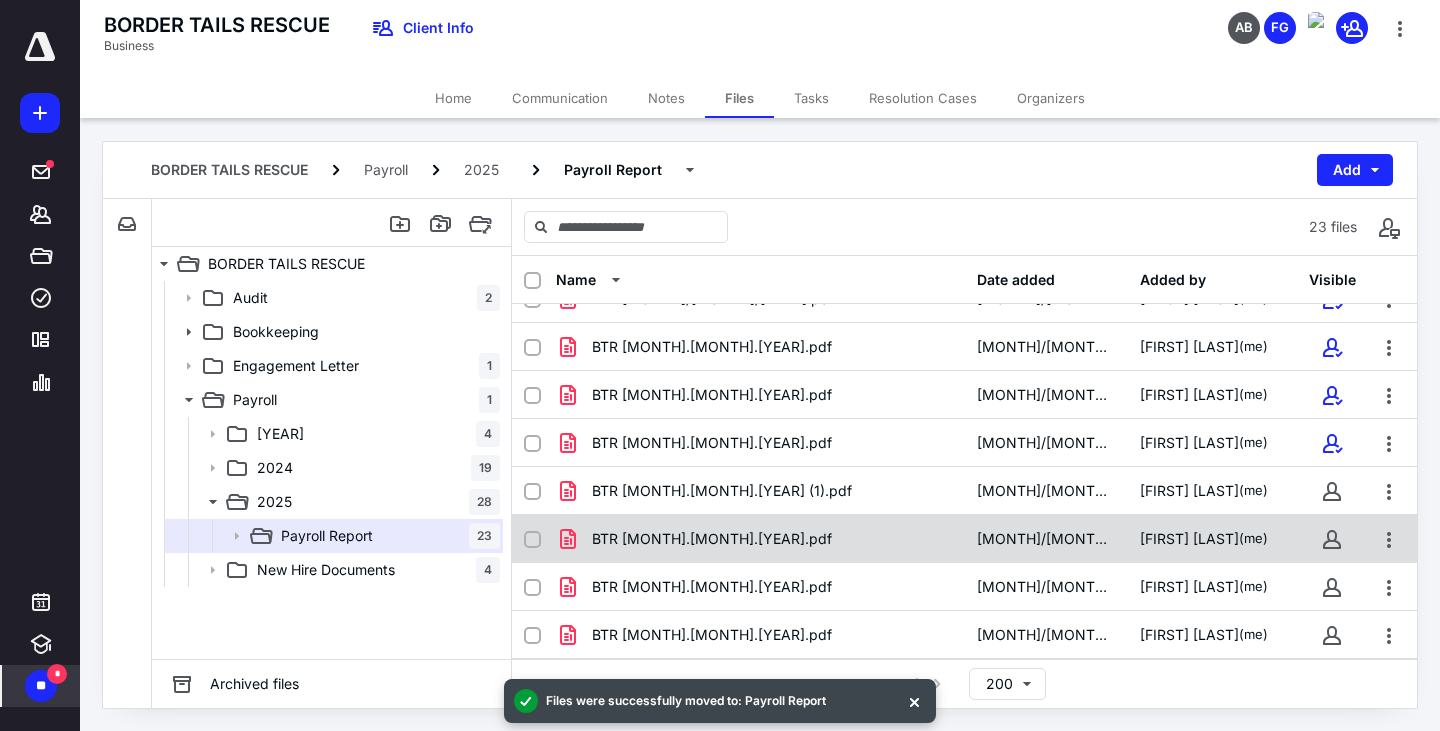 click on "BTR [MONTH].[MONTH].[YEAR].pdf [MONTH]/[MONTH]/[YEAR] [FIRST] [LAST] (me)" at bounding box center [964, 539] 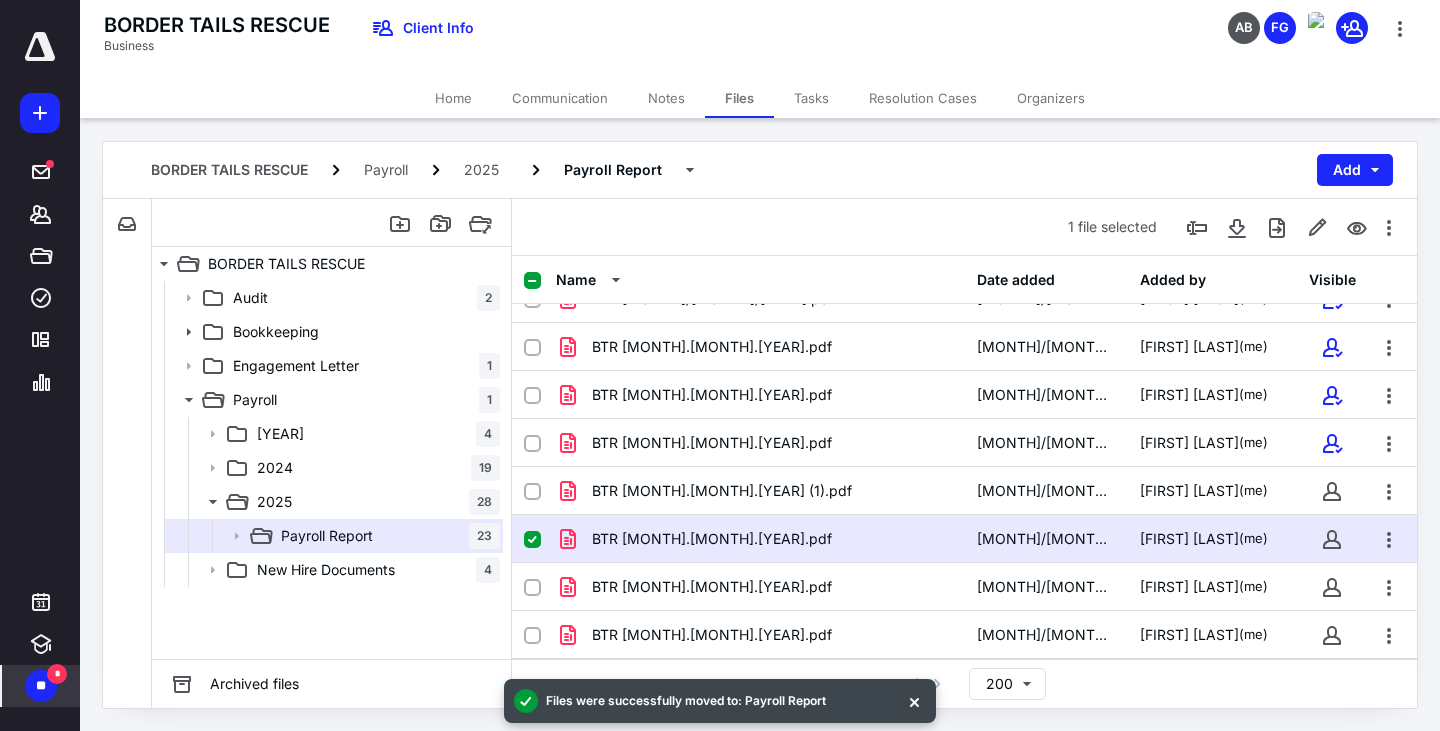 click on "BTR [MONTH].[MONTH].[YEAR].pdf [MONTH]/[MONTH]/[YEAR] [FIRST] [LAST] (me)" at bounding box center (964, 539) 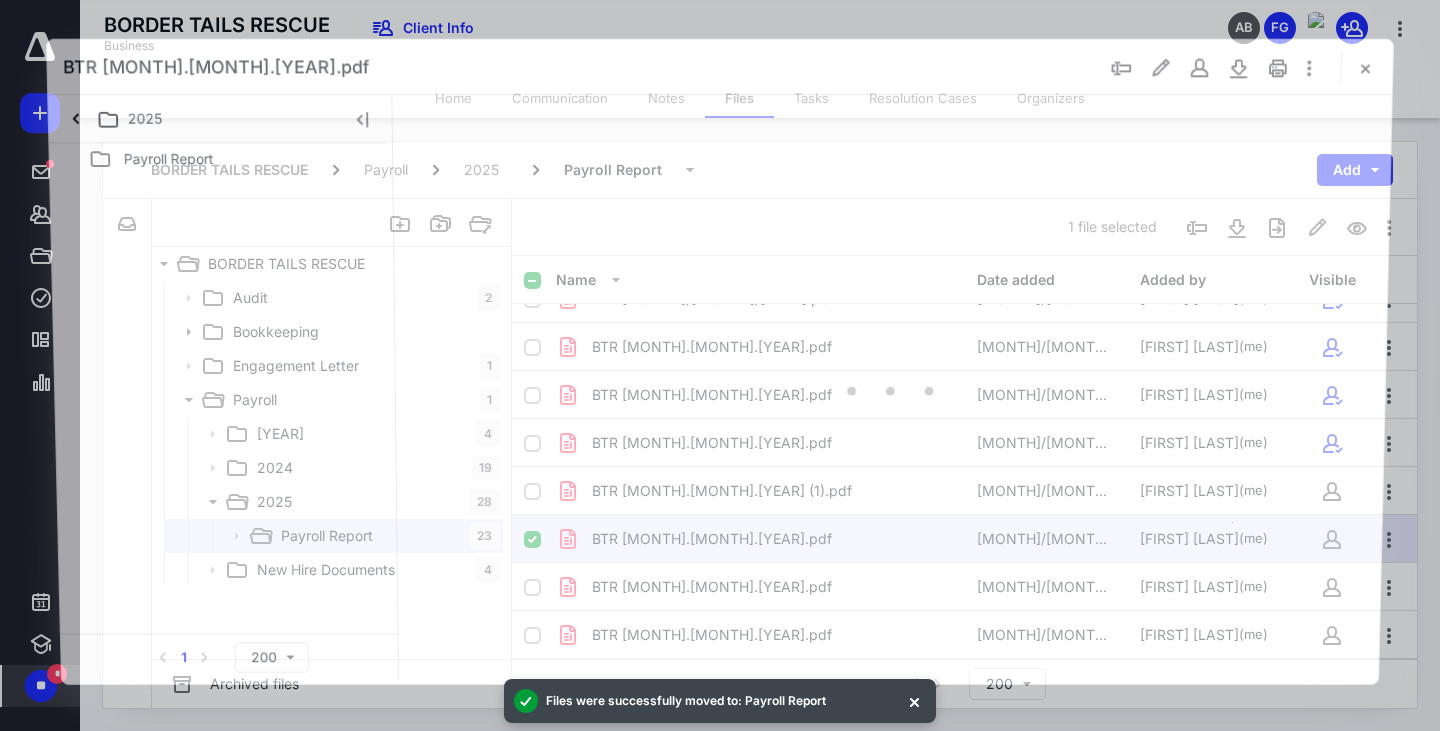 scroll, scrollTop: 0, scrollLeft: 0, axis: both 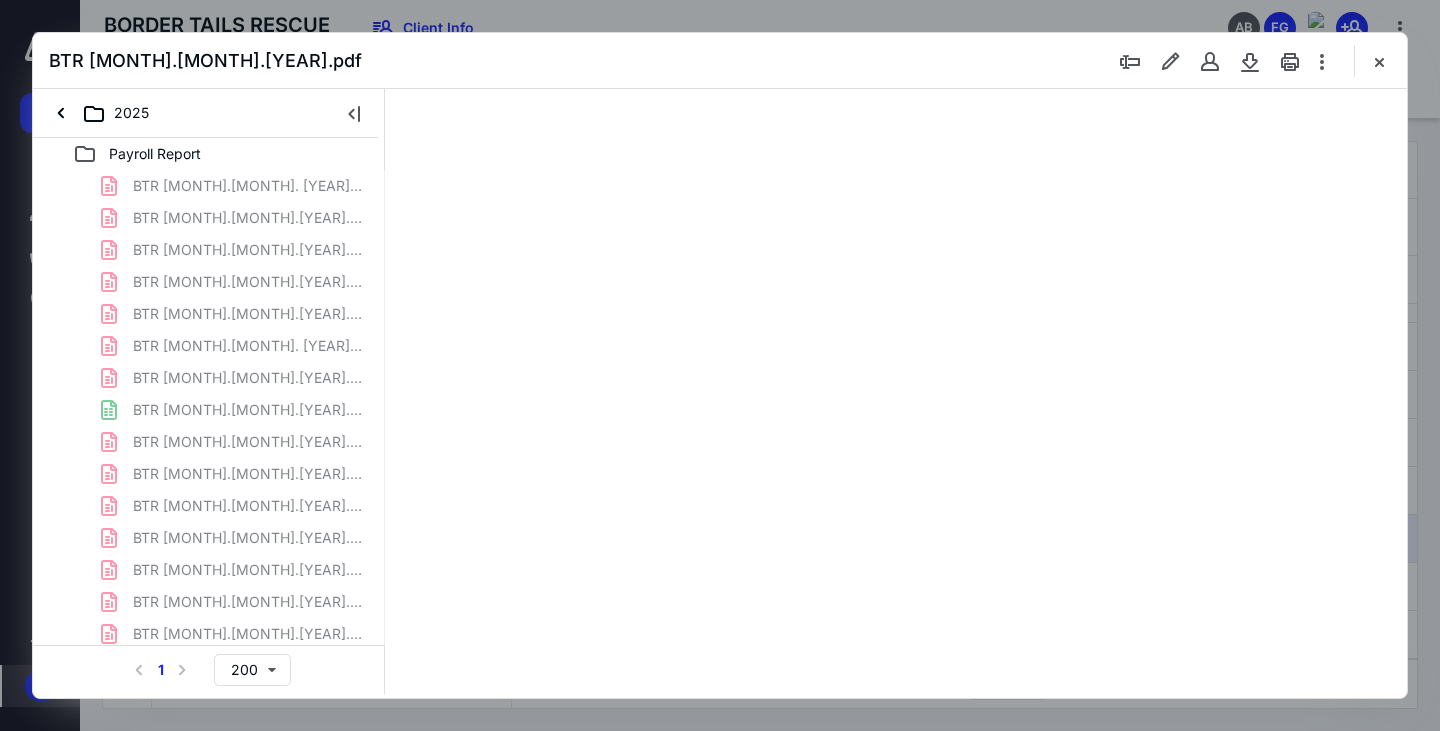 type on "163" 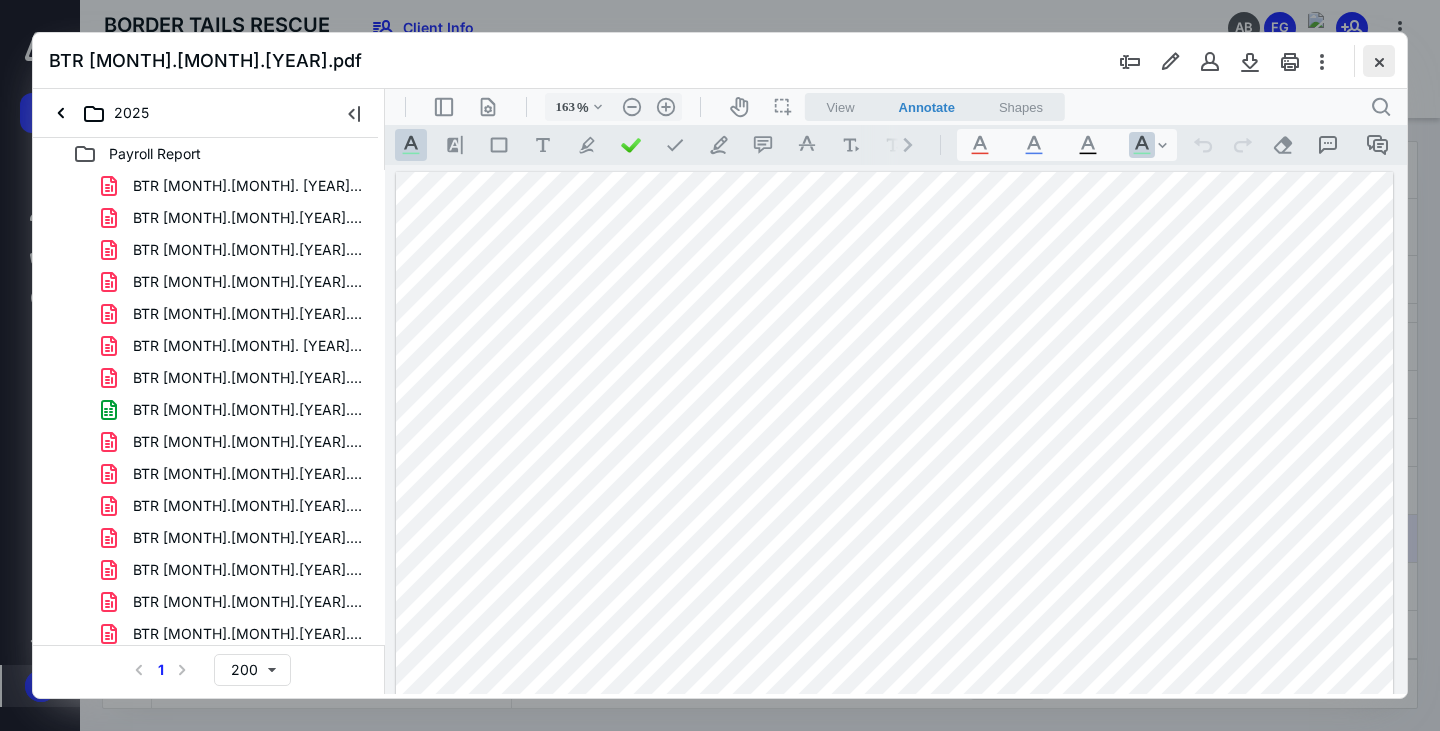 click at bounding box center (1379, 61) 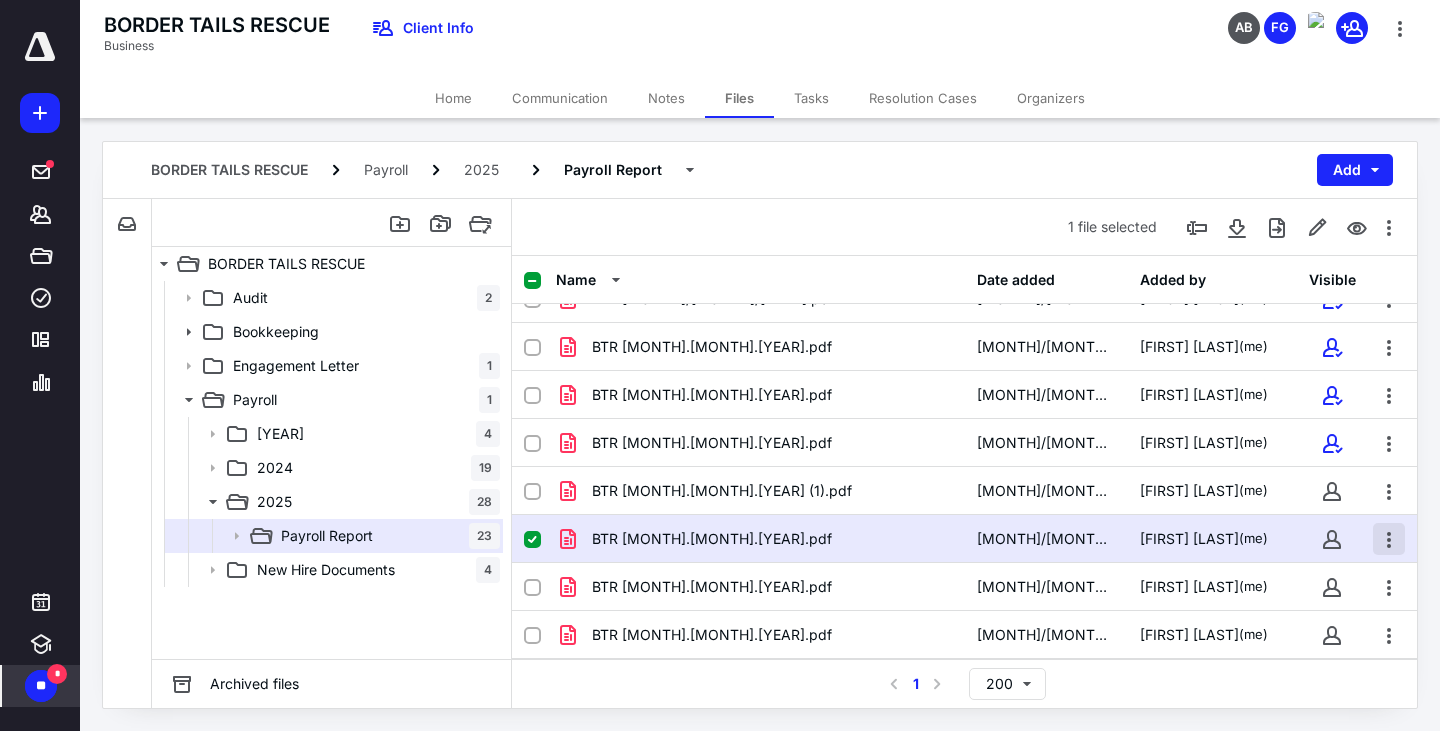 click at bounding box center [1389, 539] 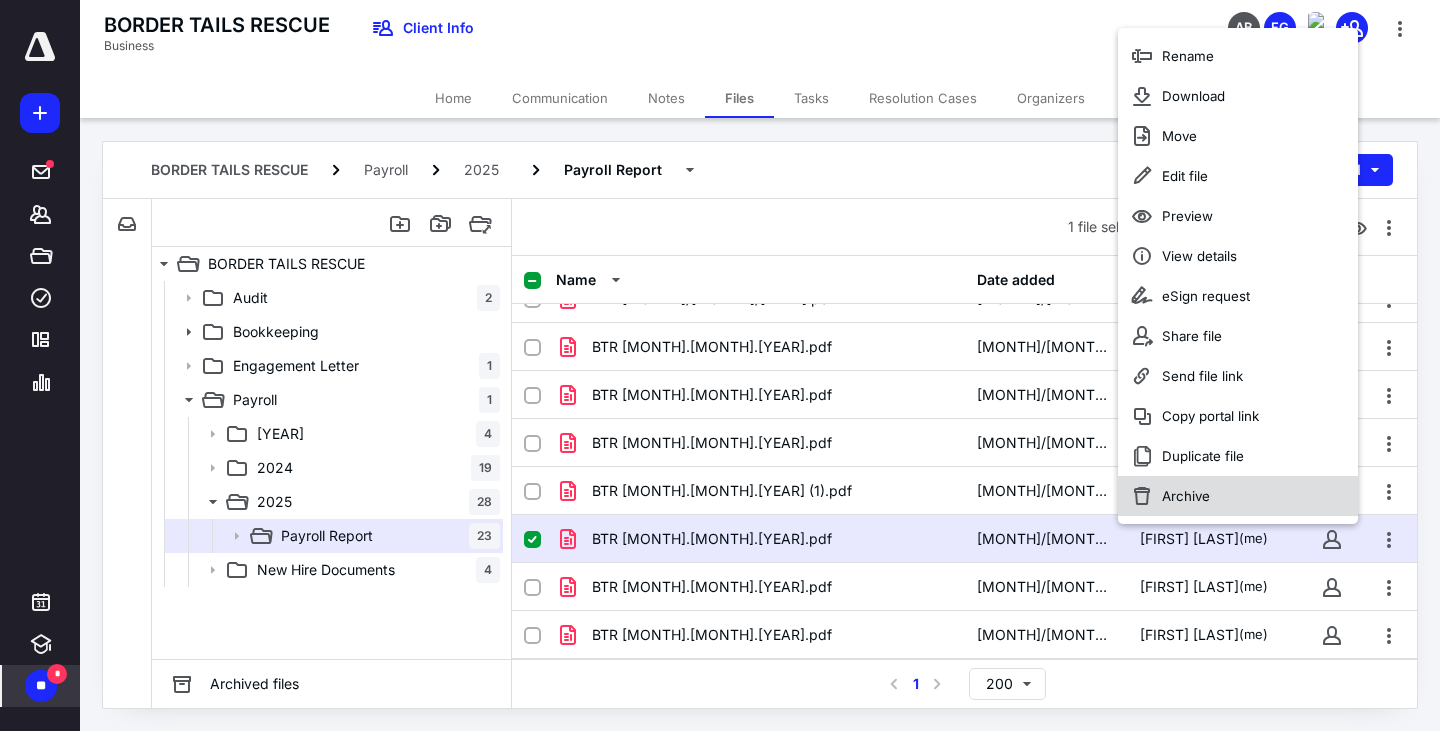 click on "Archive" at bounding box center [1238, 496] 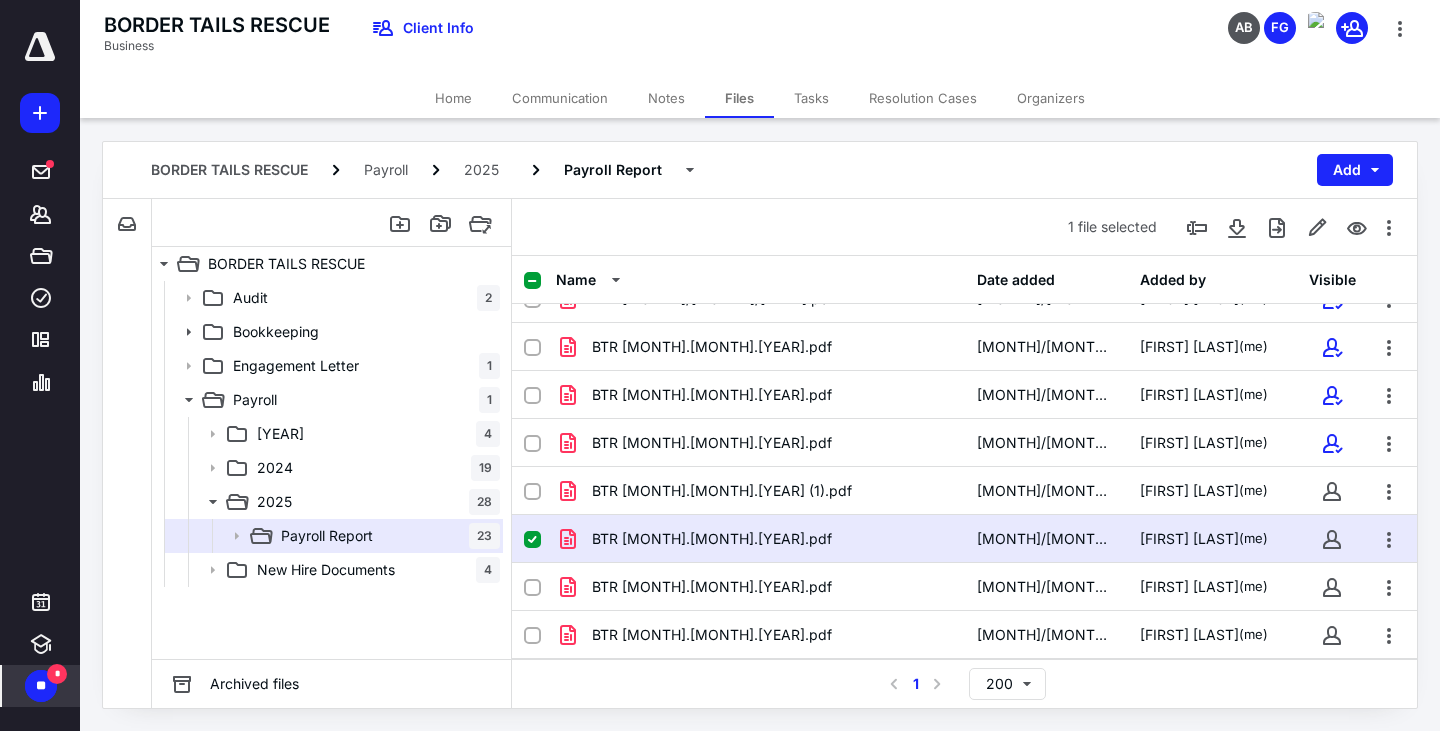 checkbox on "false" 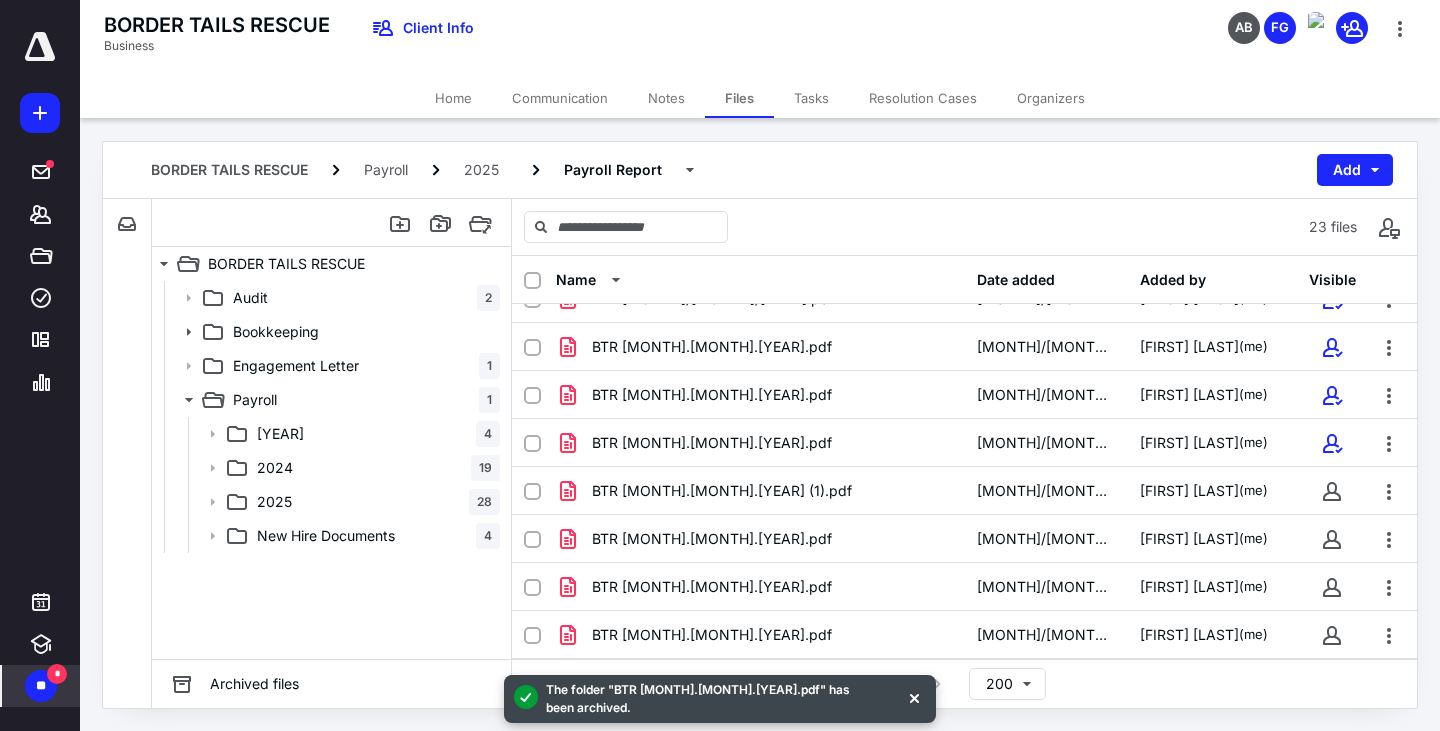 scroll, scrollTop: 701, scrollLeft: 0, axis: vertical 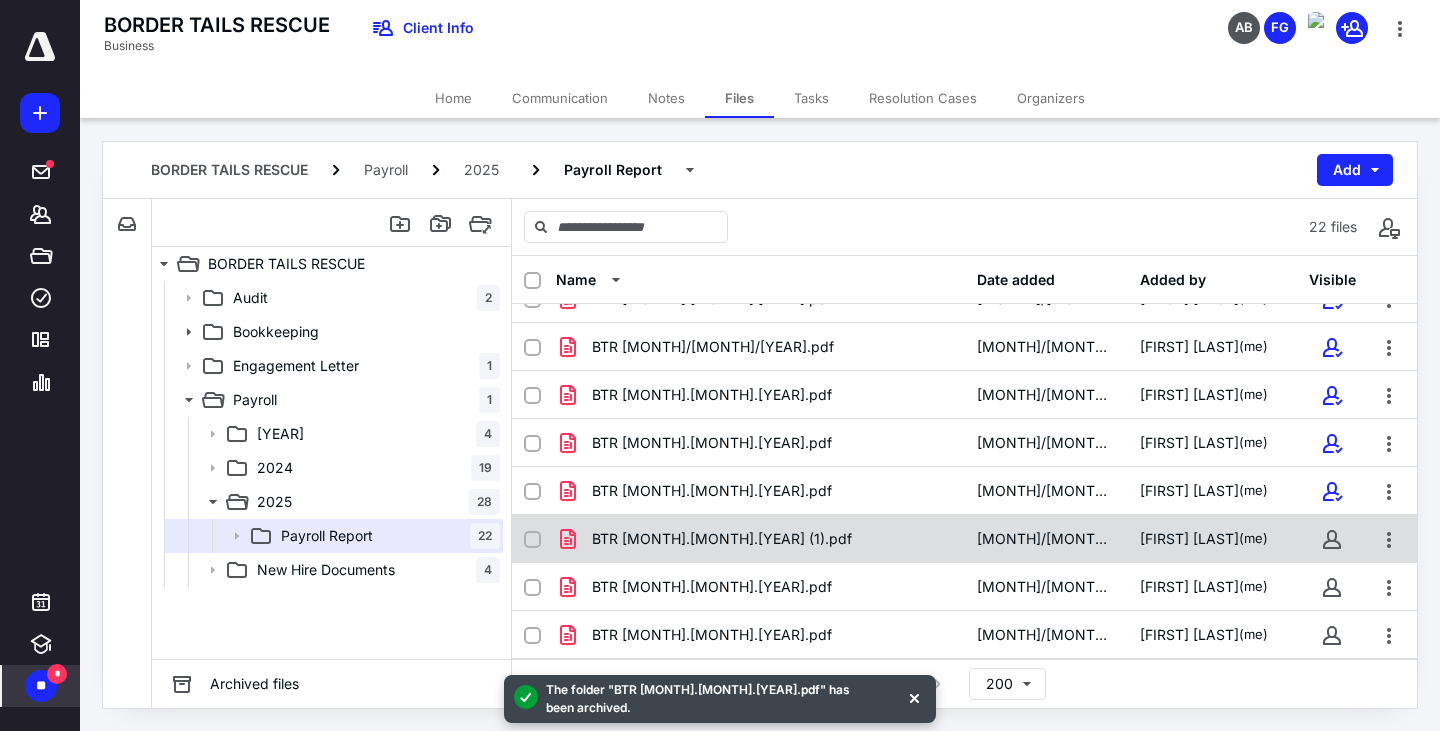 click on "BTR [MONTH].[MONTH].[YEAR] (1).pdf" at bounding box center [722, 539] 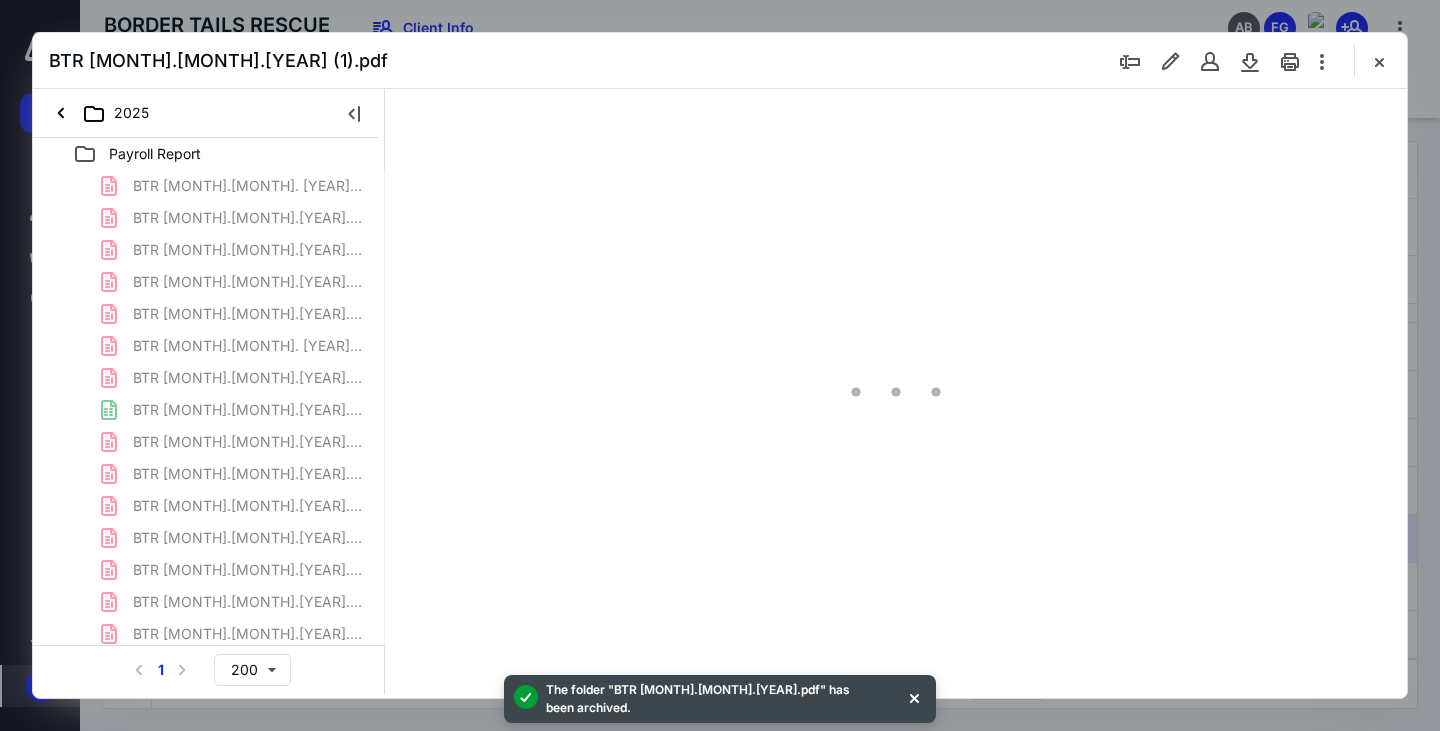 scroll, scrollTop: 0, scrollLeft: 0, axis: both 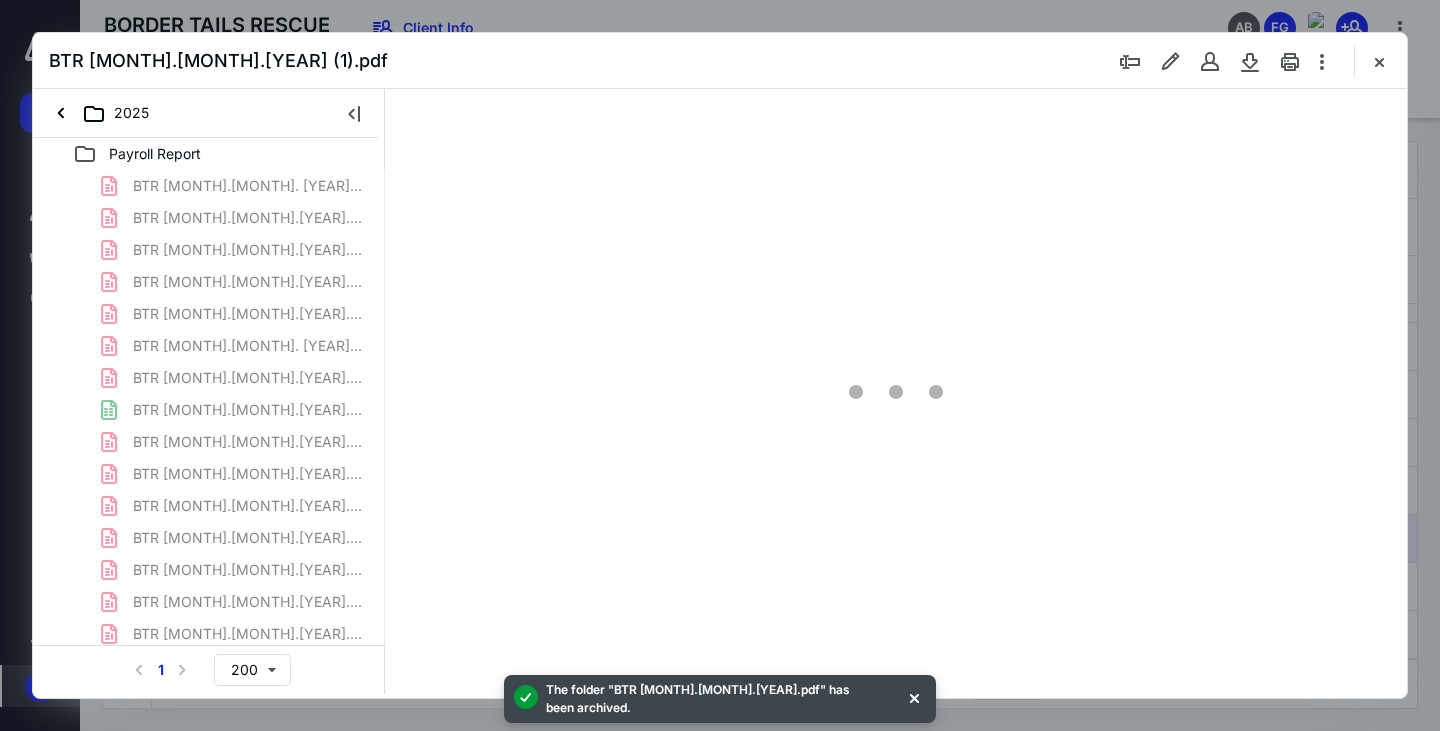 type on "163" 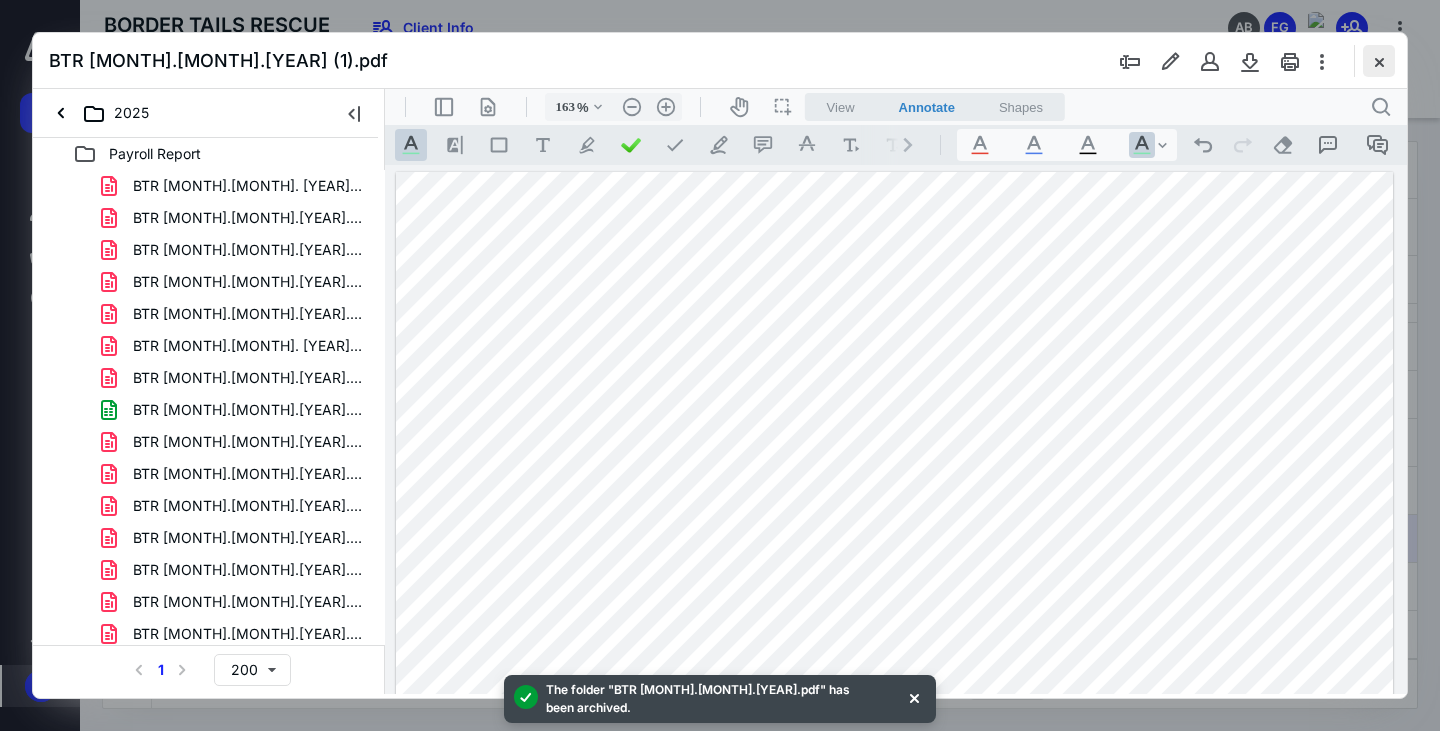 click at bounding box center [1379, 61] 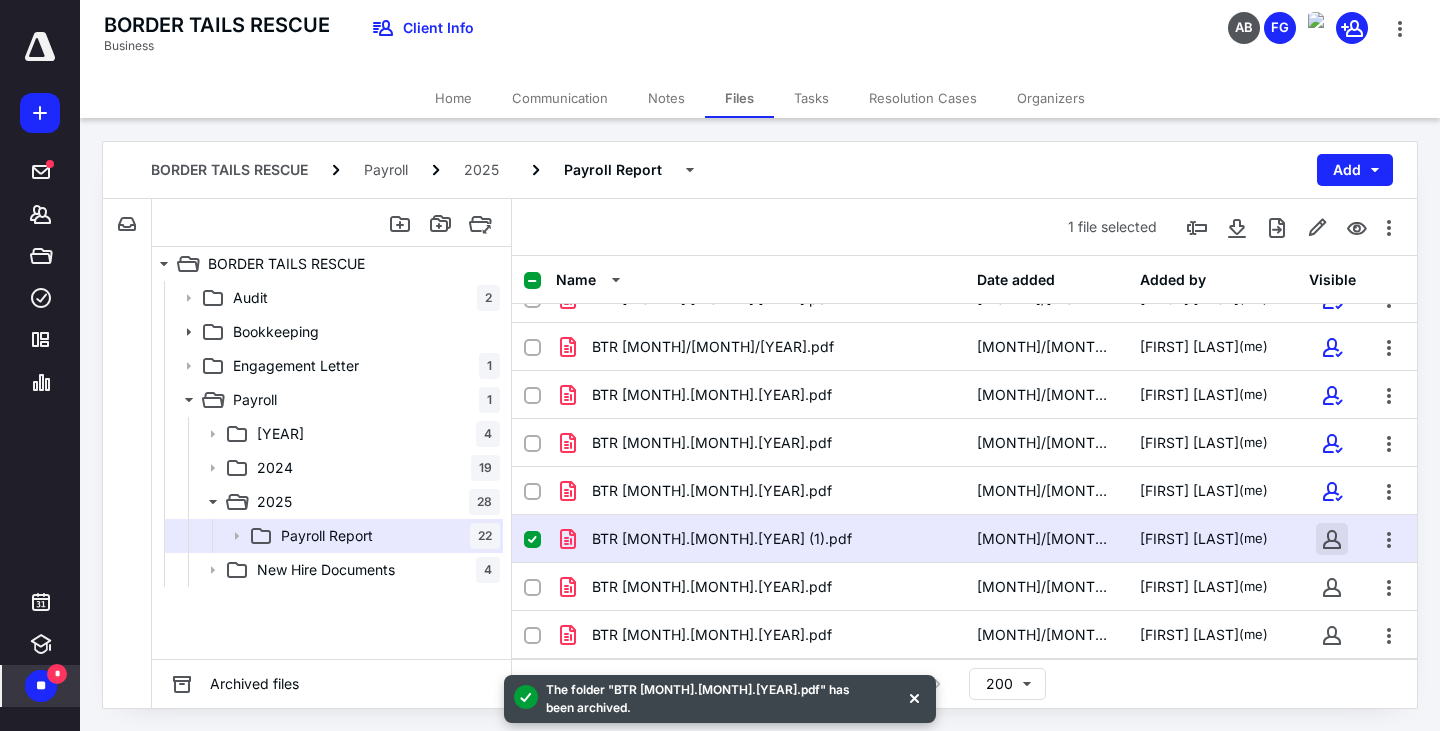 click at bounding box center [1332, 539] 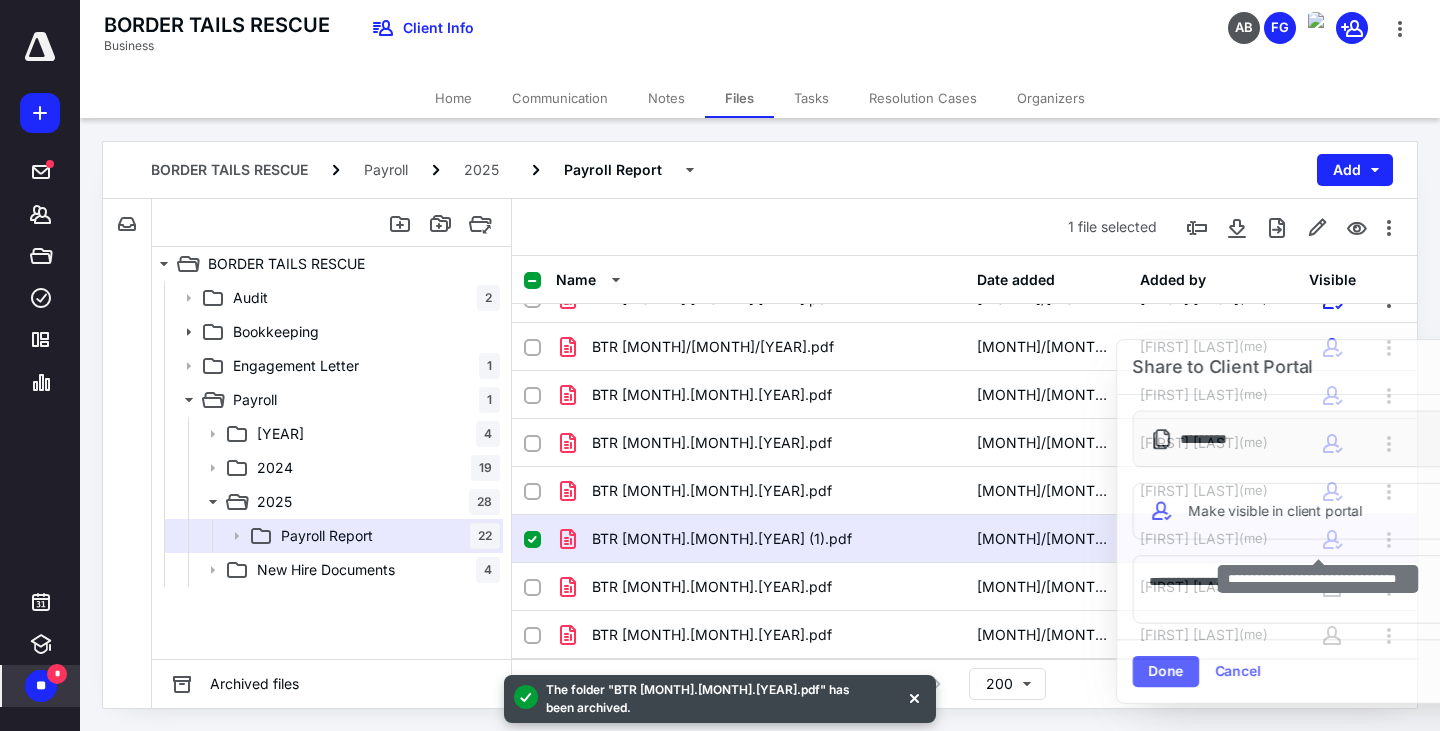 click on "**********" at bounding box center [1318, 579] 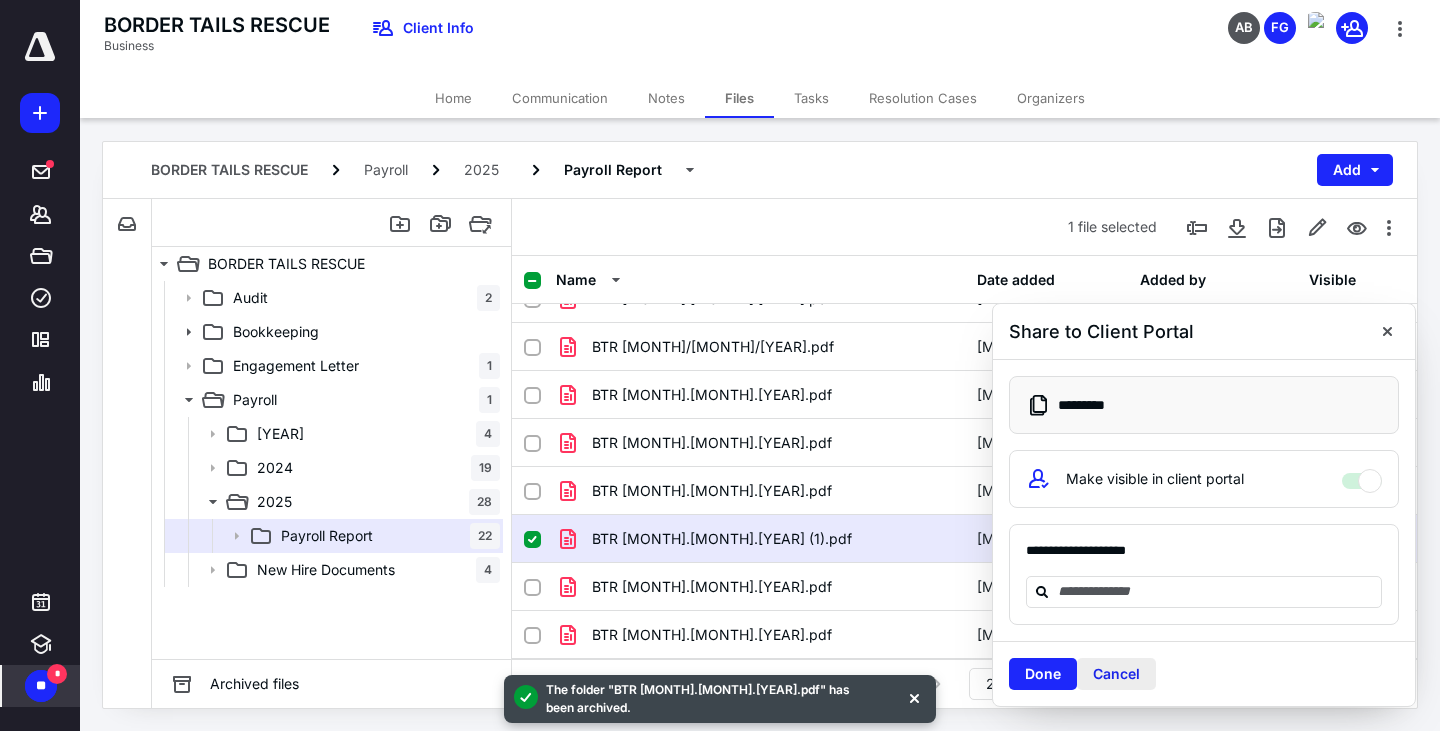 click on "Cancel" at bounding box center (1116, 674) 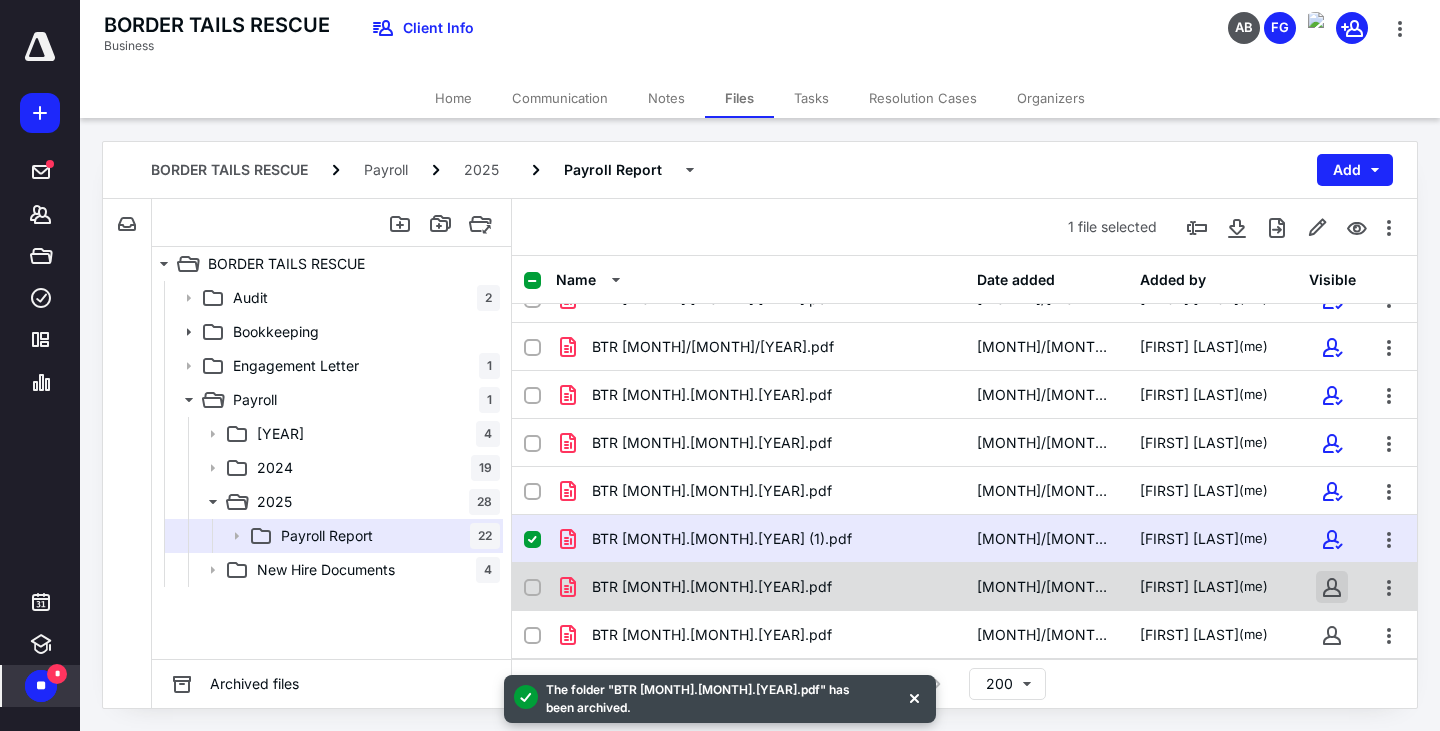 click at bounding box center [1332, 587] 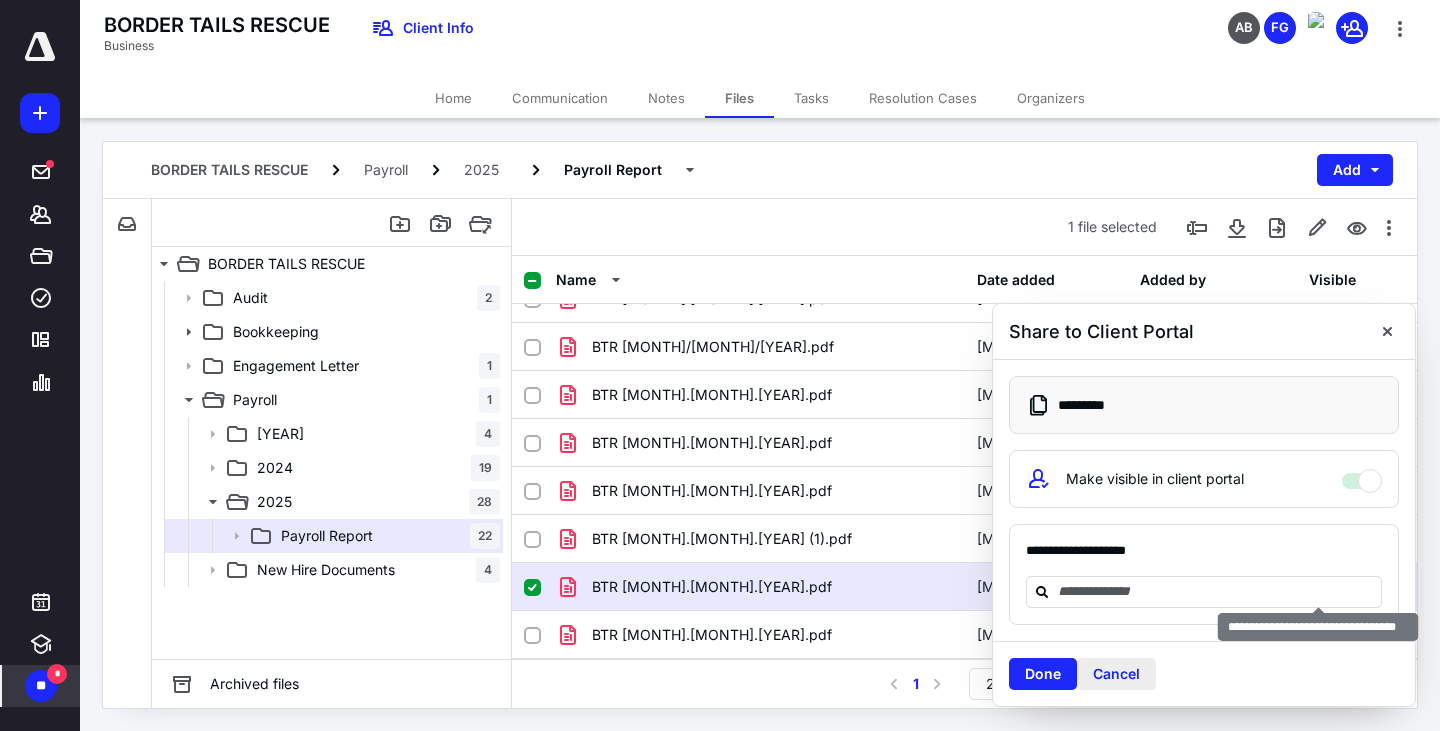 click on "Cancel" at bounding box center [1116, 674] 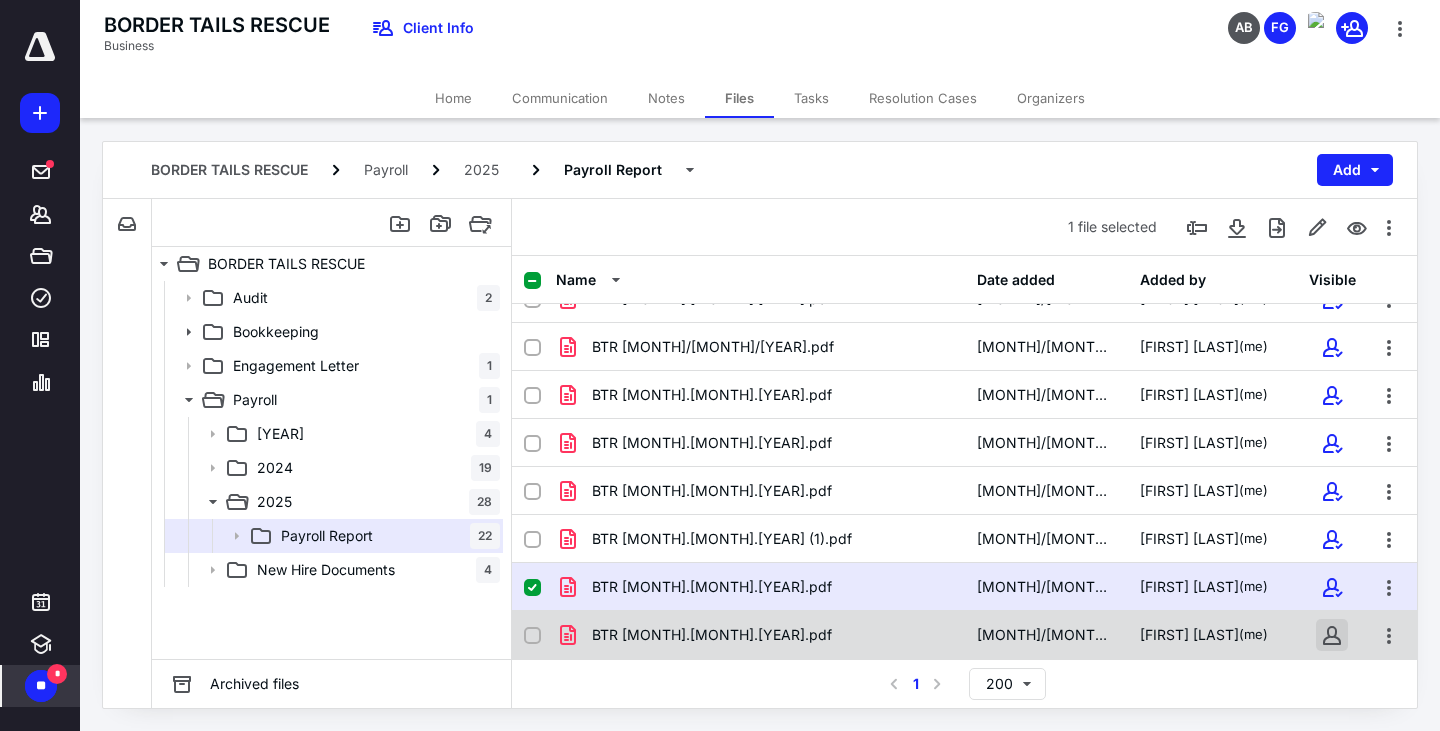 click at bounding box center (1332, 635) 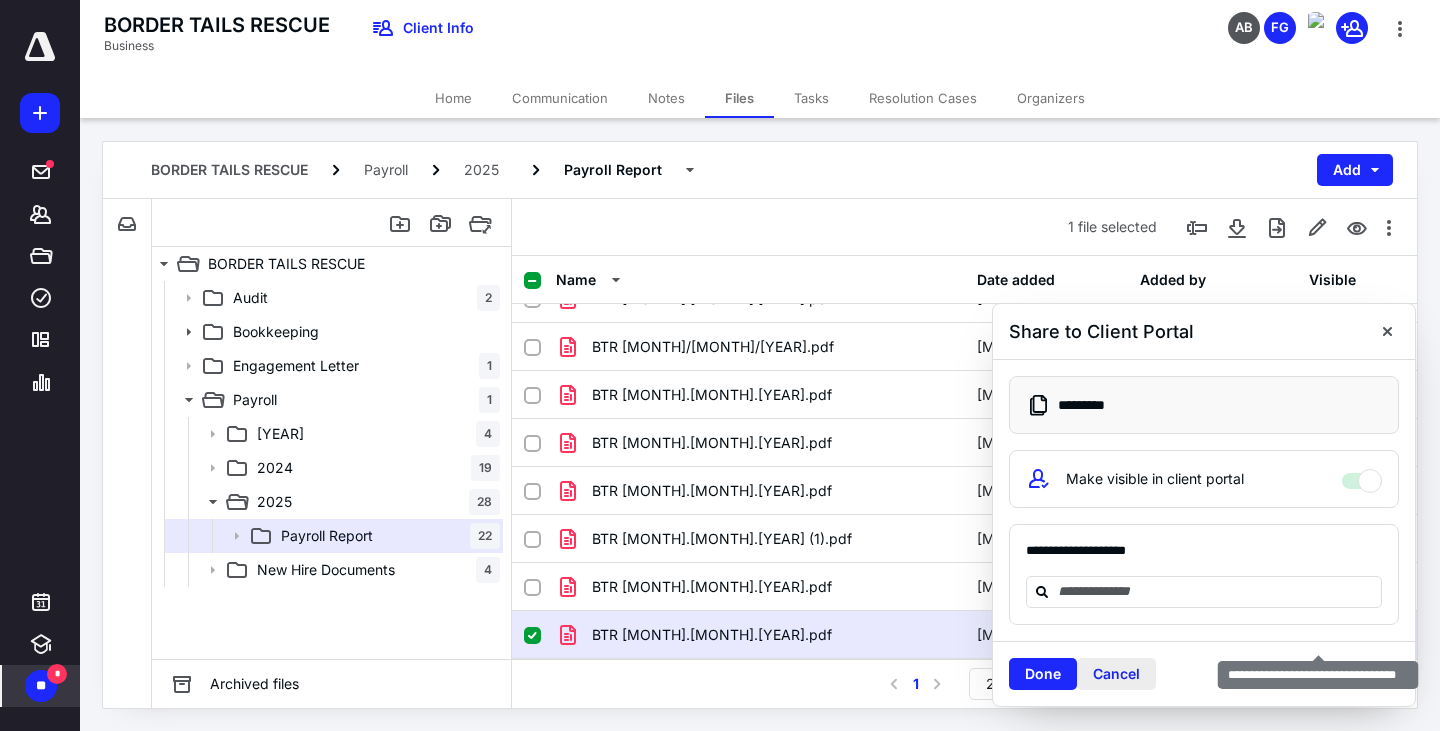 click on "Cancel" at bounding box center [1116, 674] 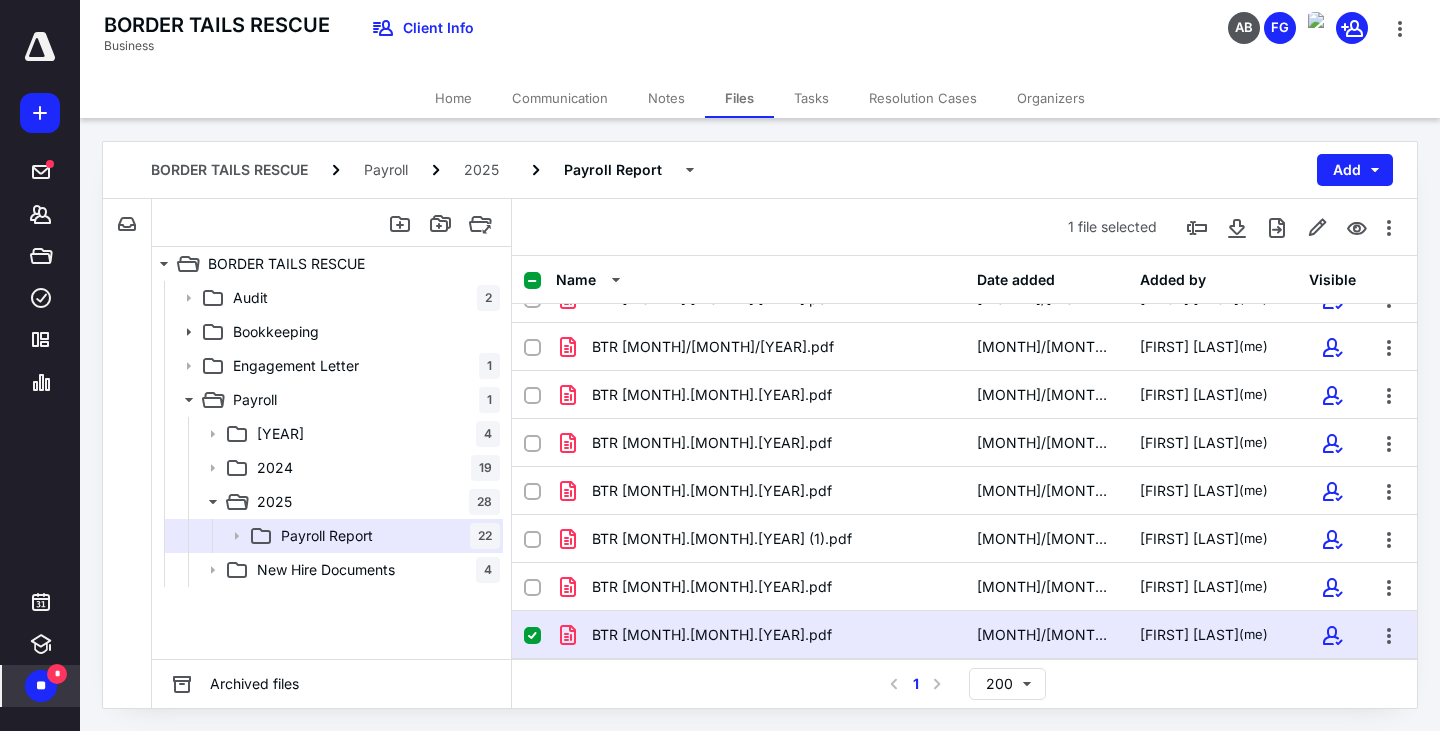 click on "Communication" at bounding box center (560, 98) 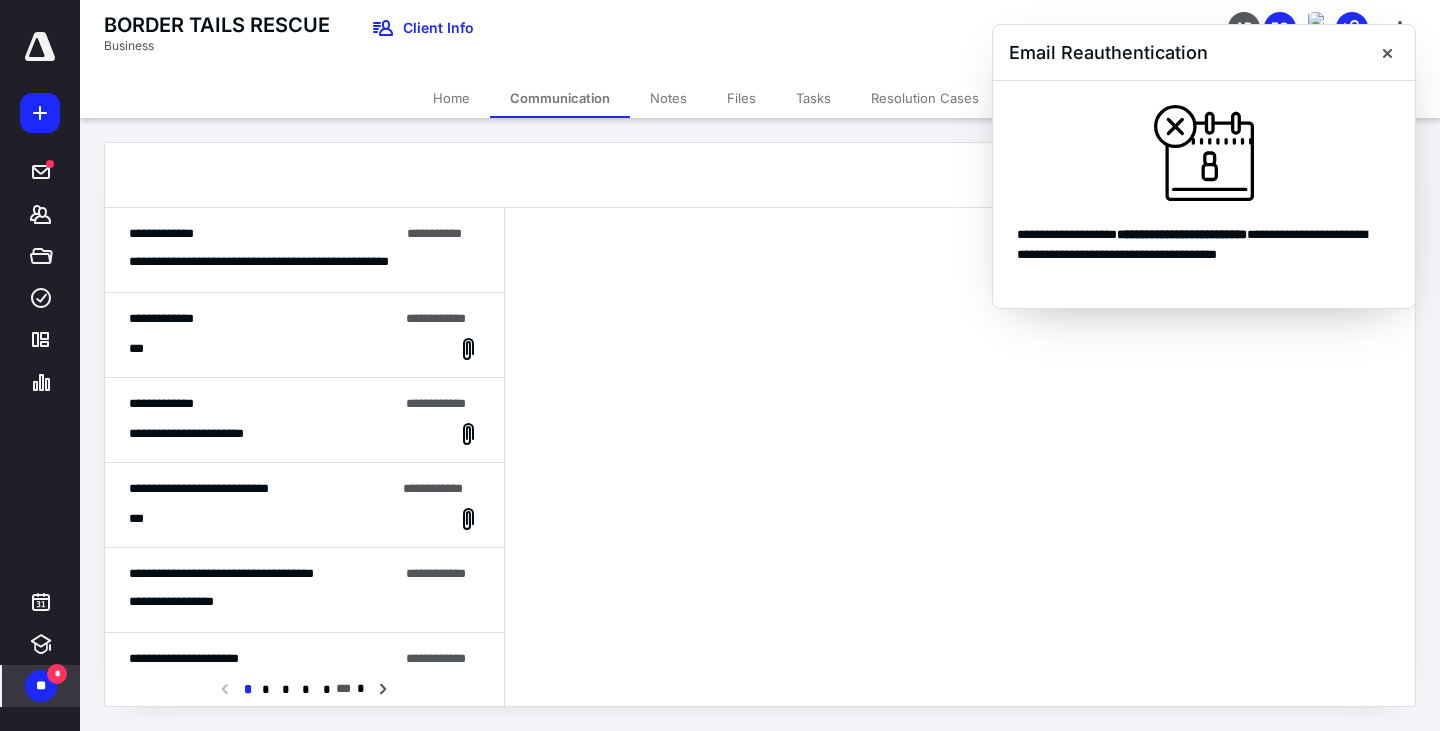 scroll, scrollTop: 86, scrollLeft: 0, axis: vertical 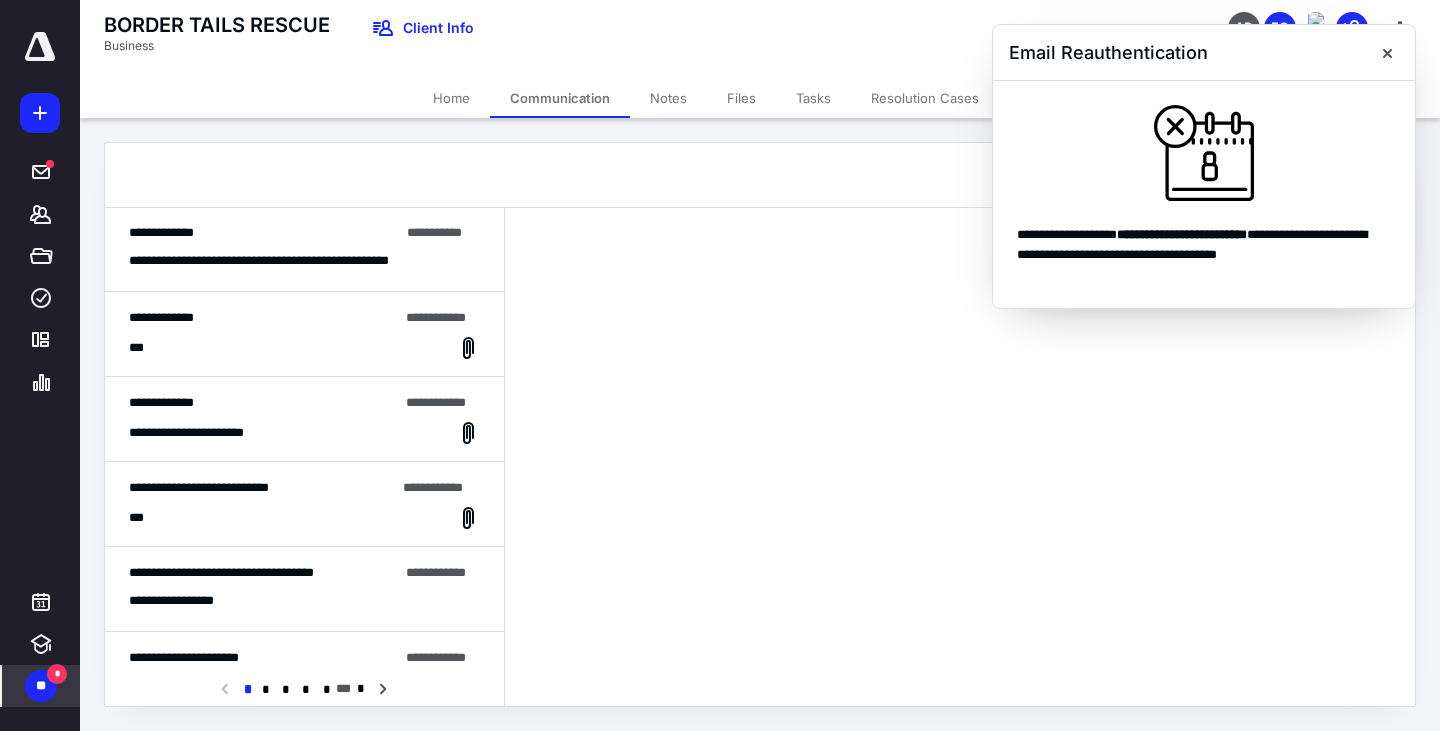 click on "**********" at bounding box center [297, 261] 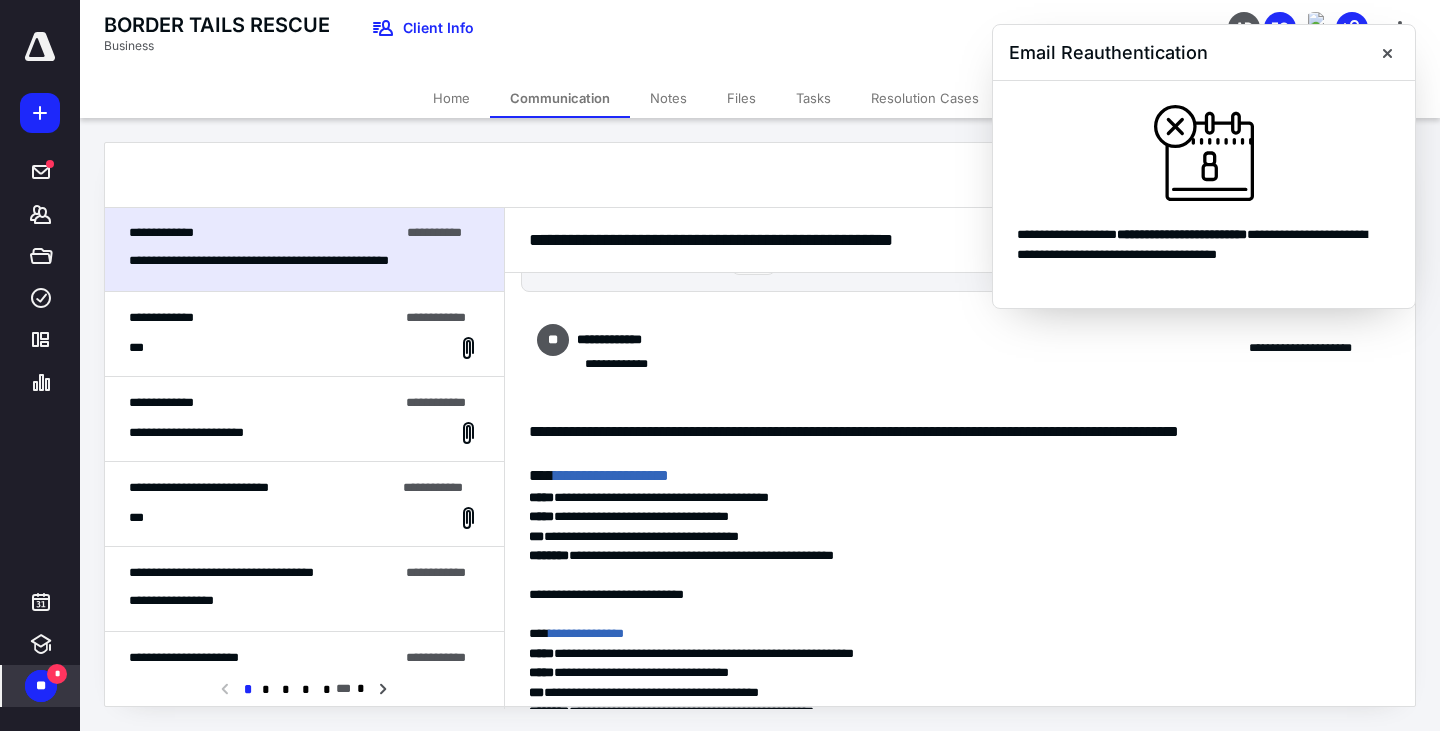 scroll, scrollTop: 0, scrollLeft: 0, axis: both 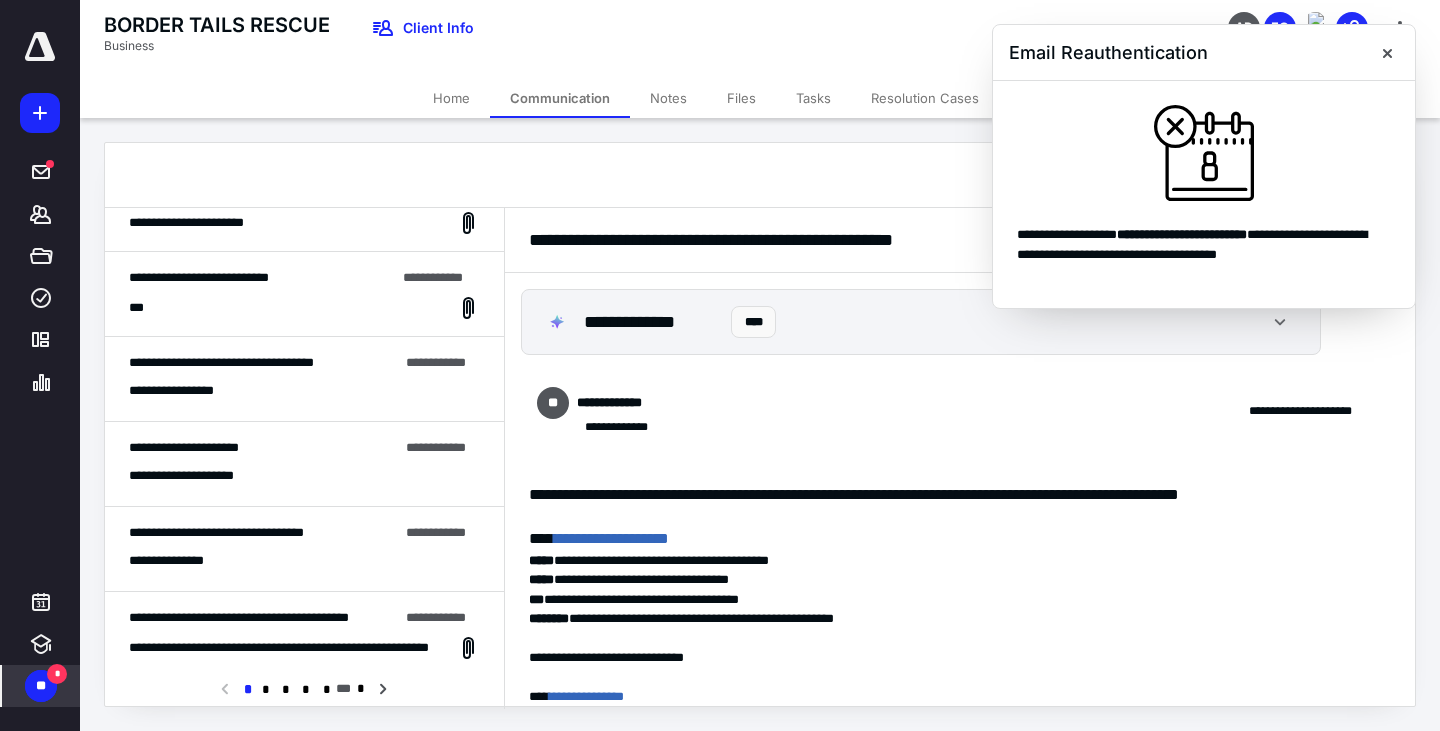 click on "**********" at bounding box center [304, 391] 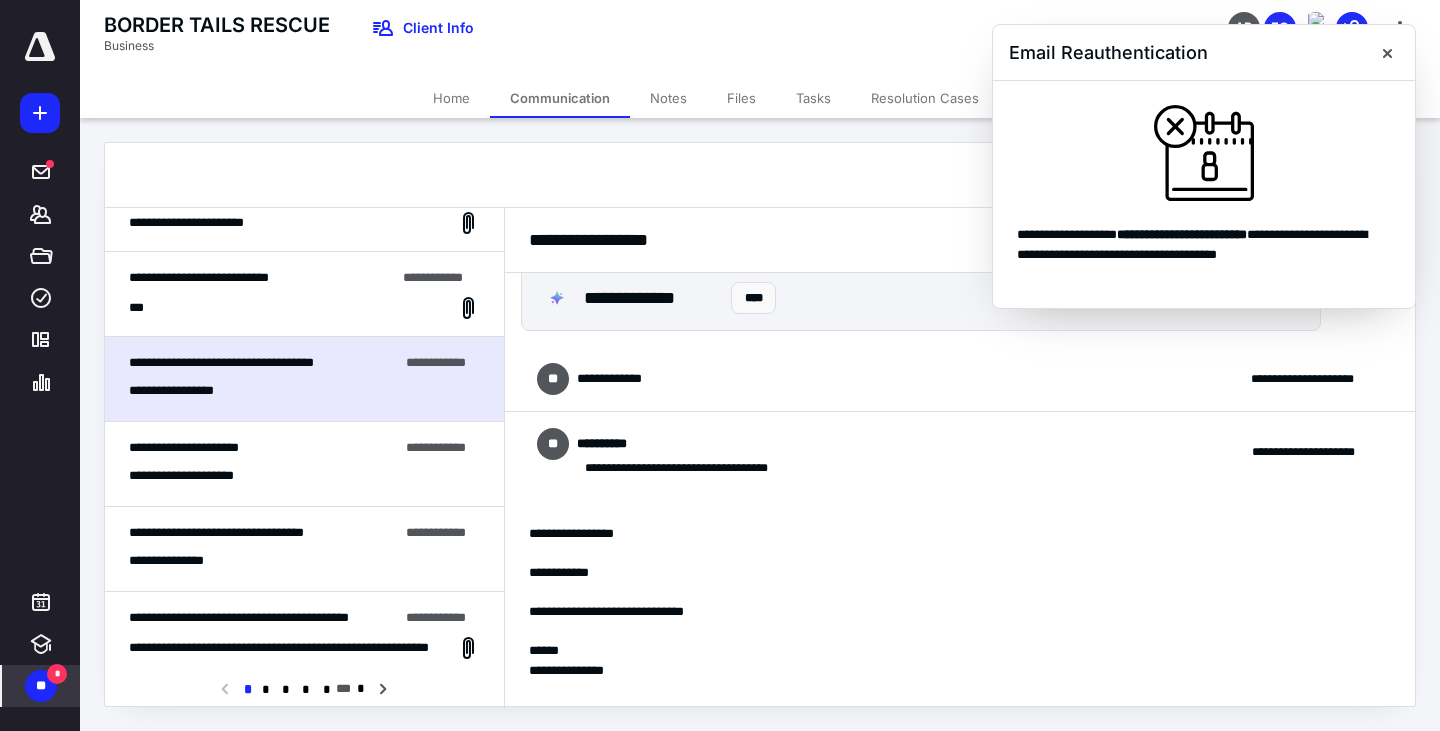 scroll, scrollTop: 0, scrollLeft: 0, axis: both 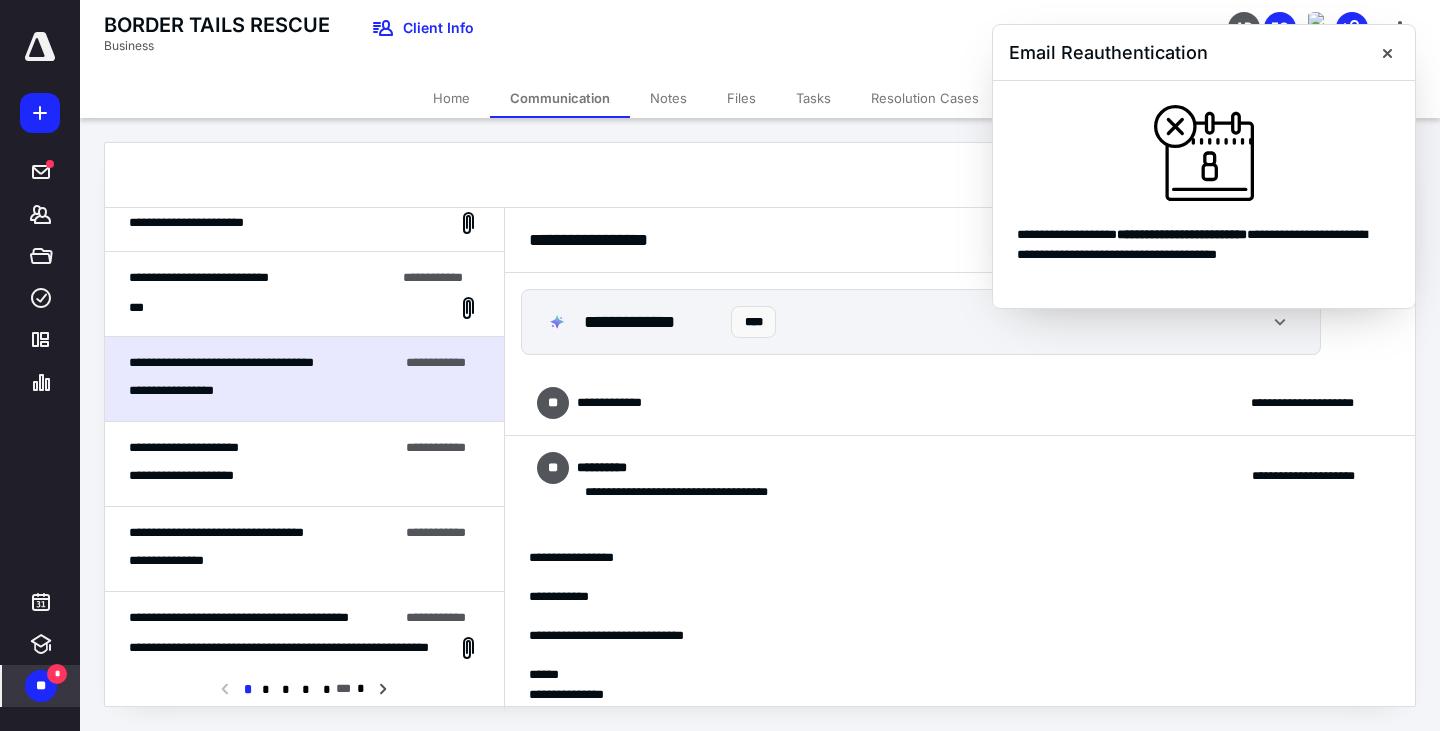 click on "**********" at bounding box center [960, 403] 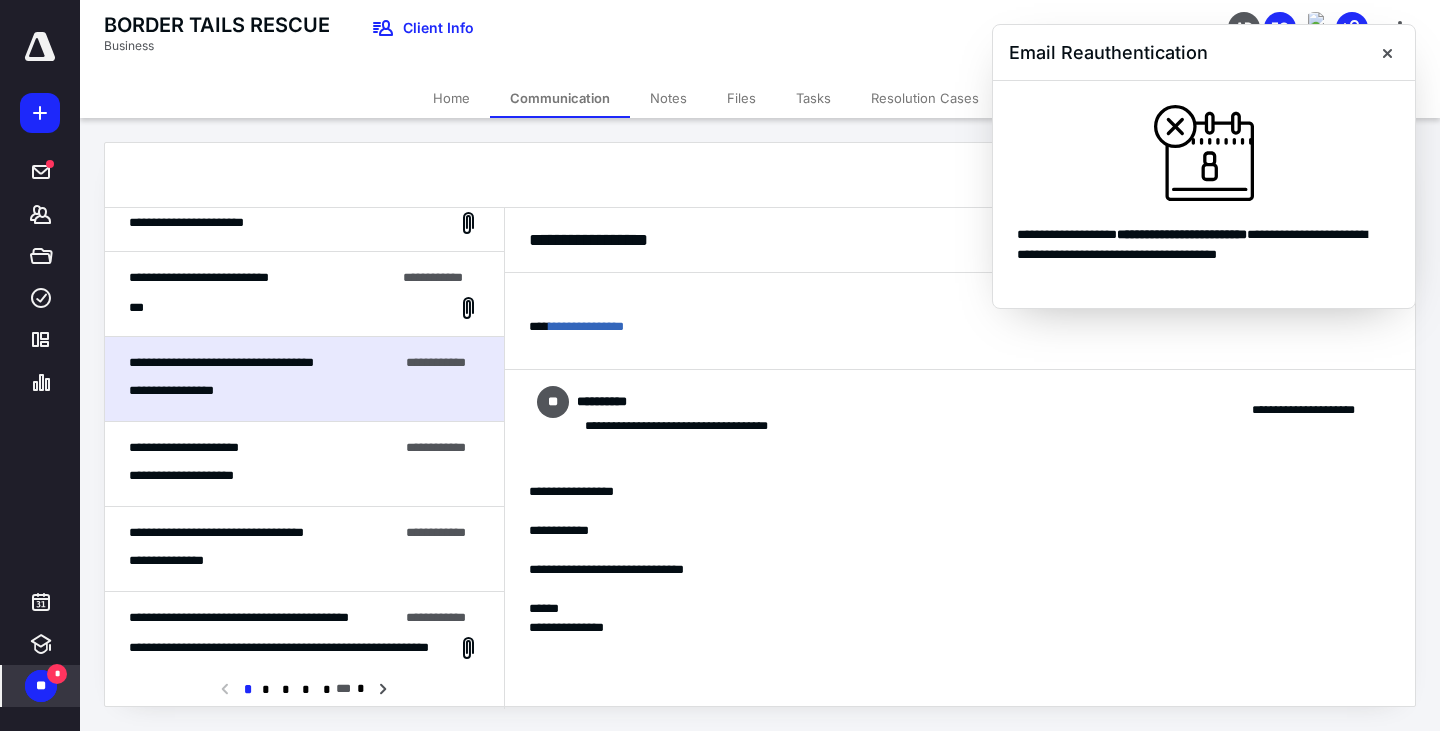 scroll, scrollTop: 322, scrollLeft: 0, axis: vertical 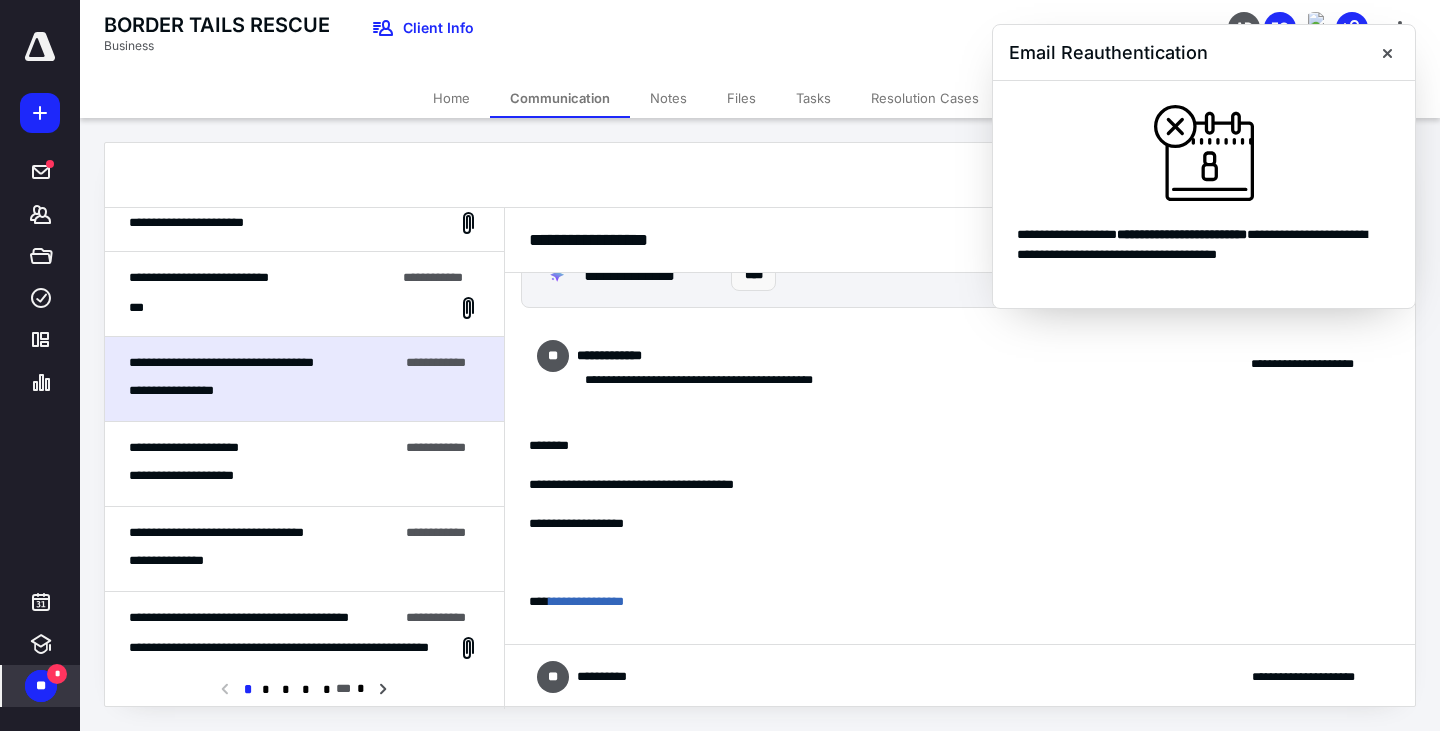 click on "** [LAST]" at bounding box center (591, 677) 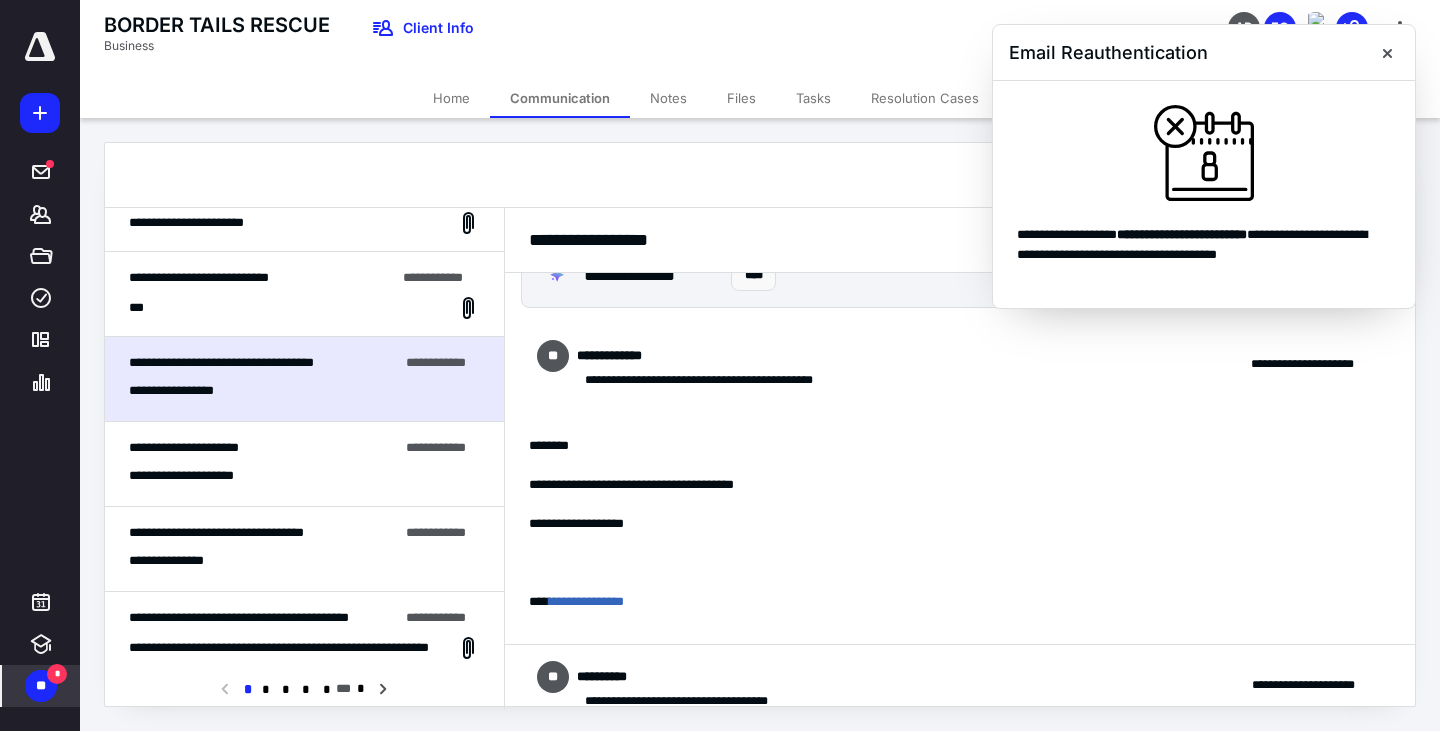 scroll, scrollTop: 322, scrollLeft: 0, axis: vertical 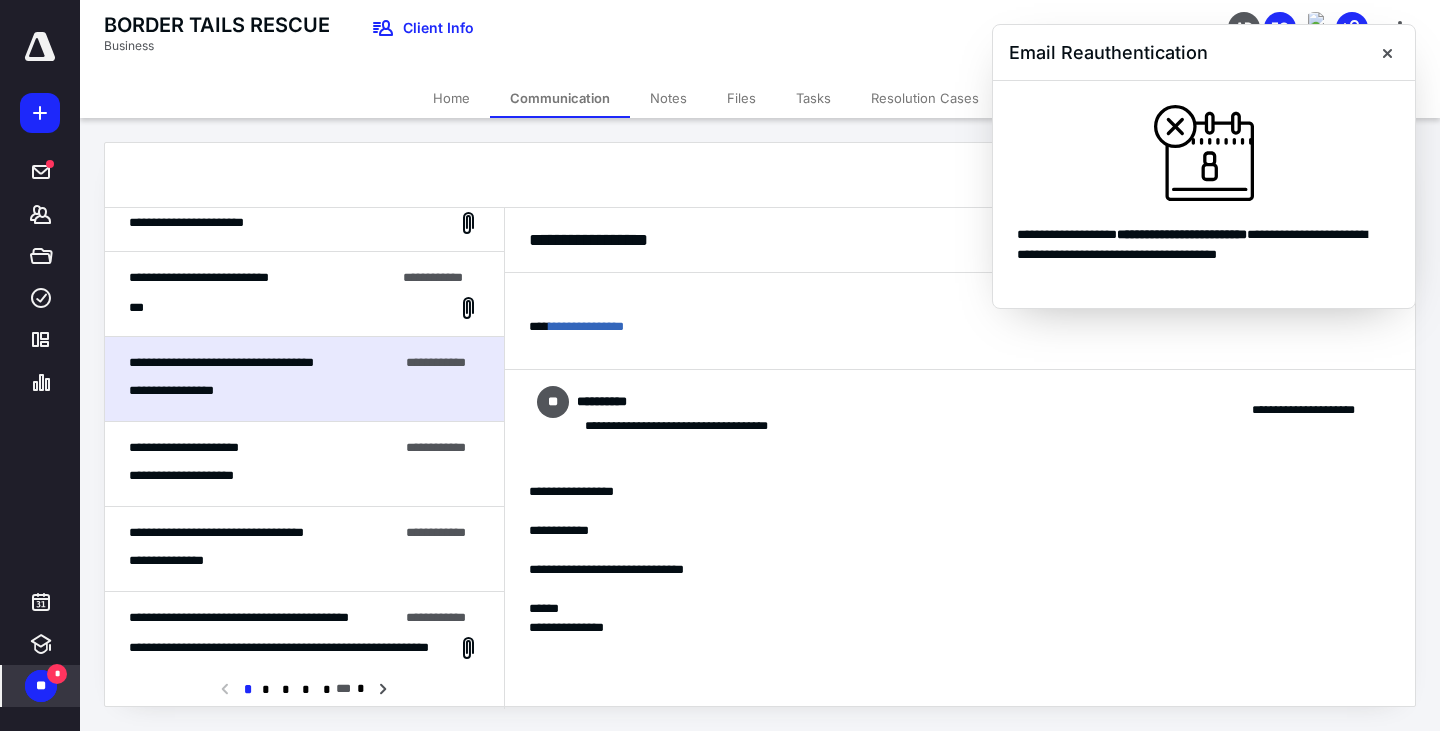 click on "**" at bounding box center [553, 402] 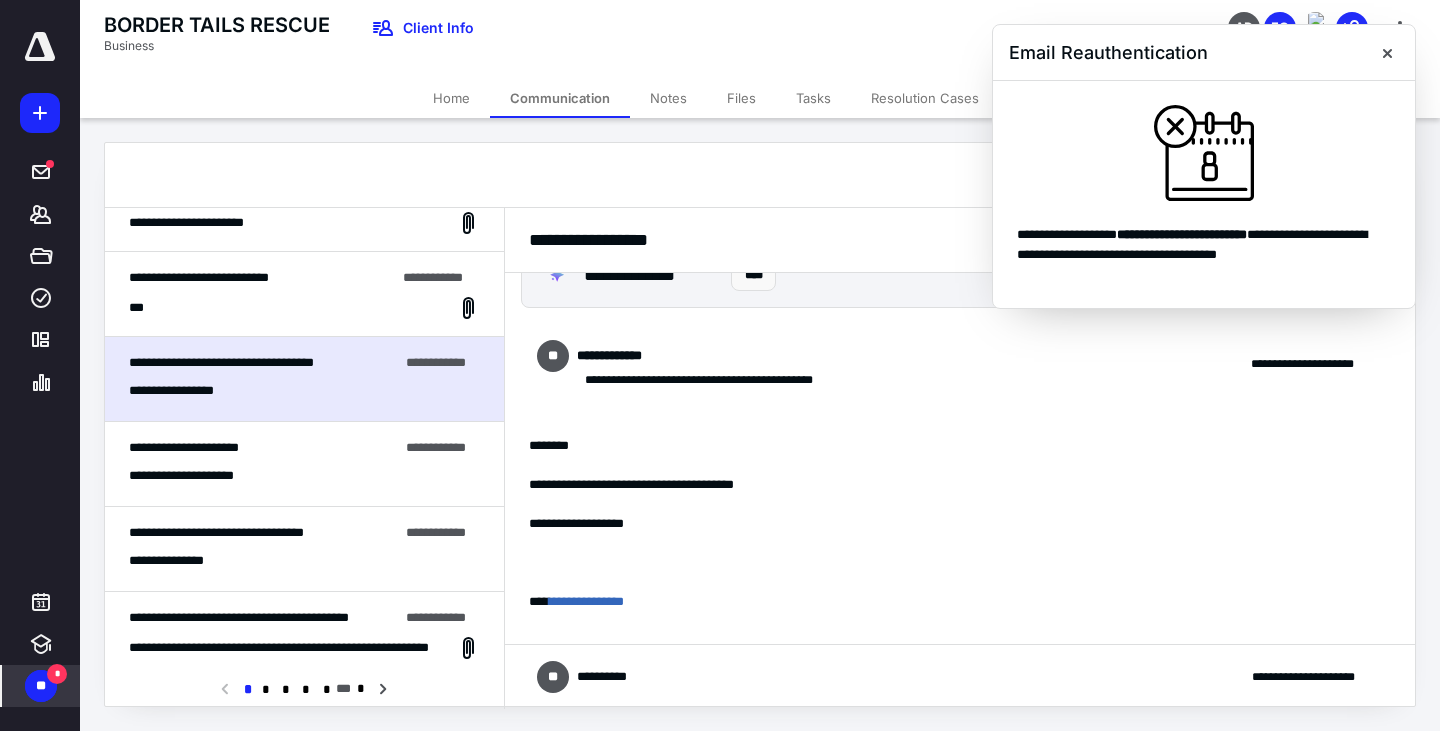 click on "** [LAST]" at bounding box center (591, 677) 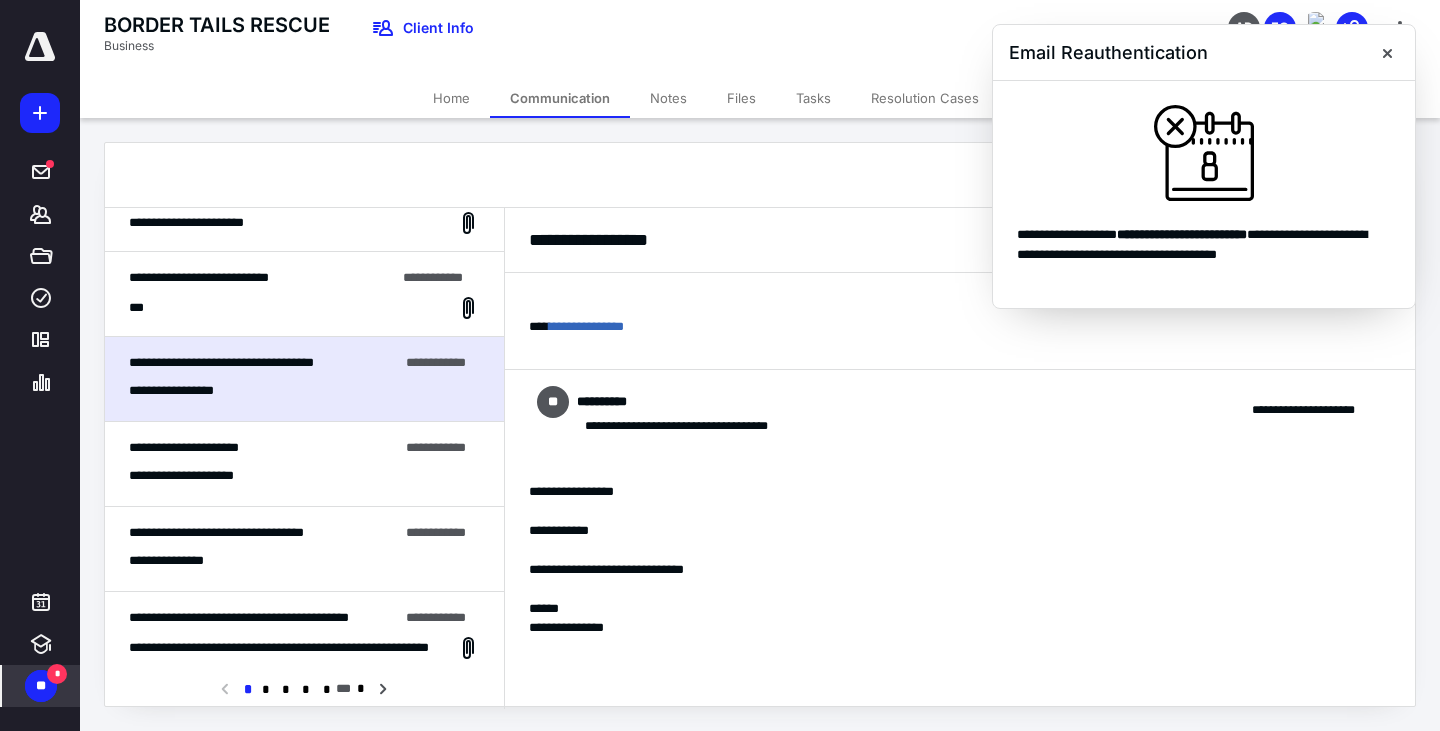 click on "**********" at bounding box center (304, 464) 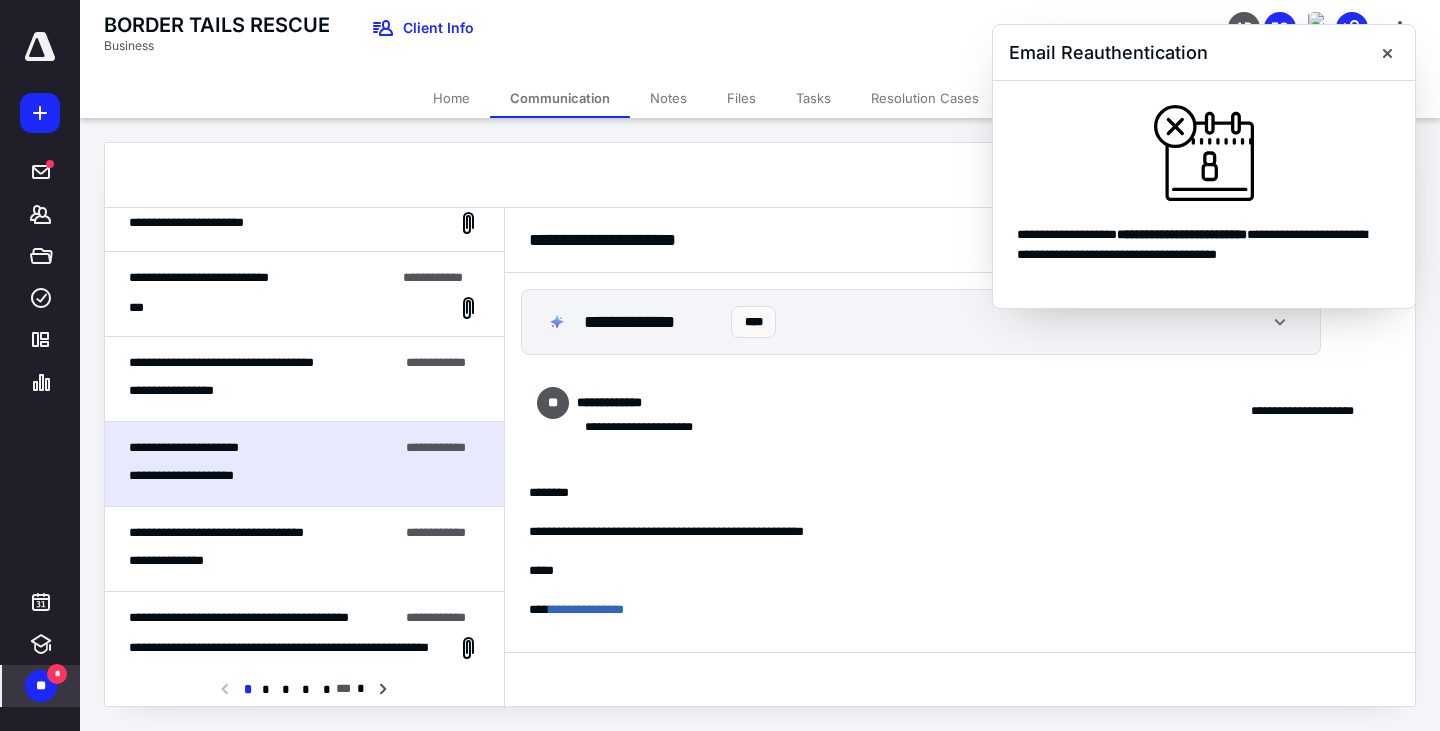 click on "**********" at bounding box center [304, 561] 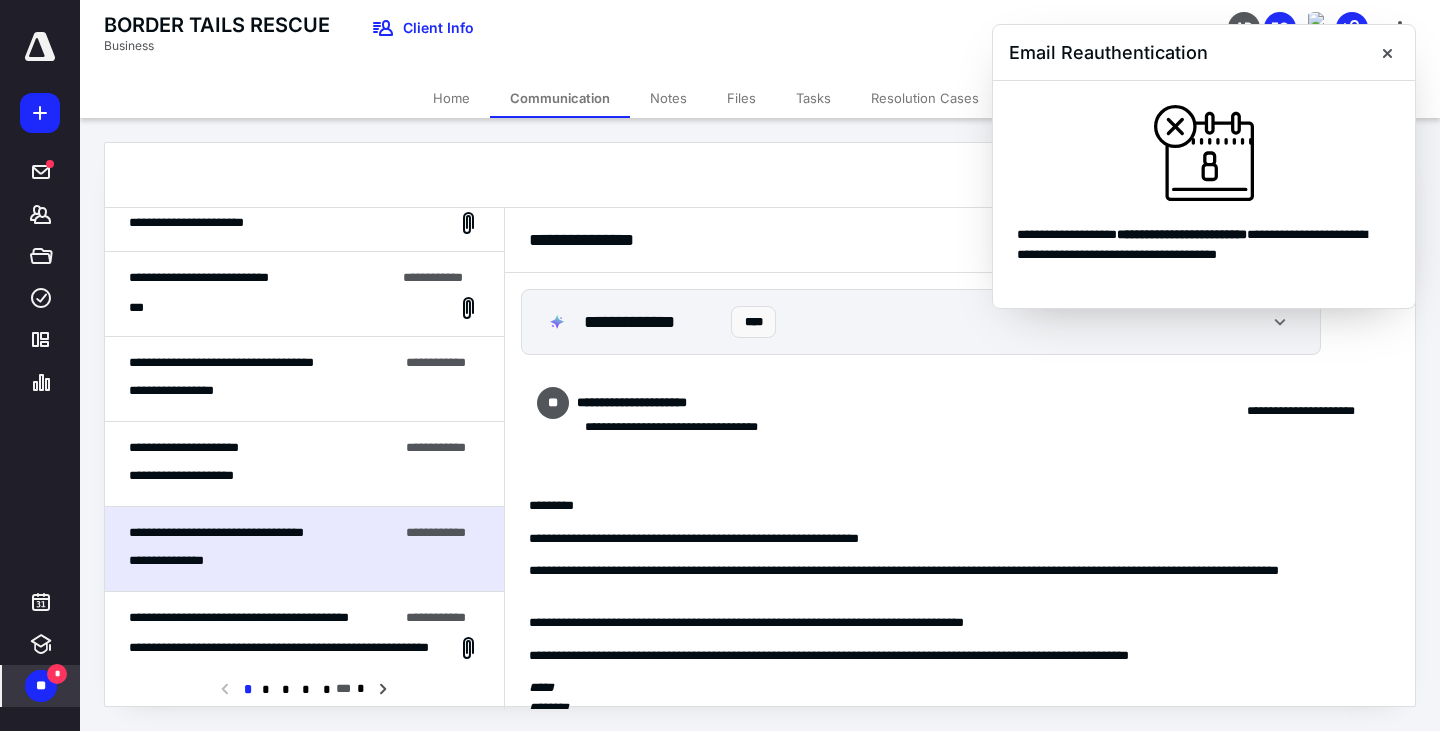scroll, scrollTop: 41, scrollLeft: 0, axis: vertical 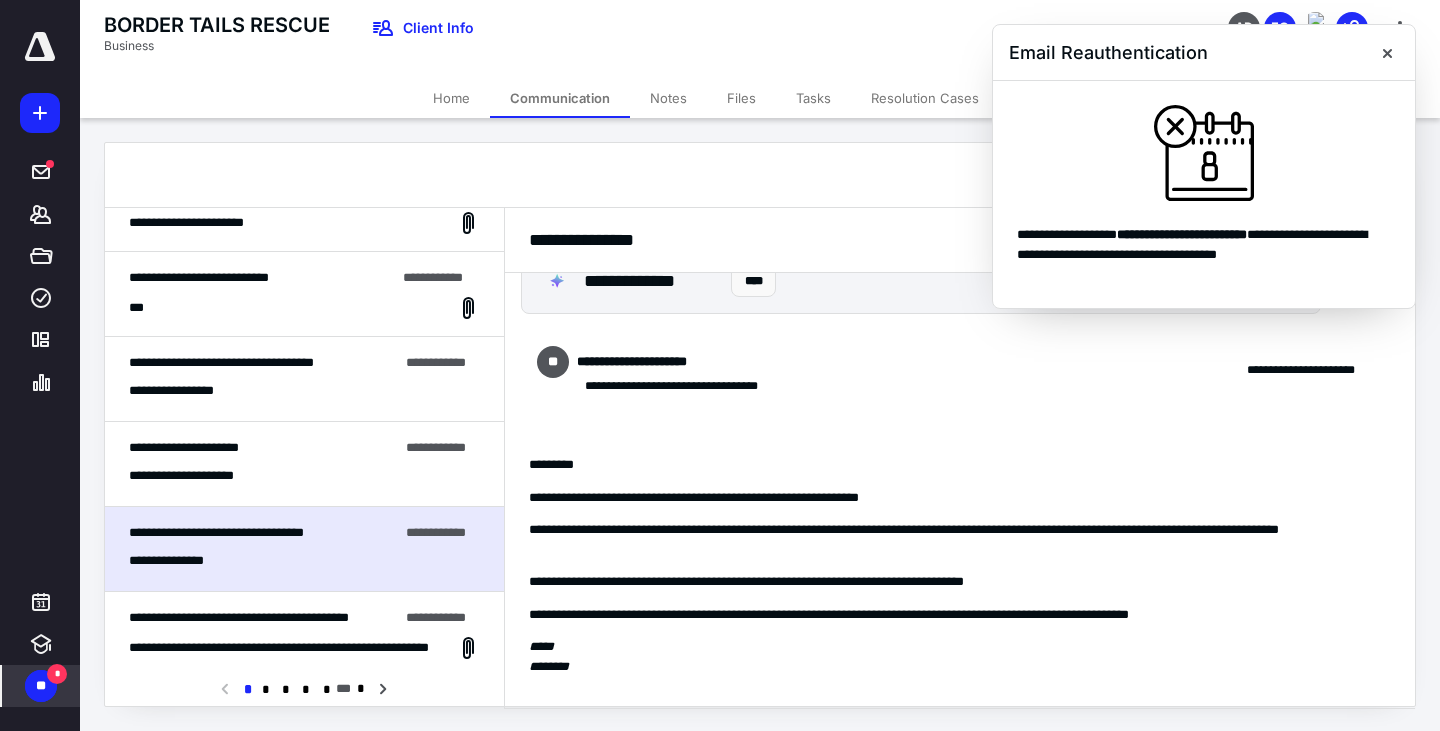 click on "Home" at bounding box center (451, 98) 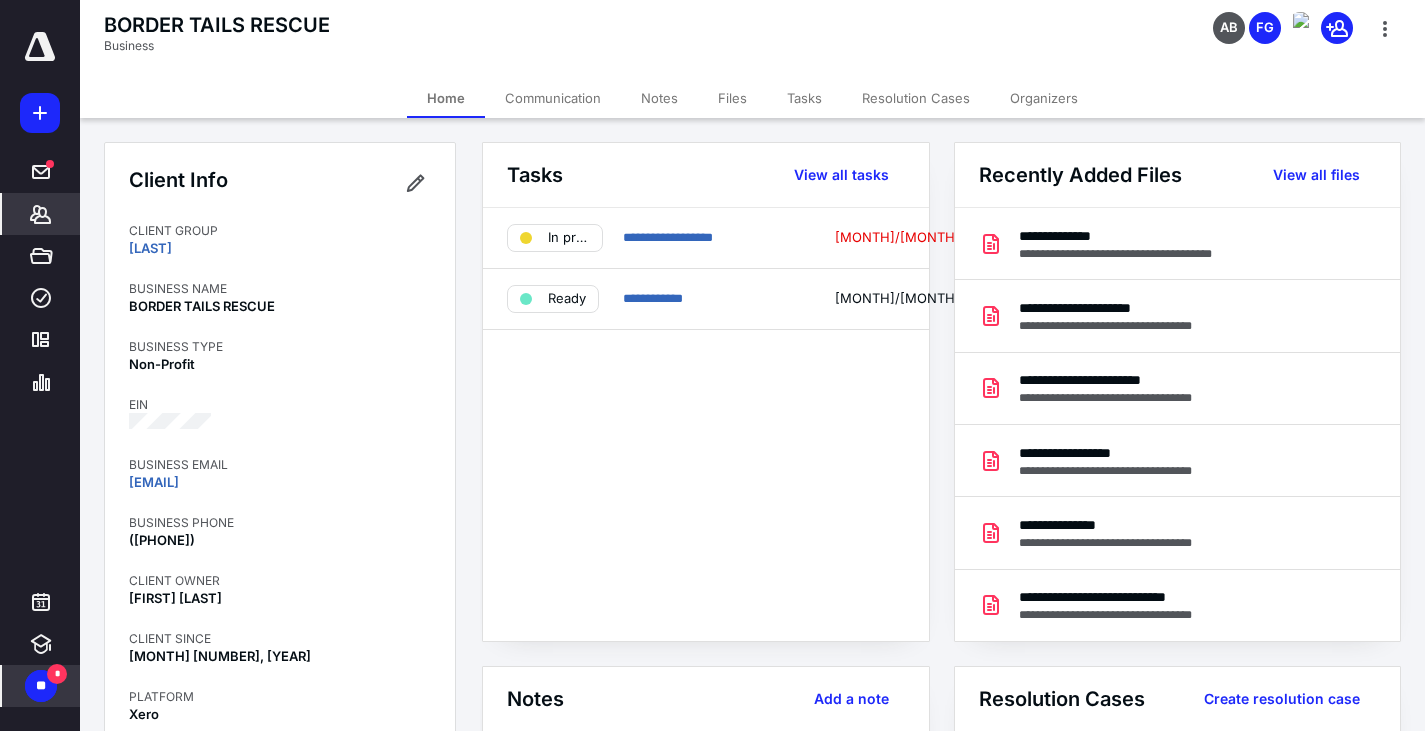click on "*" at bounding box center [57, 674] 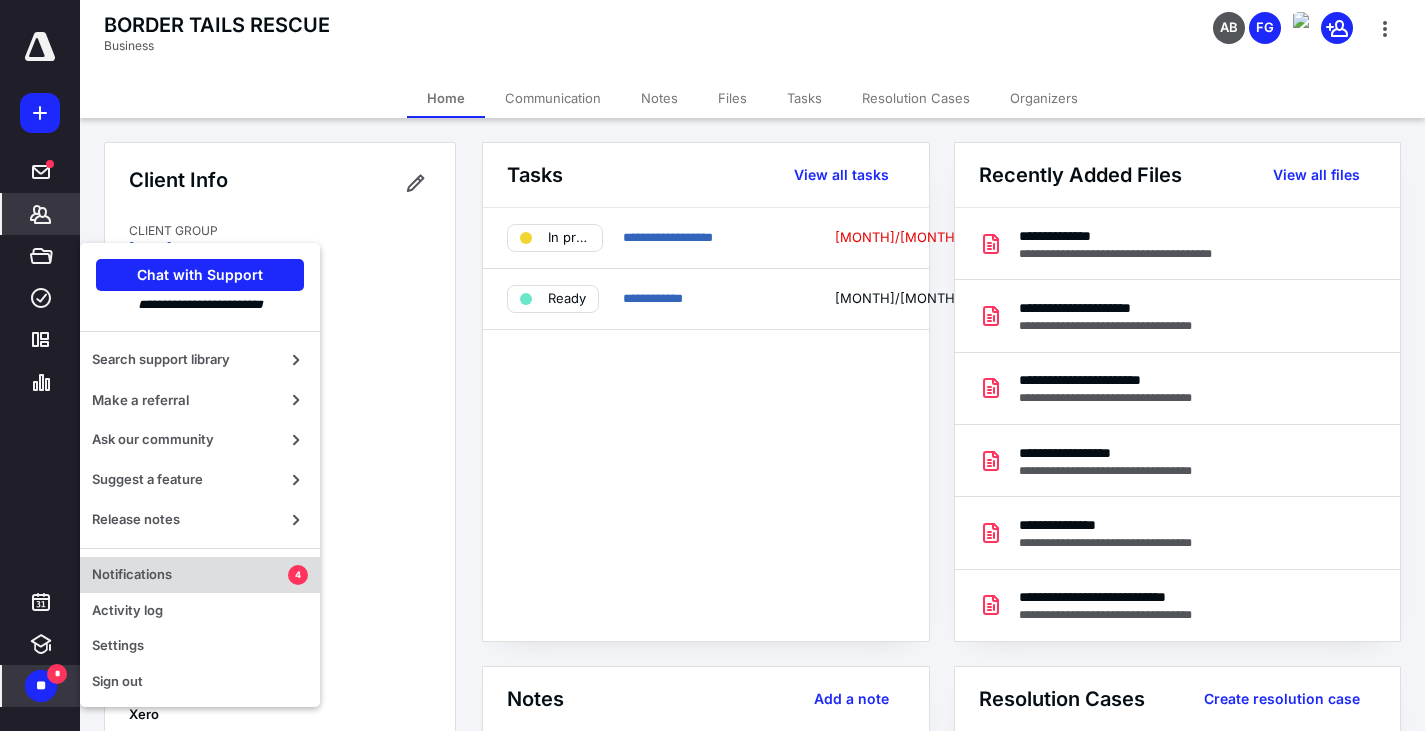 click on "Notifications" at bounding box center (190, 575) 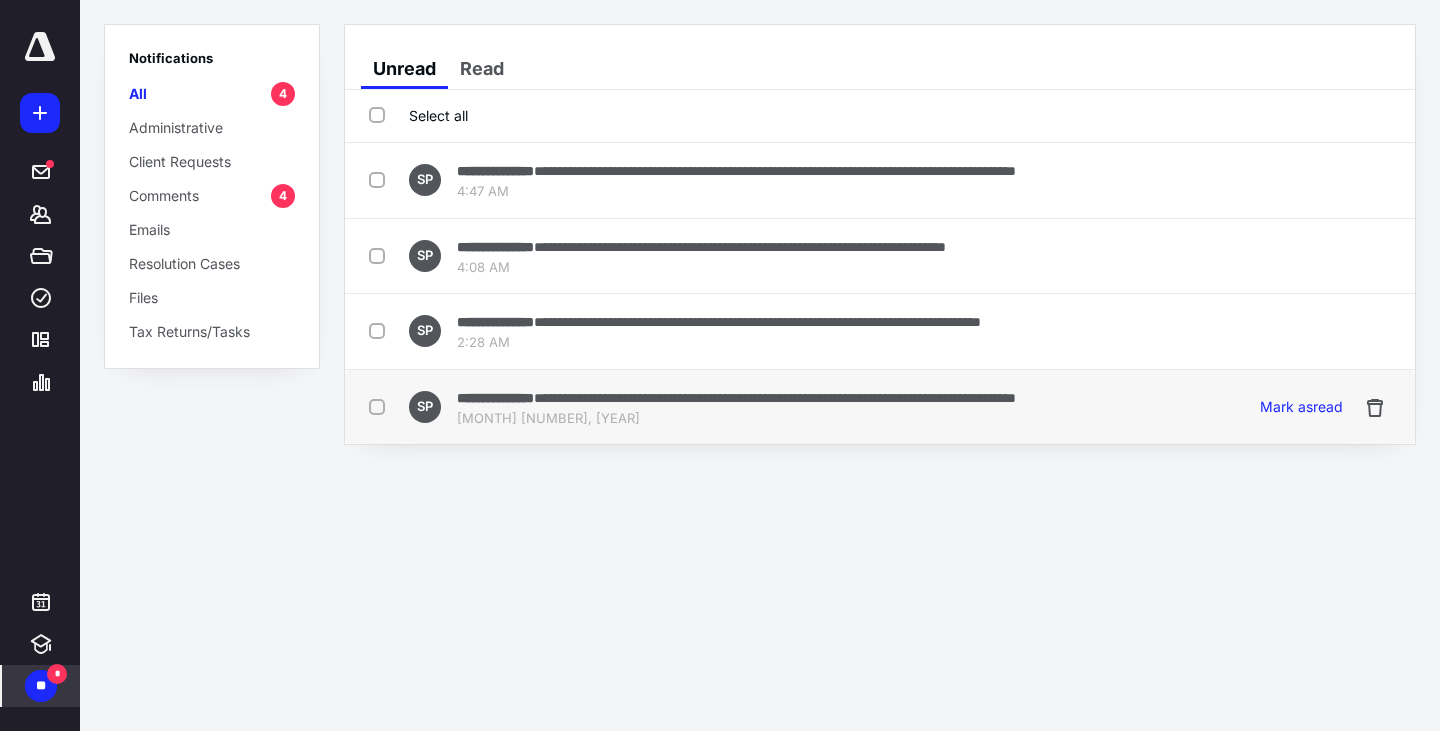 click on "**********" at bounding box center [775, 398] 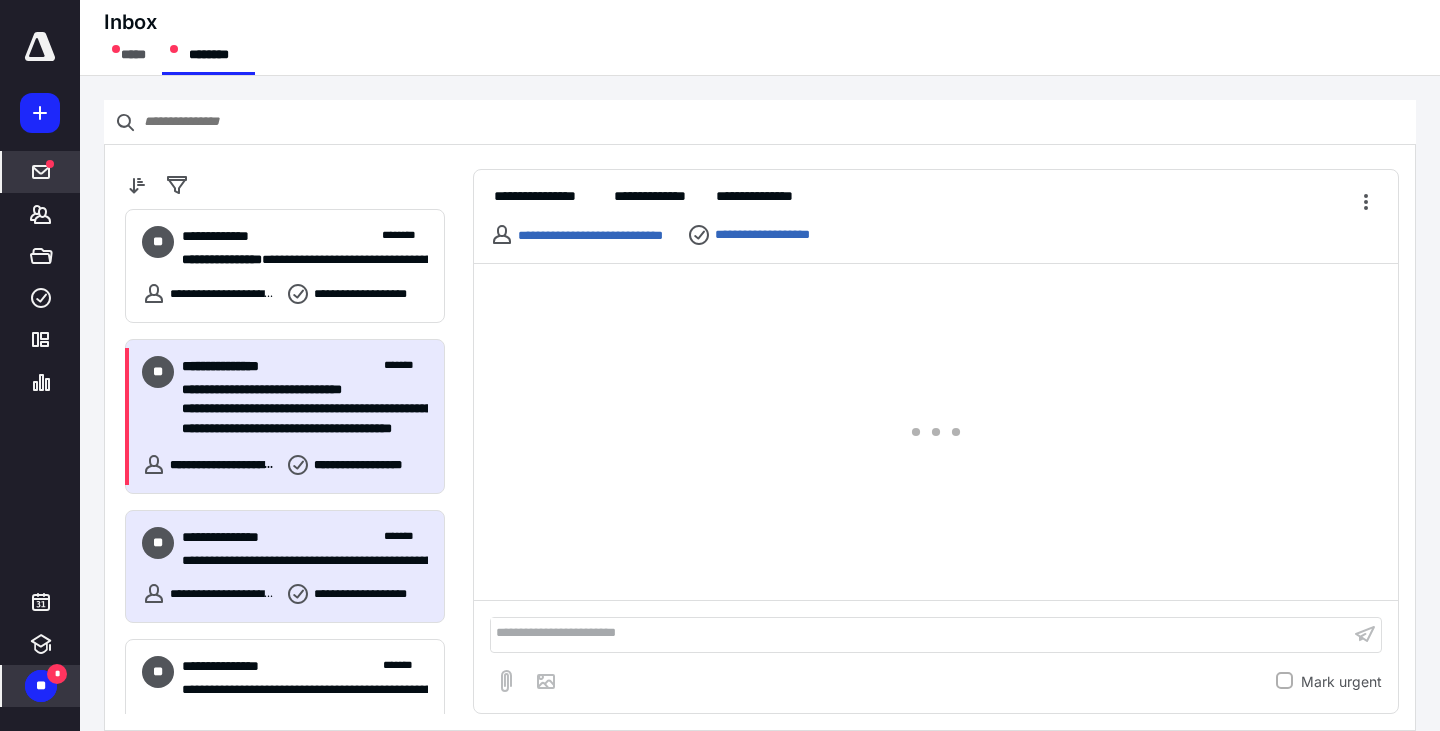 click on "**********" at bounding box center (297, 409) 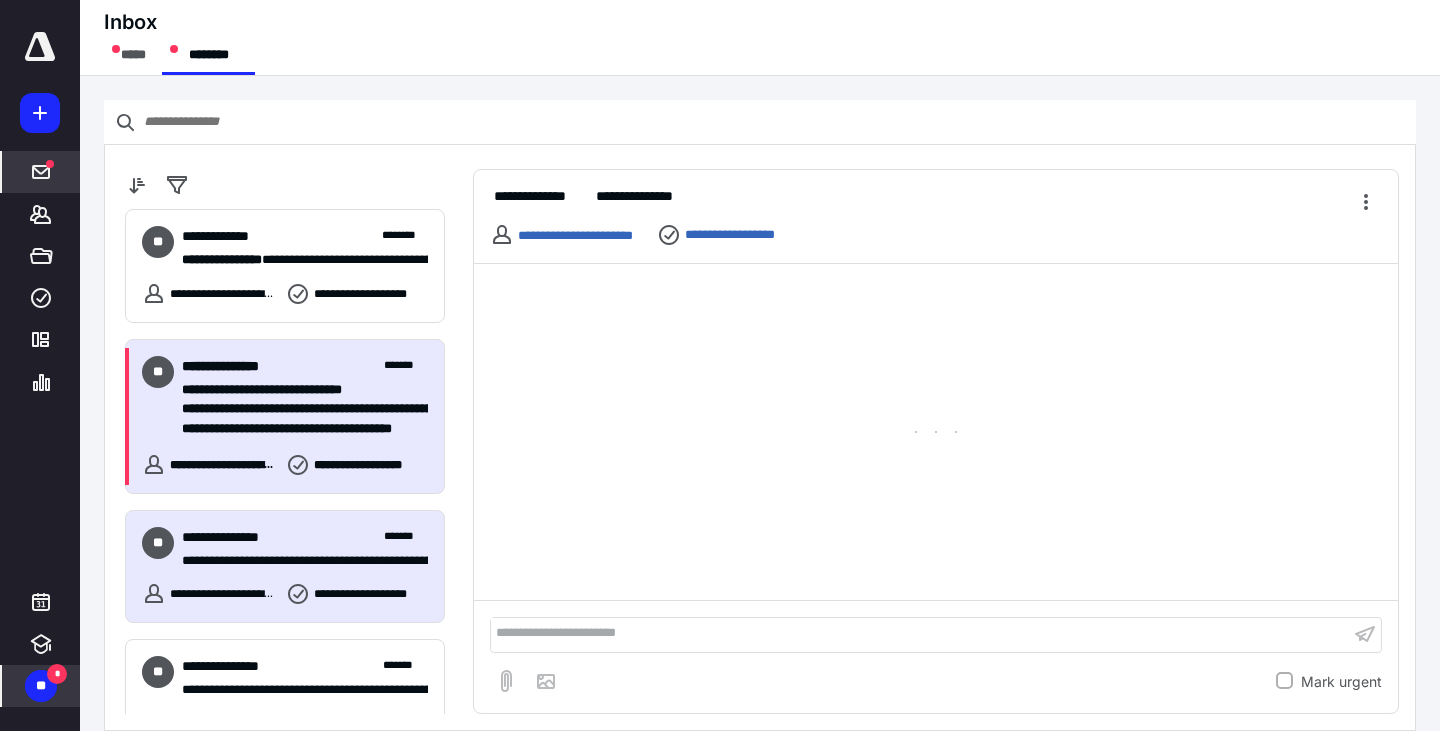 click on "**********" at bounding box center [297, 561] 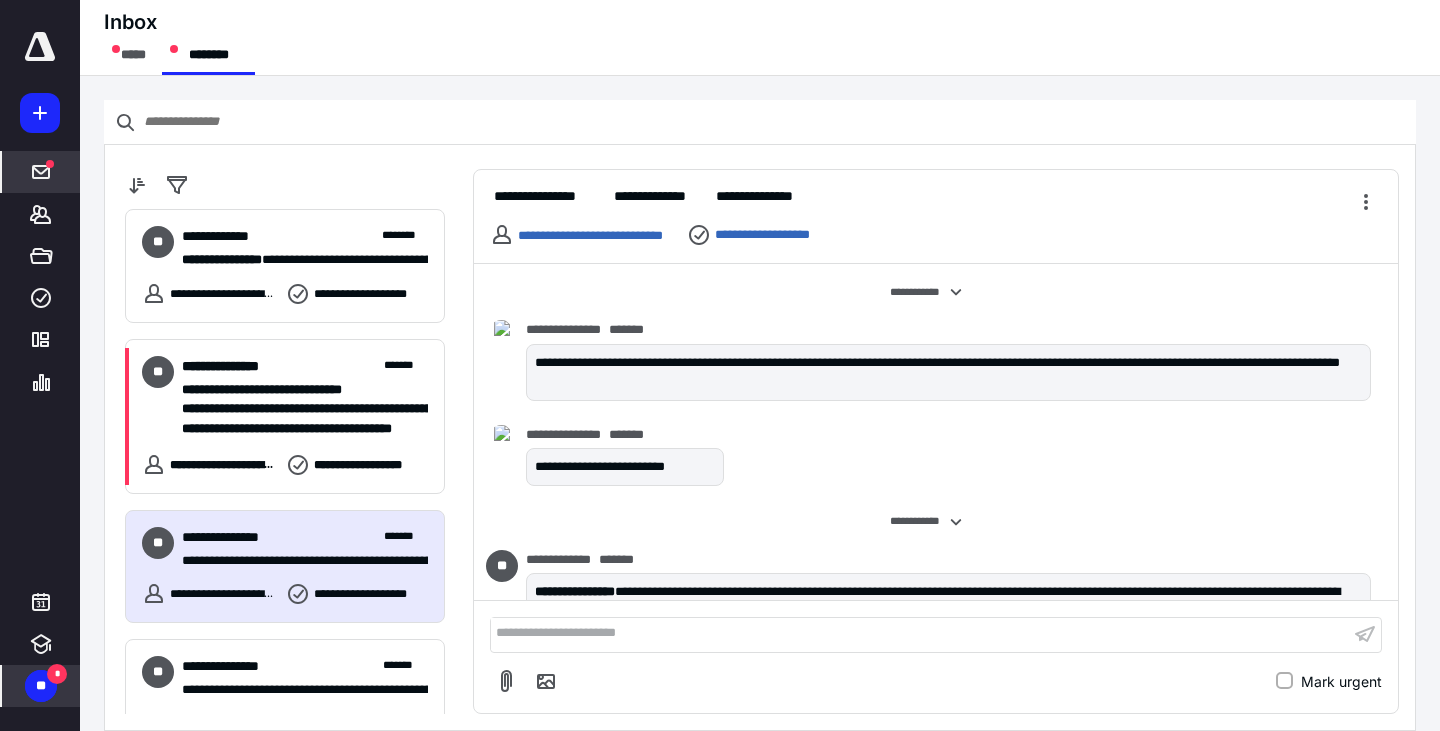 scroll, scrollTop: 2193, scrollLeft: 0, axis: vertical 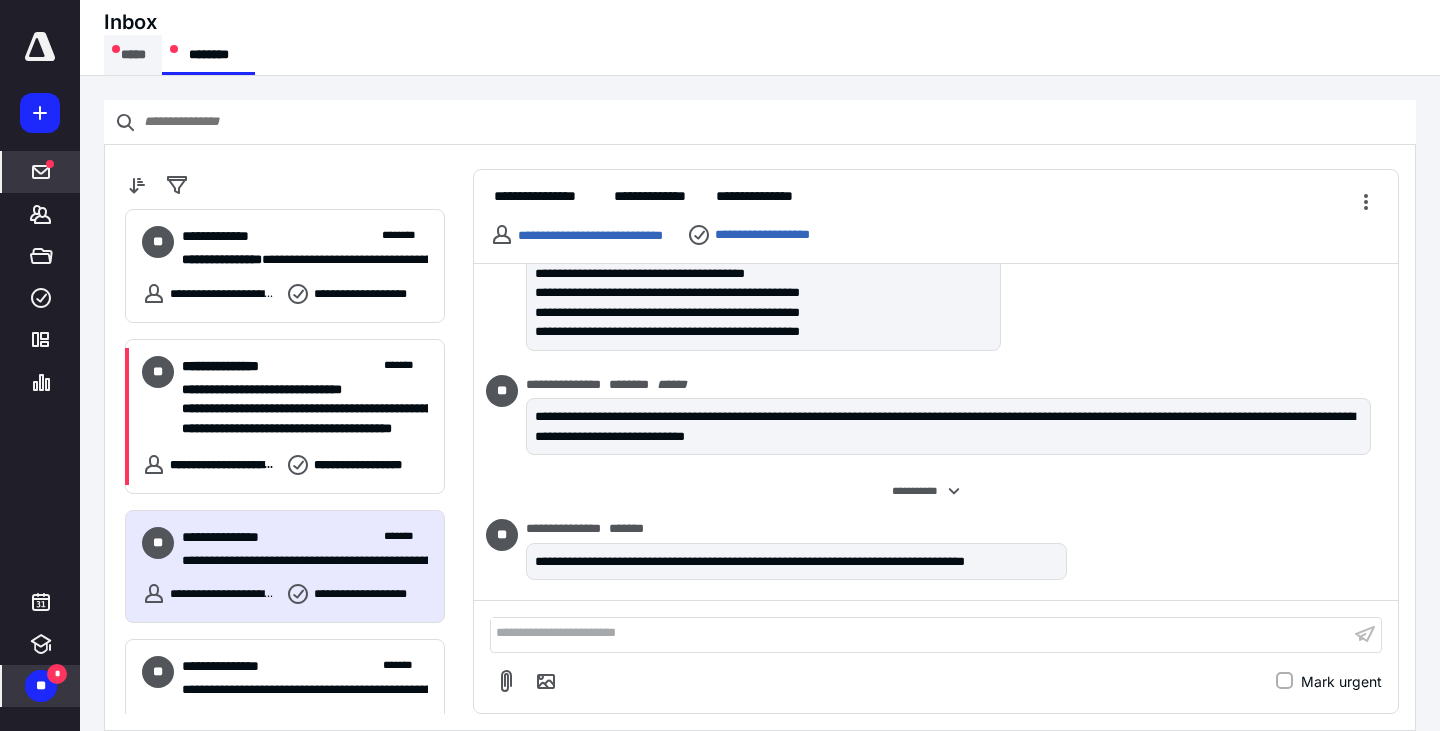 click on "*****" at bounding box center (133, 55) 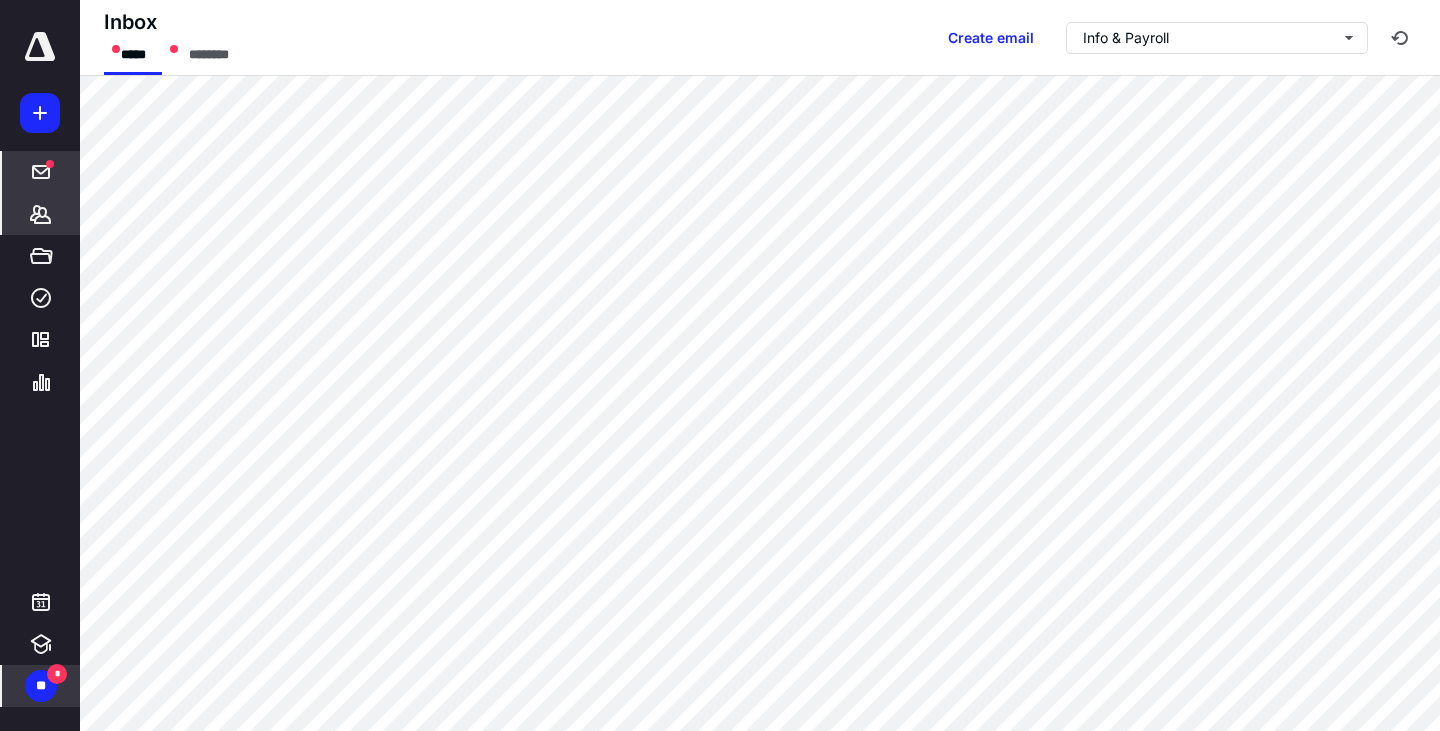 click 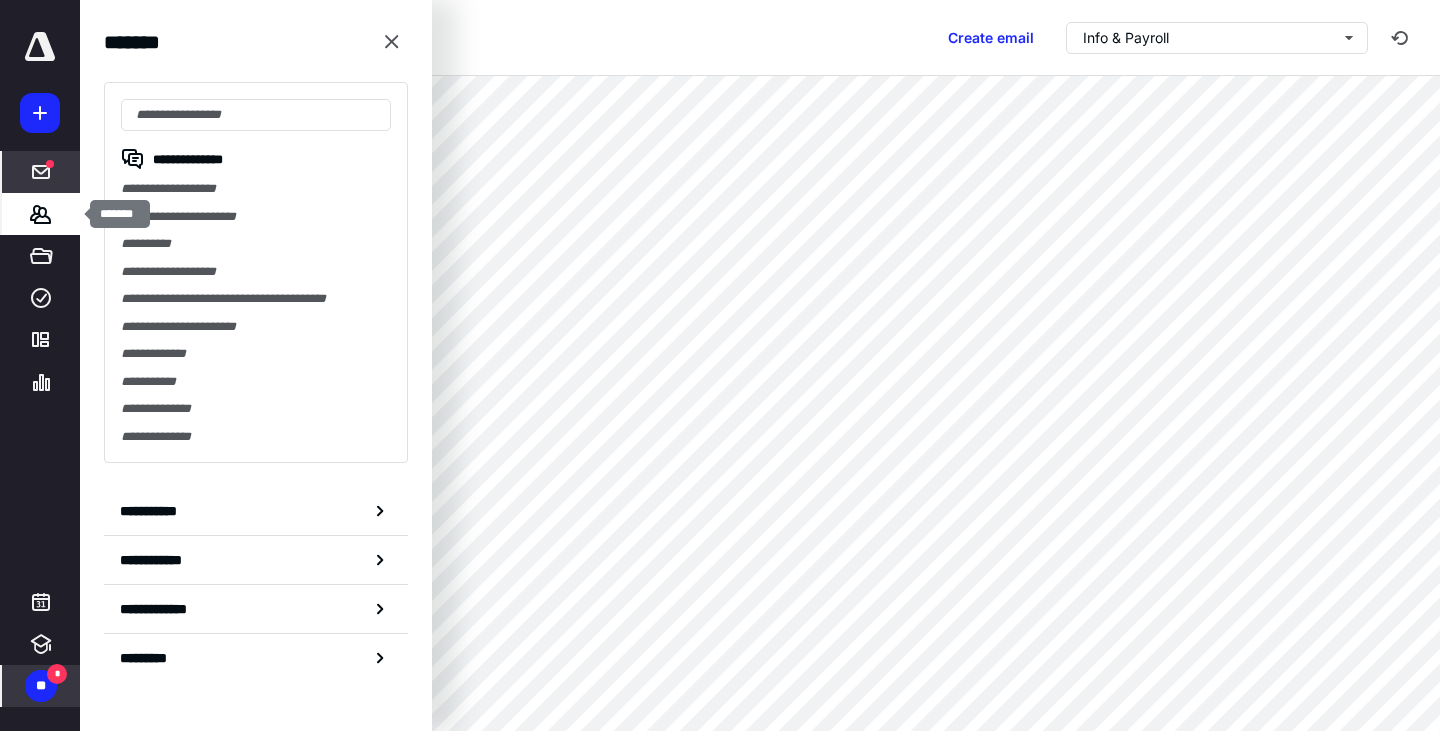 click on "*******" at bounding box center [41, 214] 